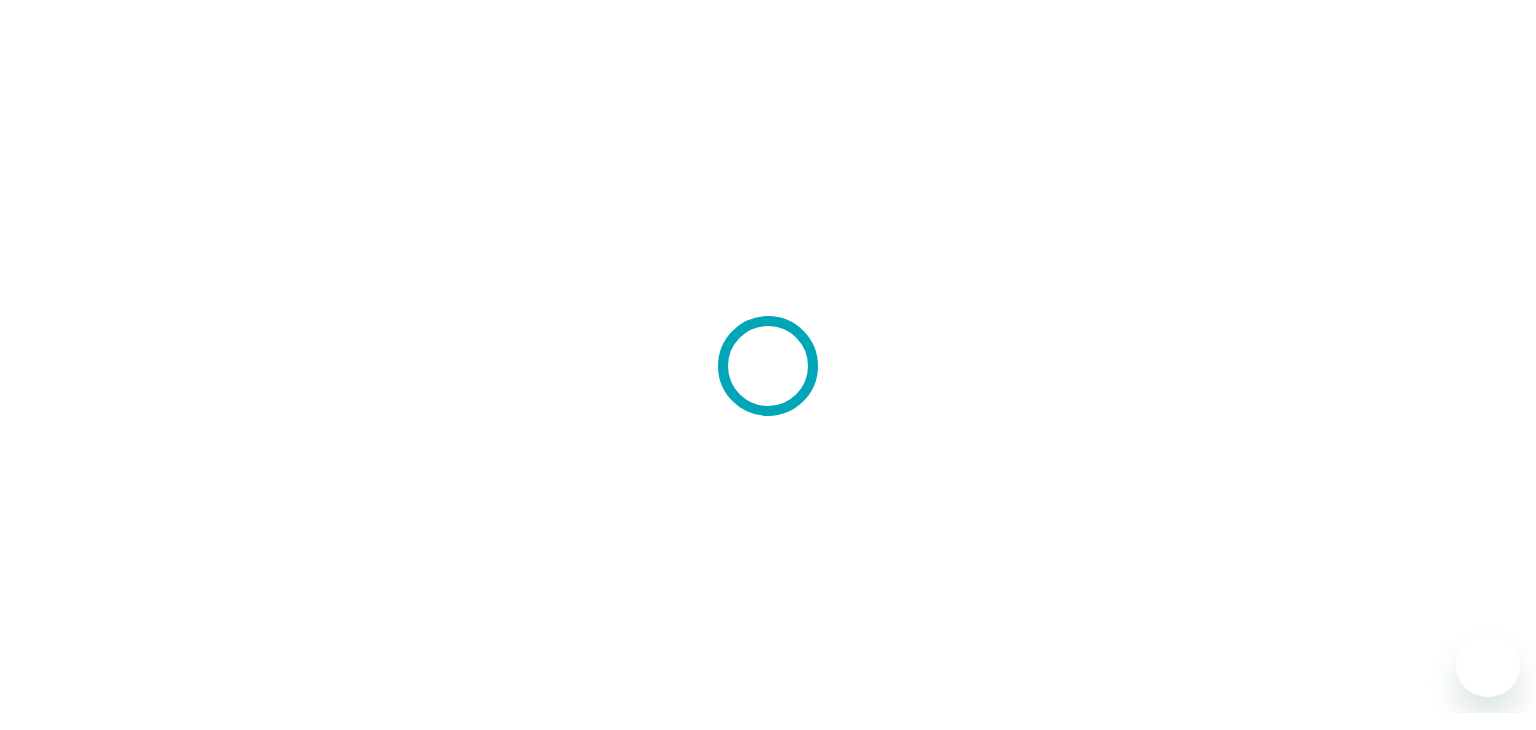 scroll, scrollTop: 0, scrollLeft: 0, axis: both 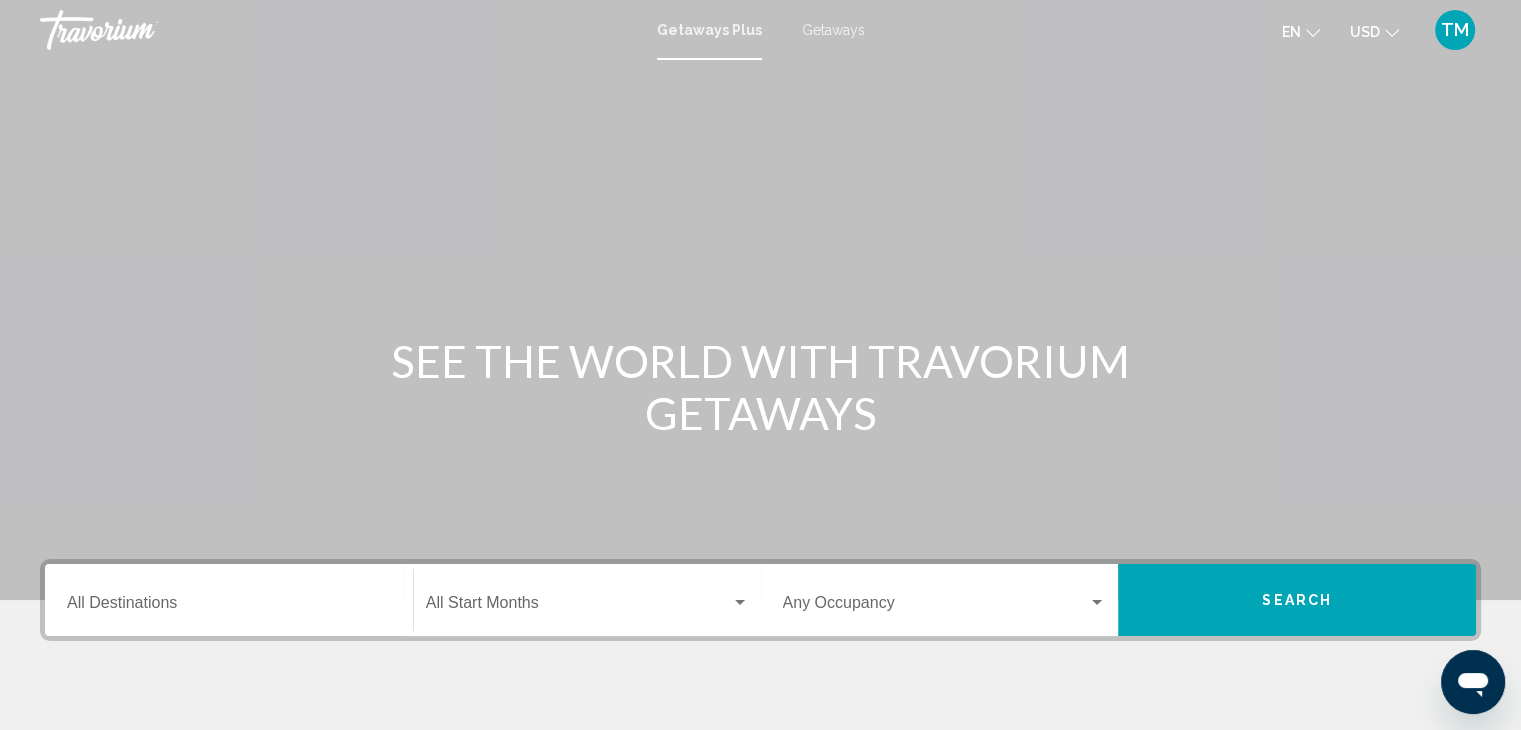 click on "Destination All Destinations" at bounding box center [229, 600] 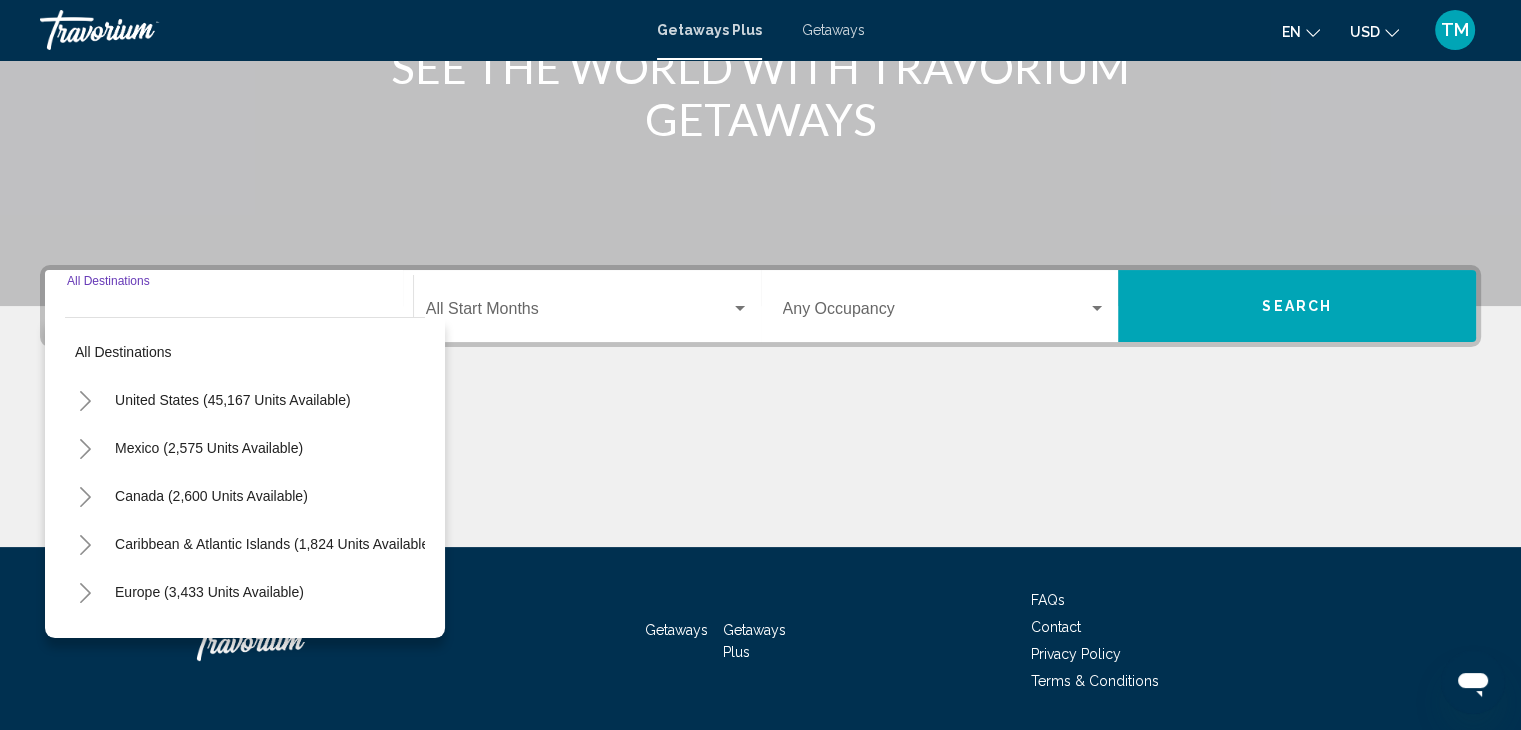 scroll, scrollTop: 356, scrollLeft: 0, axis: vertical 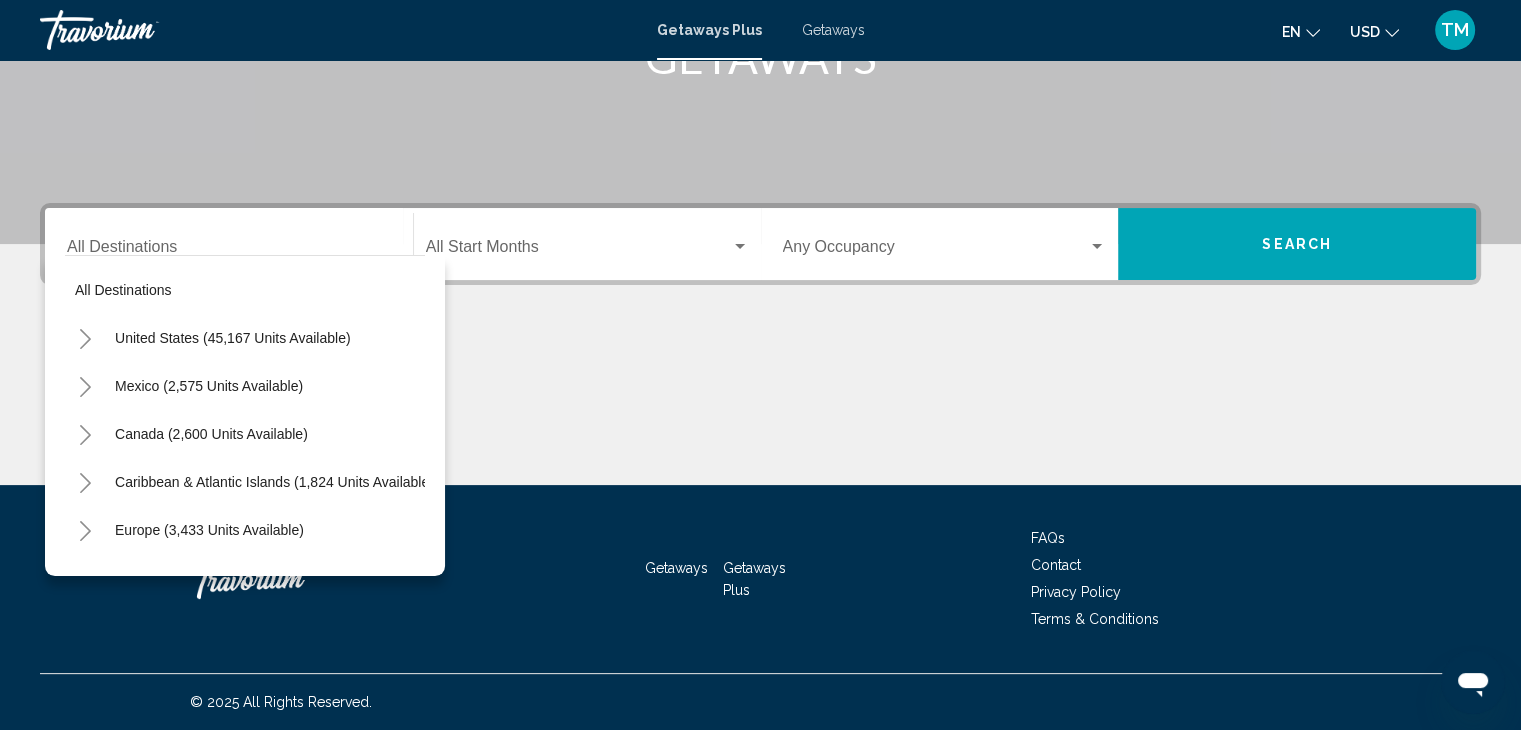 click on "Destination All Destinations" at bounding box center [229, 244] 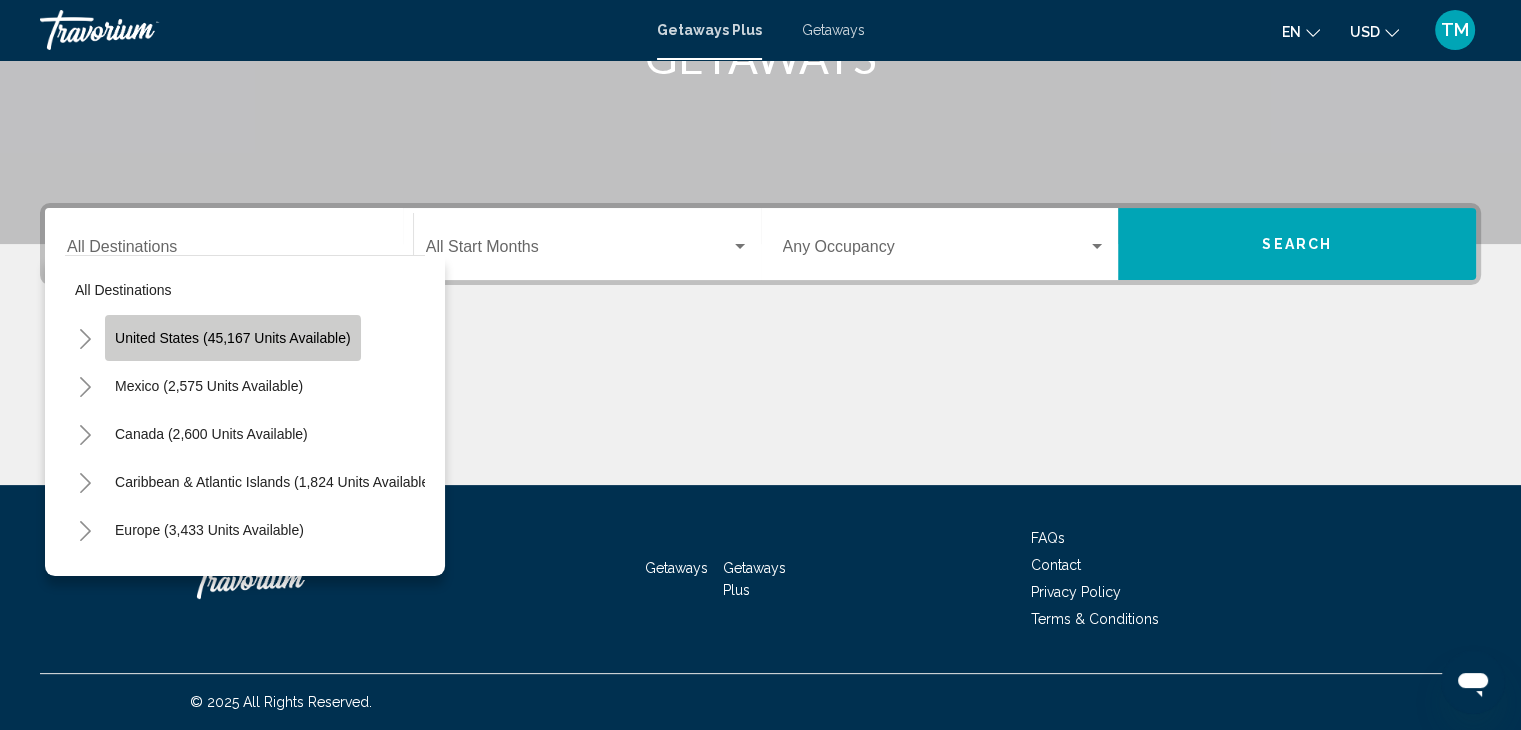 click on "United States (45,167 units available)" 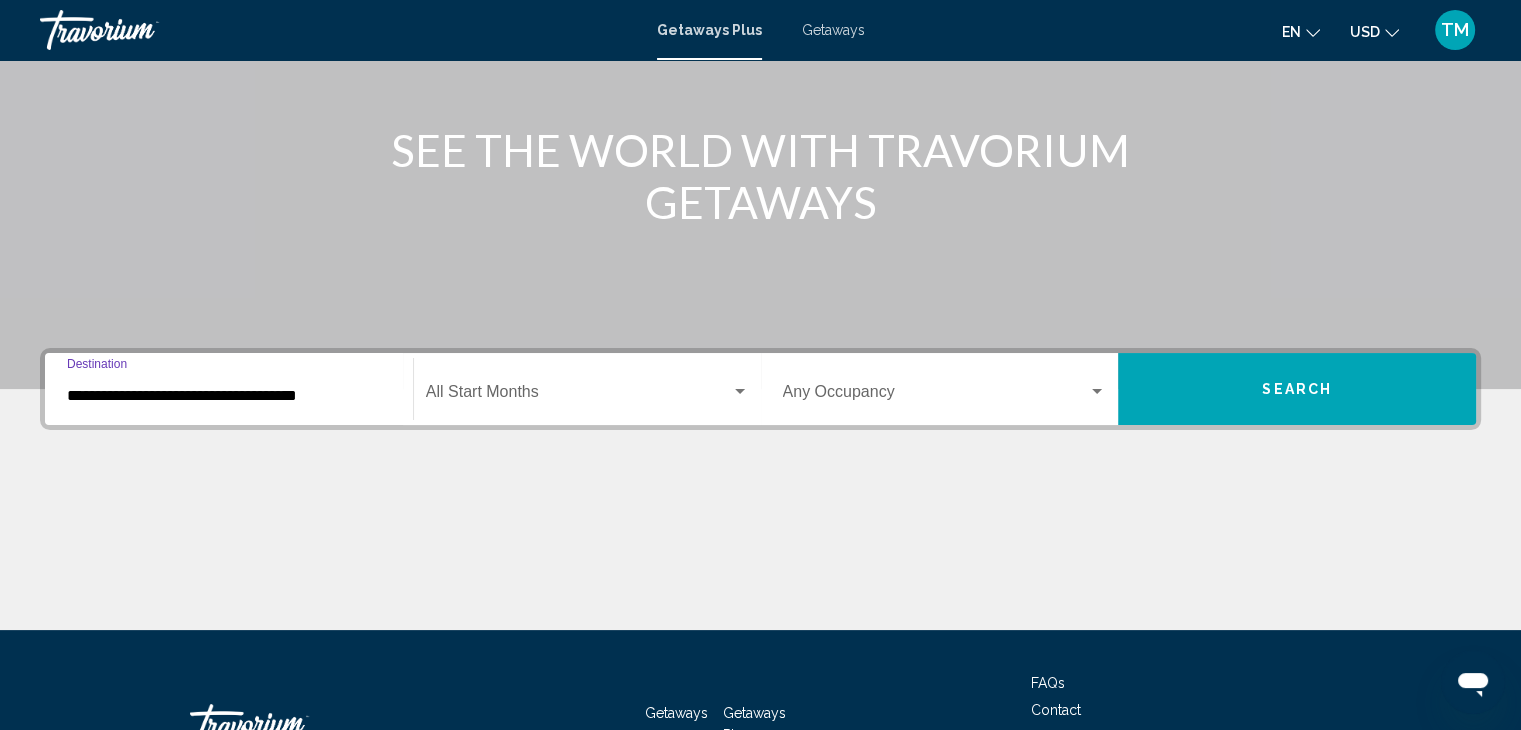 scroll, scrollTop: 68, scrollLeft: 0, axis: vertical 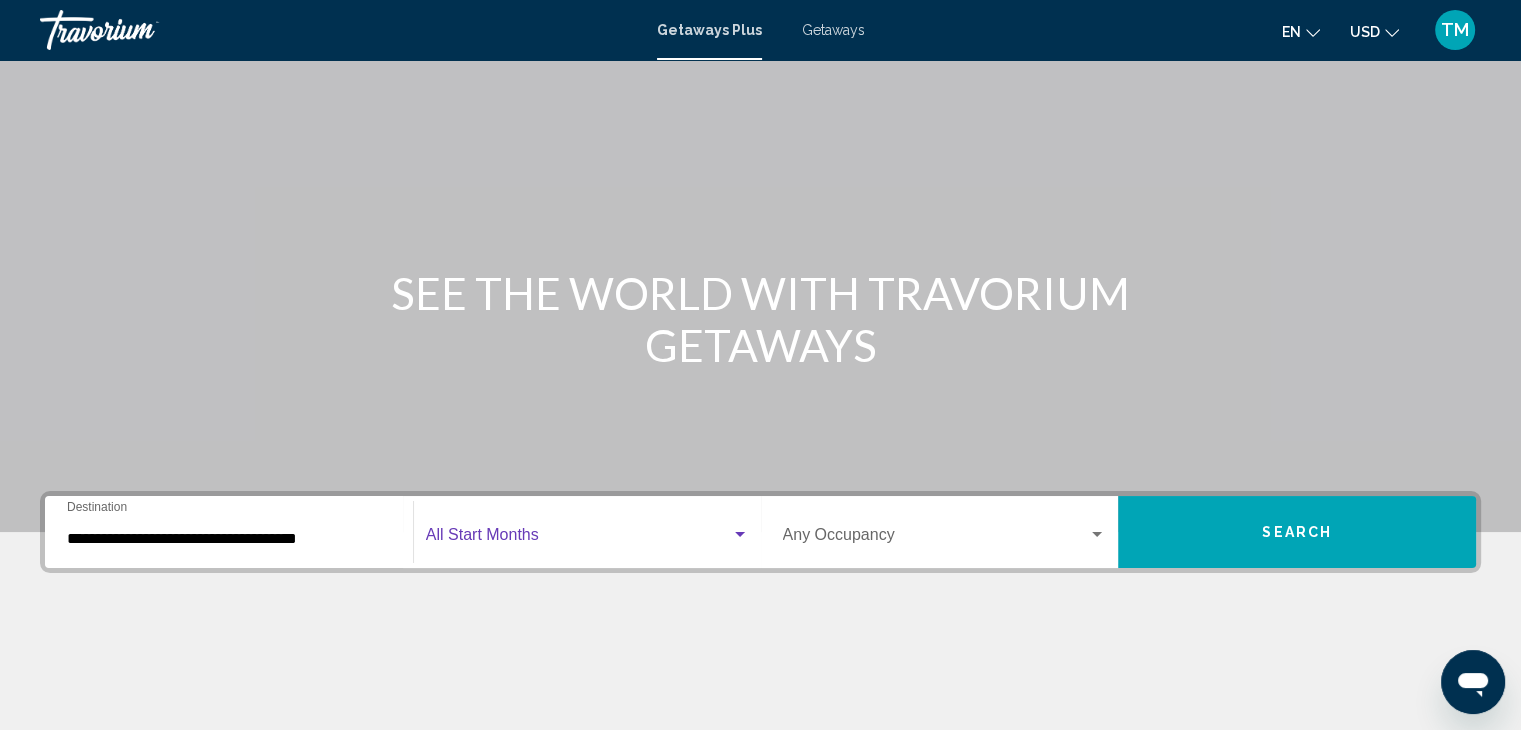 click at bounding box center (740, 535) 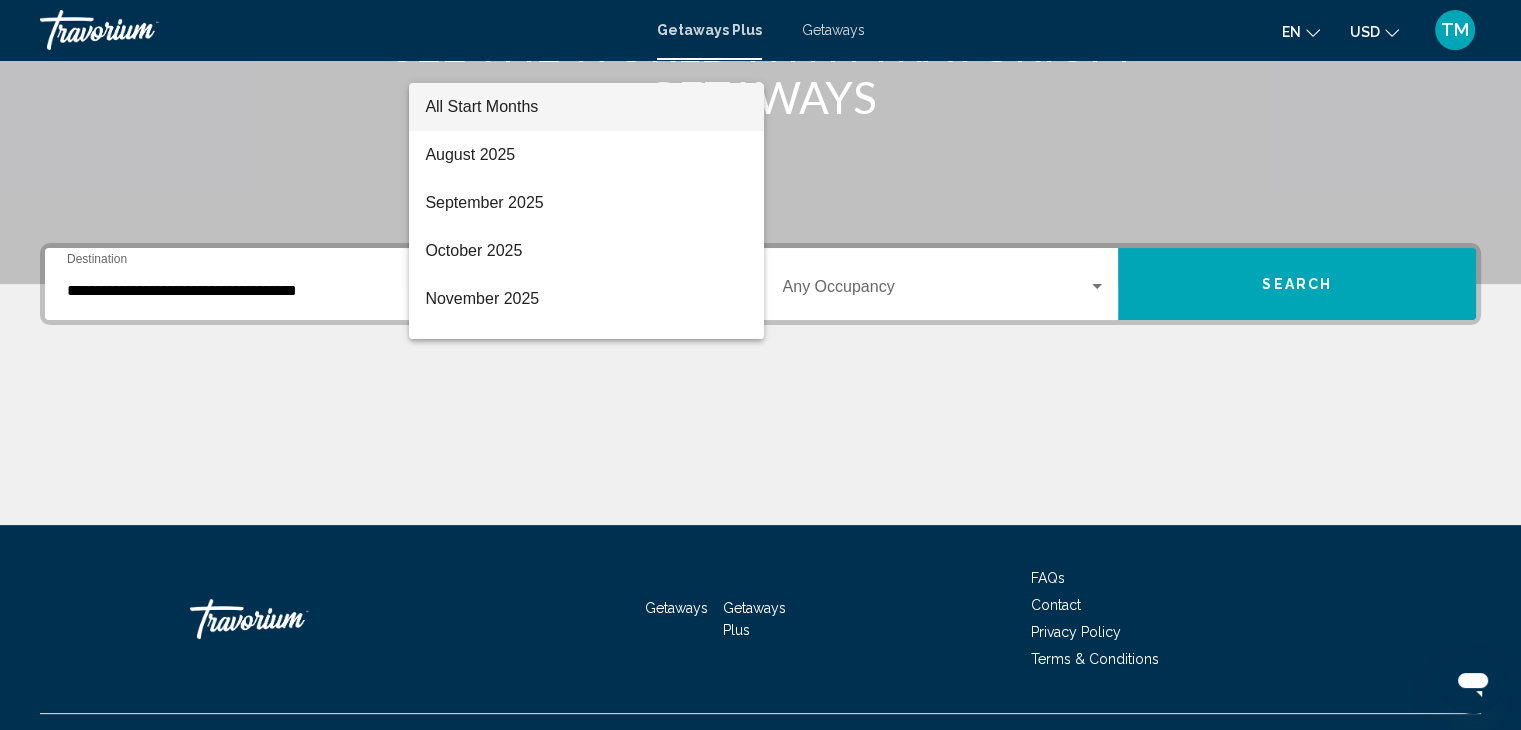 scroll, scrollTop: 356, scrollLeft: 0, axis: vertical 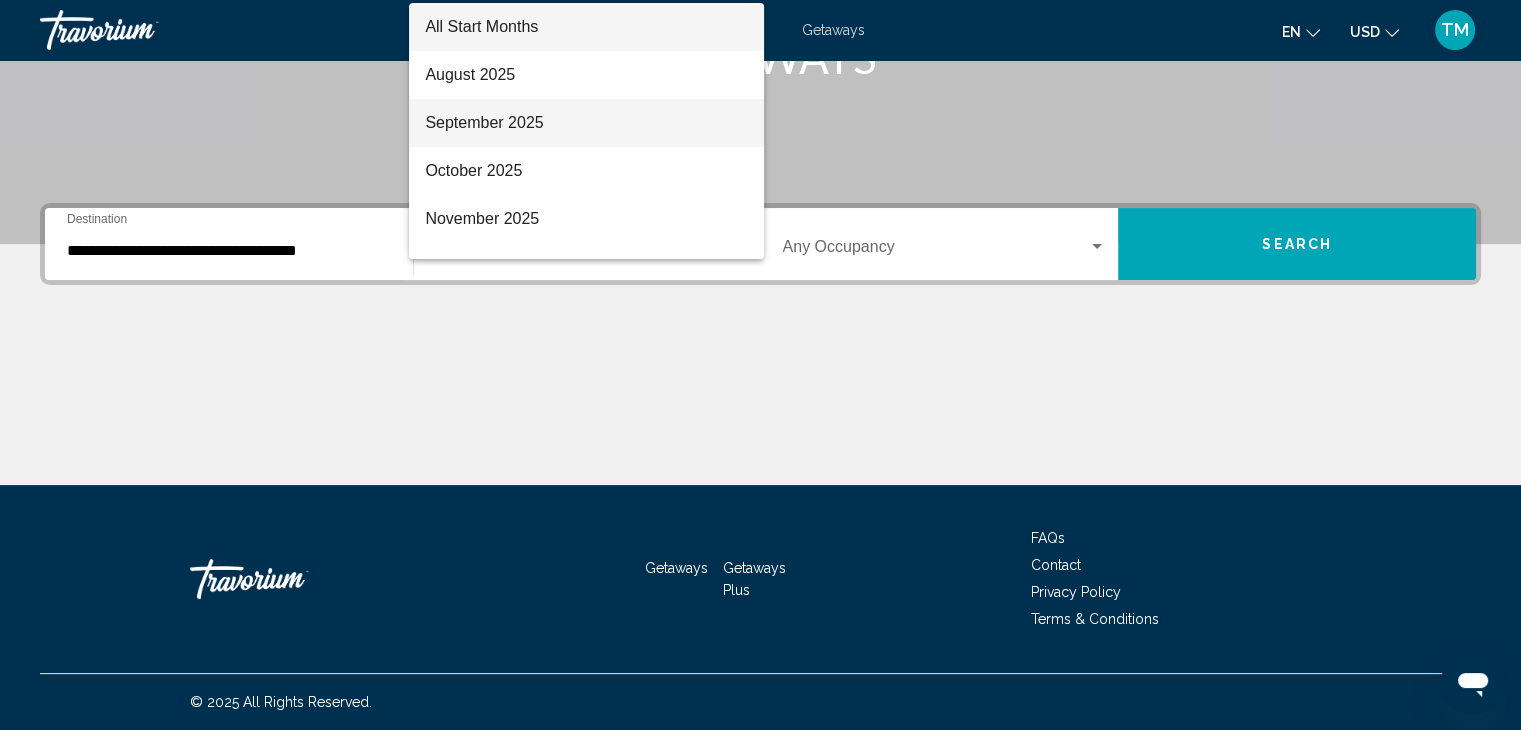 click on "September 2025" at bounding box center [586, 123] 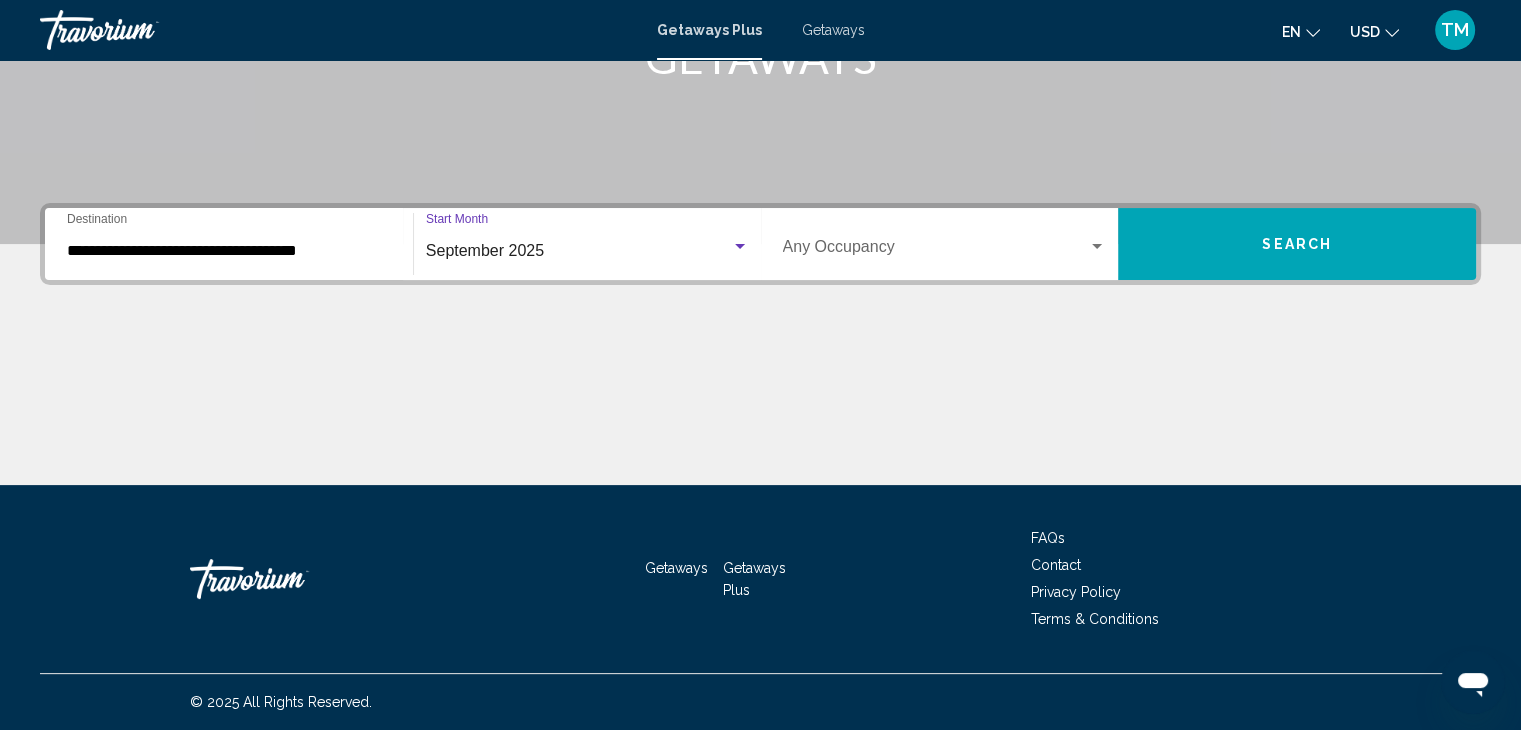 click at bounding box center (1097, 246) 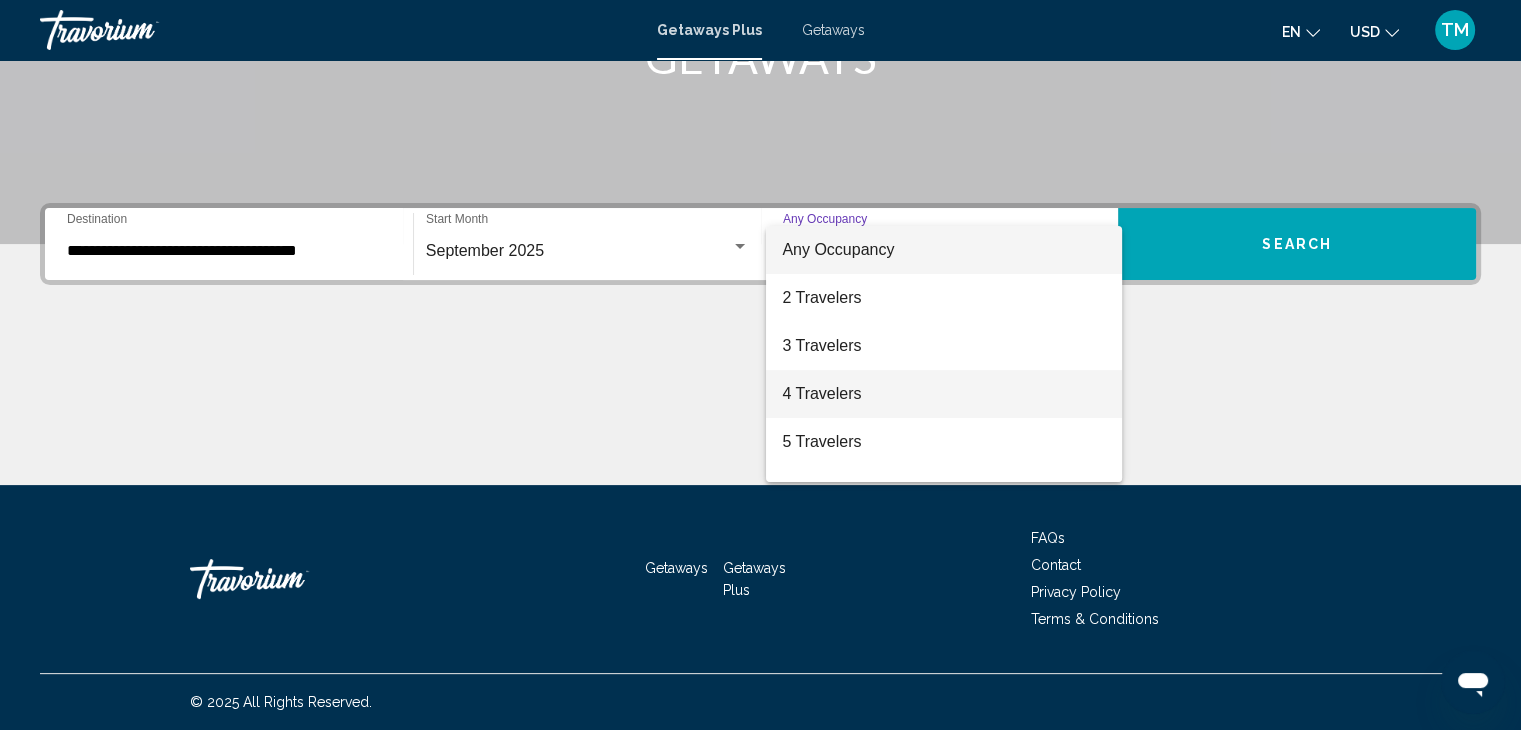 click on "4 Travelers" at bounding box center (944, 394) 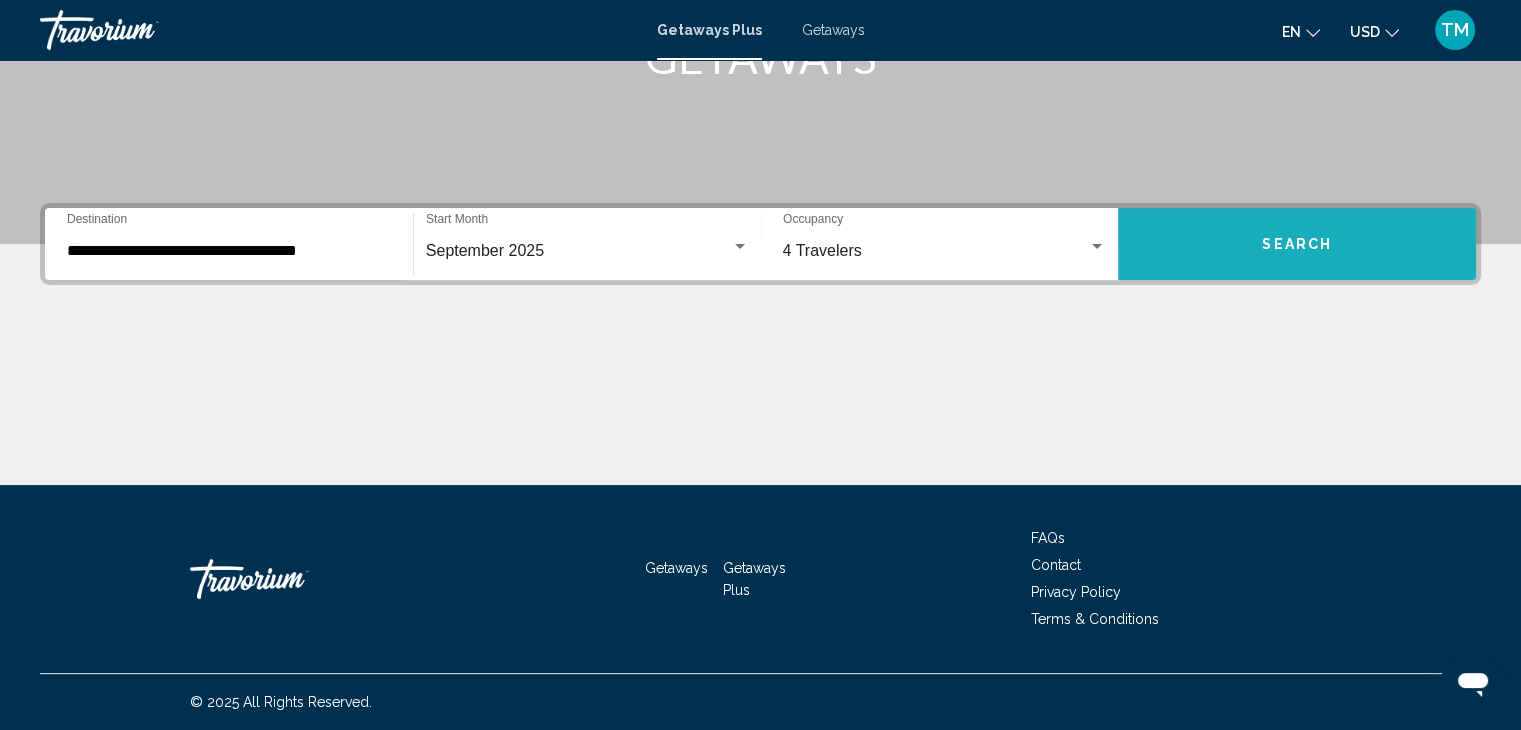 click on "Search" at bounding box center (1297, 245) 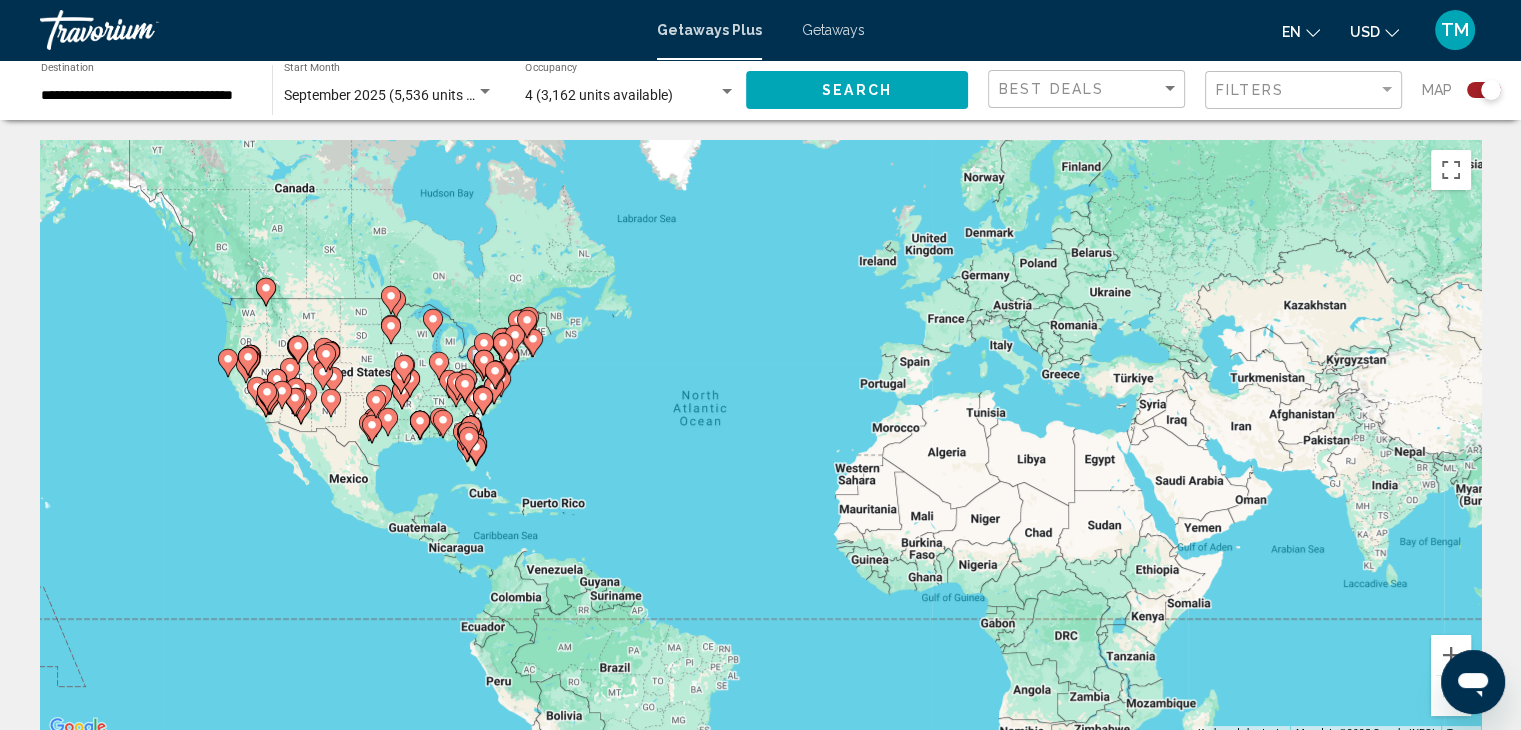 click on "To activate drag with keyboard, press Alt + Enter. Once in keyboard drag state, use the arrow keys to move the marker. To complete the drag, press the Enter key. To cancel, press Escape." at bounding box center [760, 440] 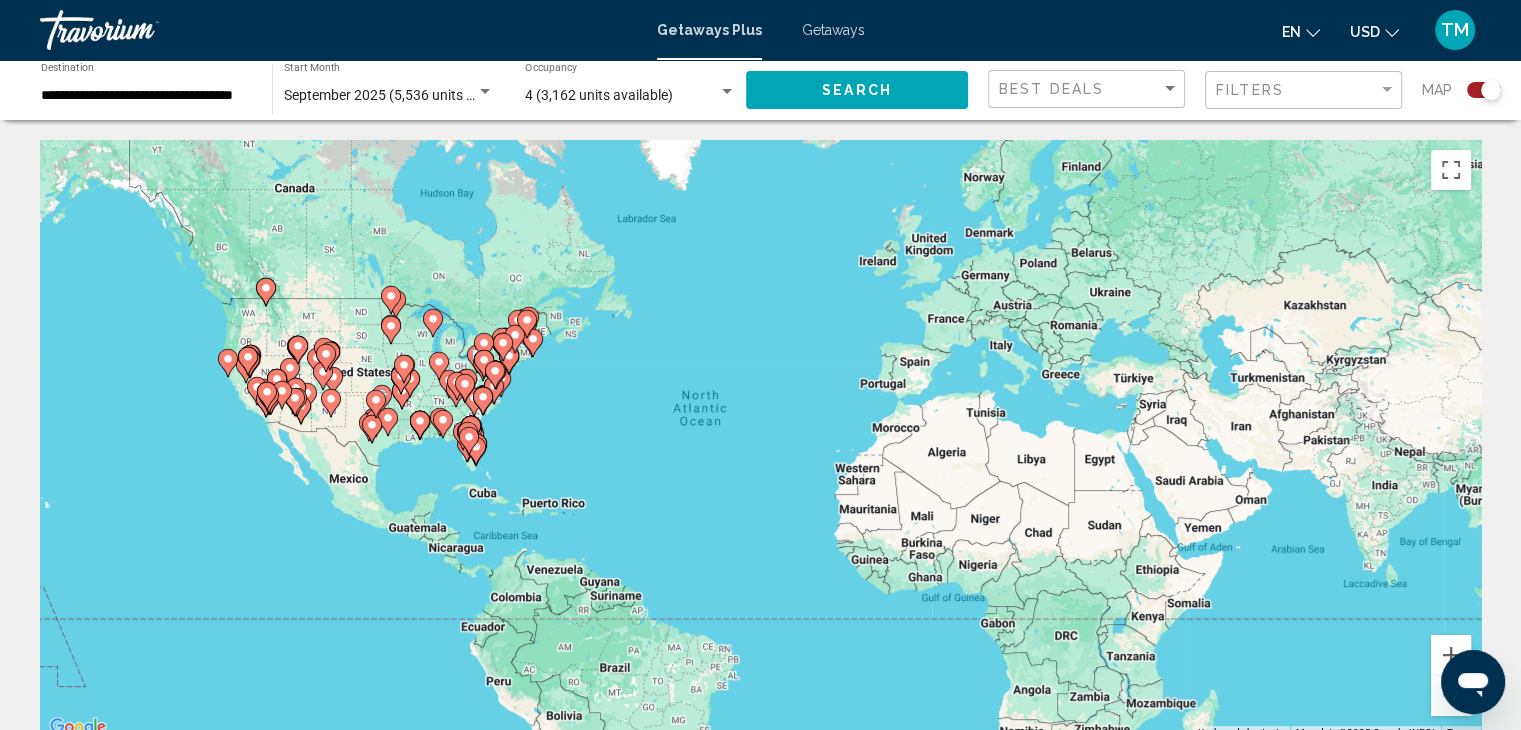 click at bounding box center [727, 91] 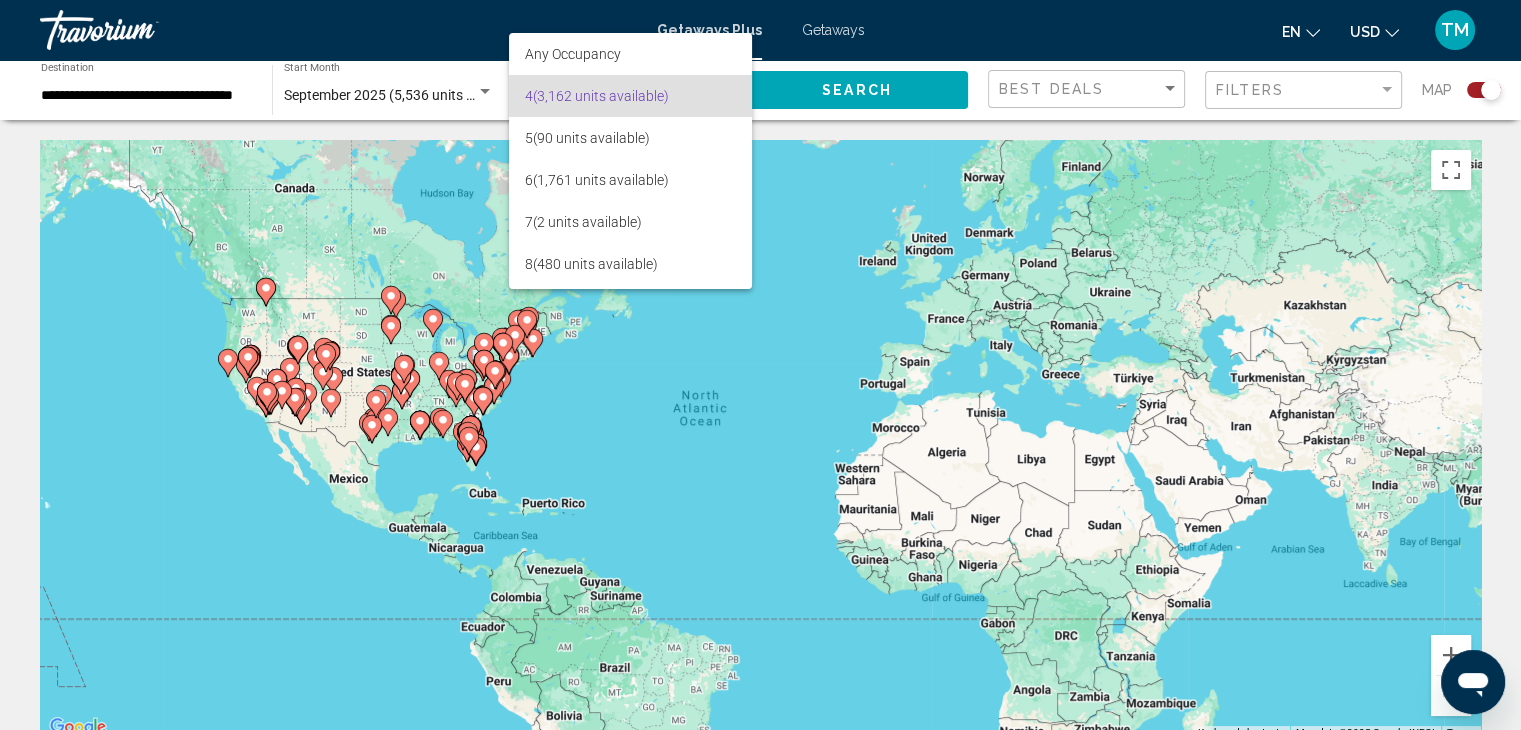 click at bounding box center [760, 365] 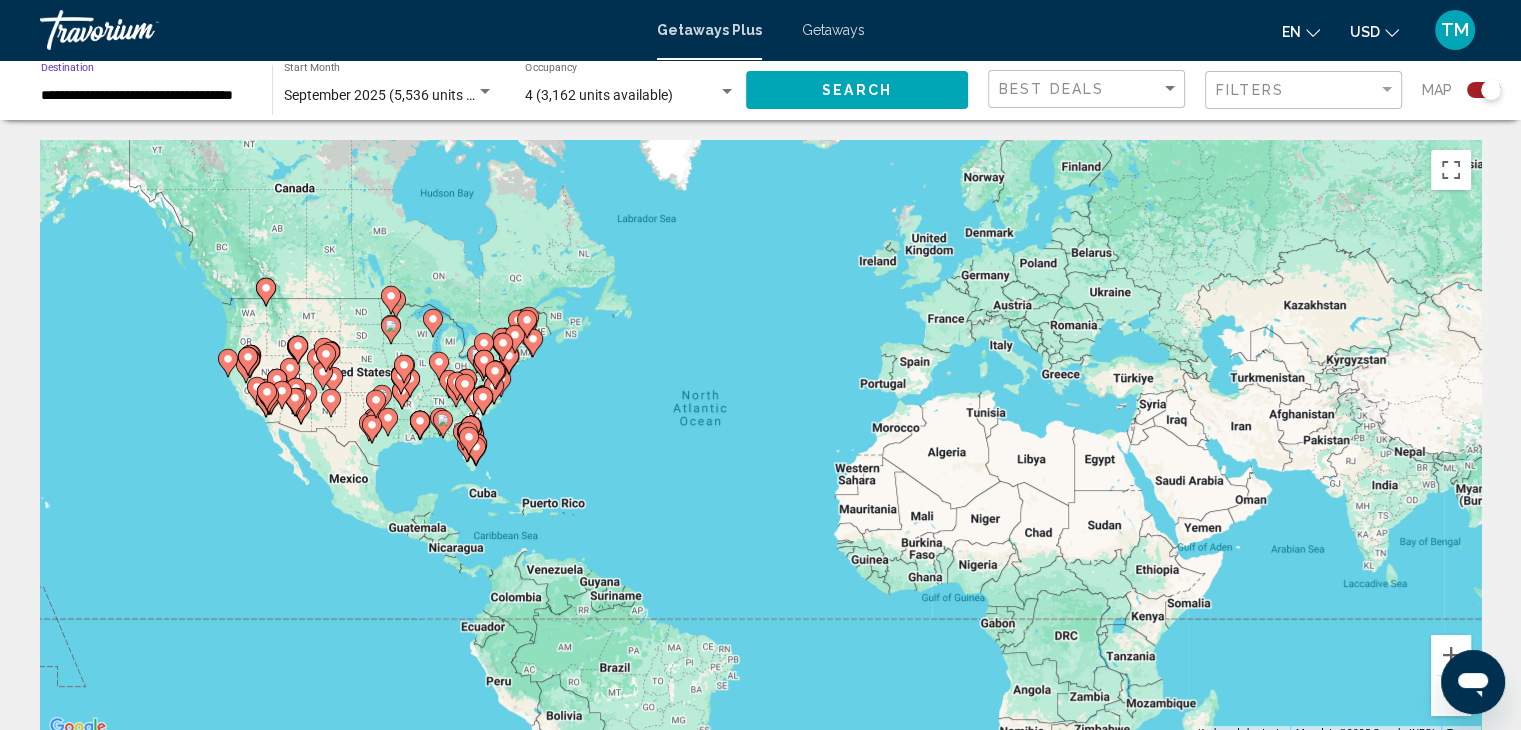 click on "**********" at bounding box center (146, 96) 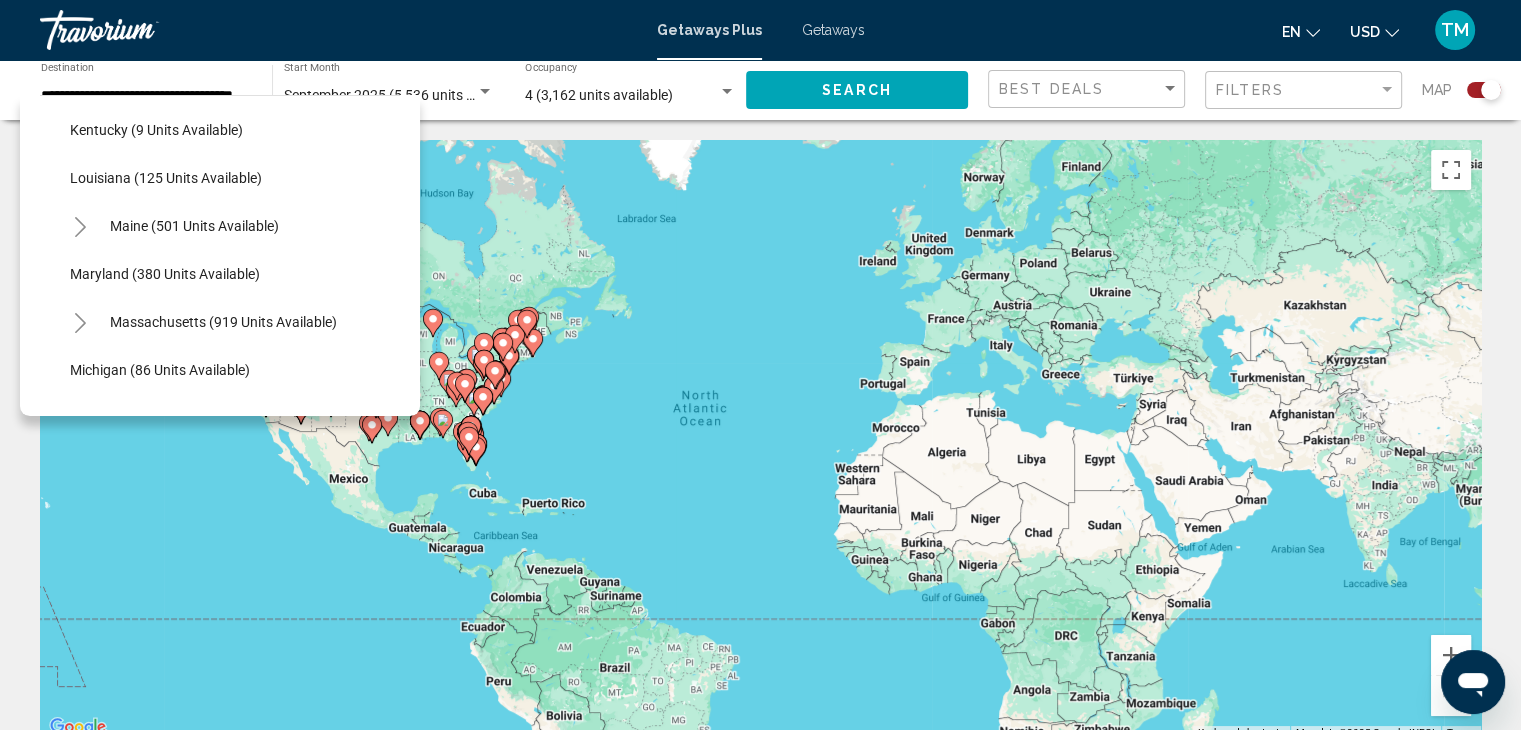 scroll, scrollTop: 648, scrollLeft: 0, axis: vertical 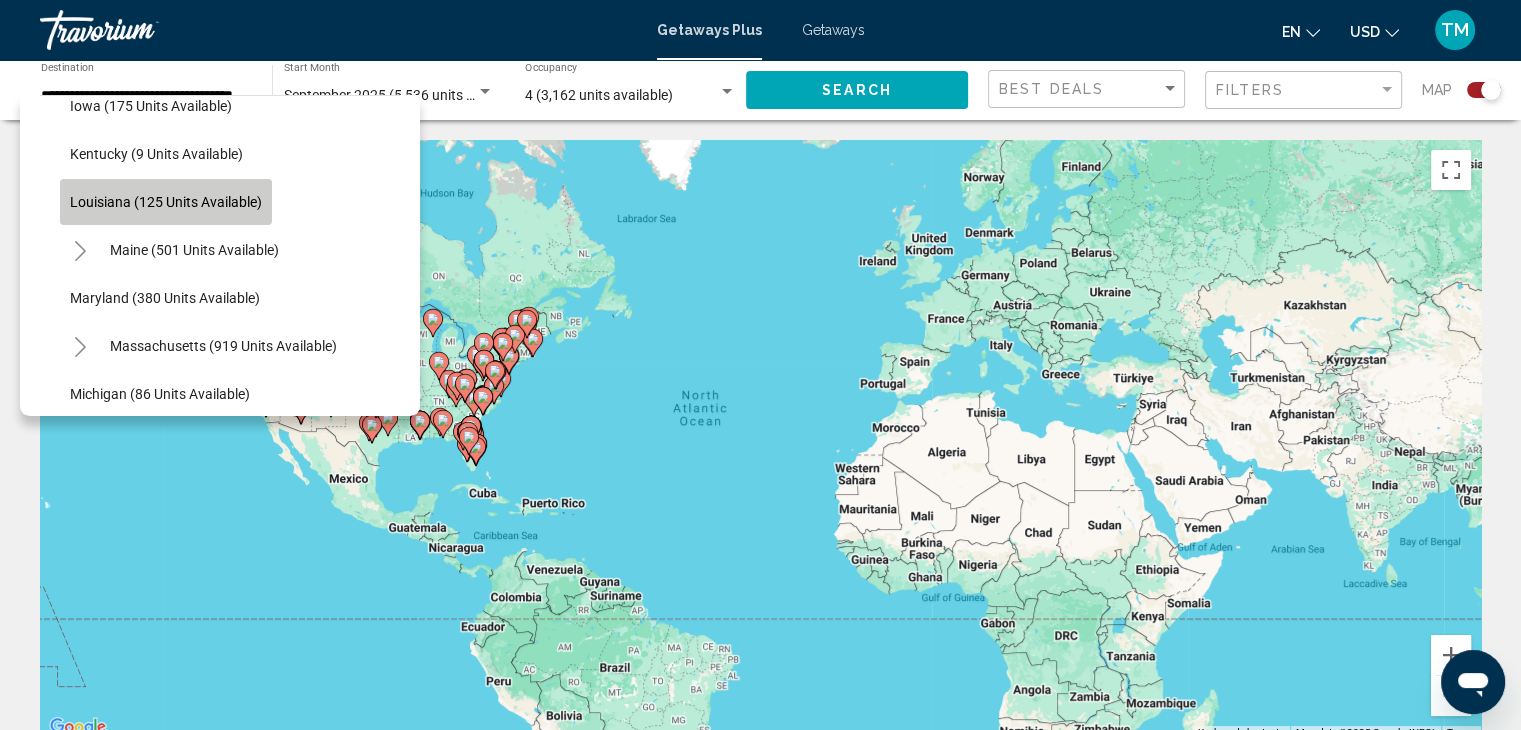 click on "Louisiana (125 units available)" 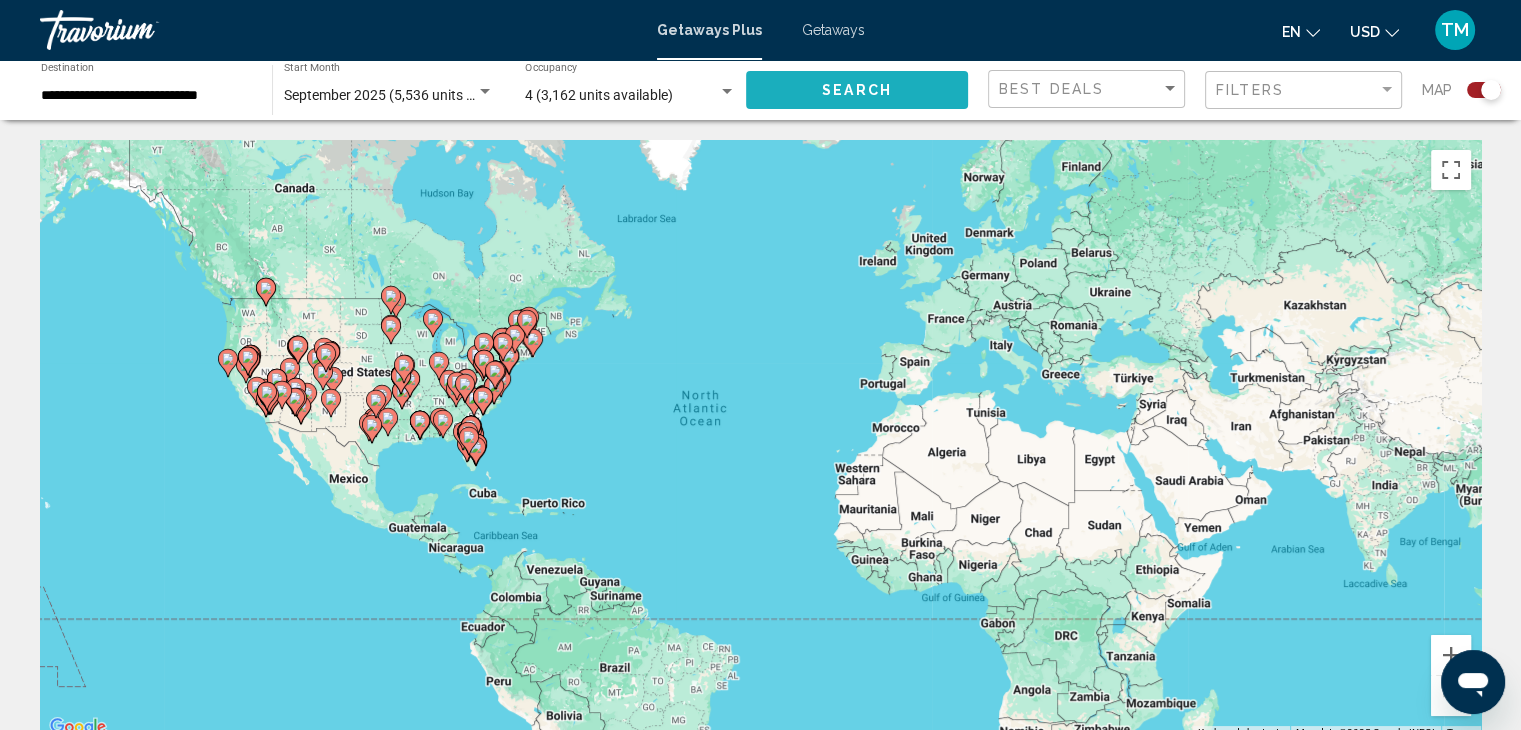 click on "Search" 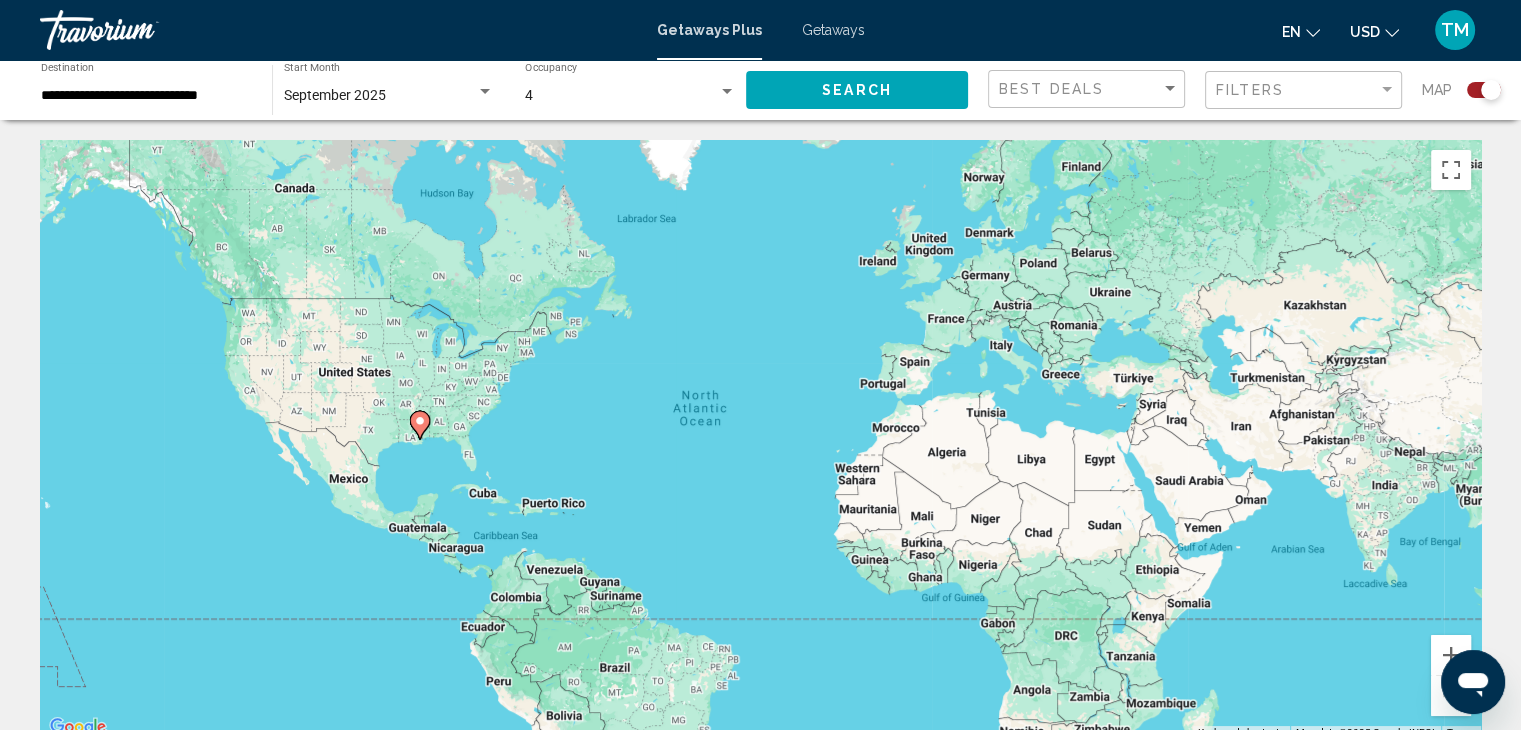 click at bounding box center [420, 425] 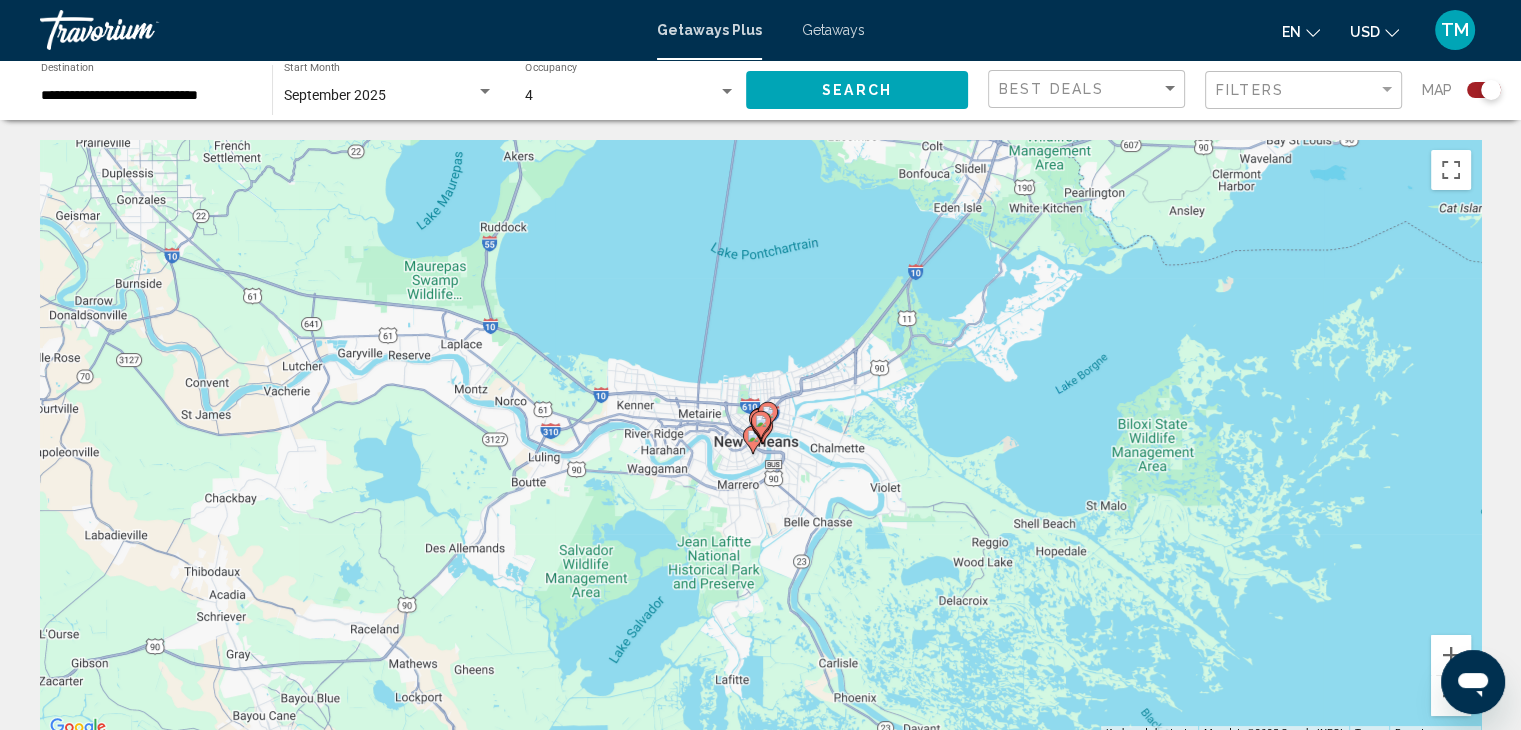 click at bounding box center (753, 440) 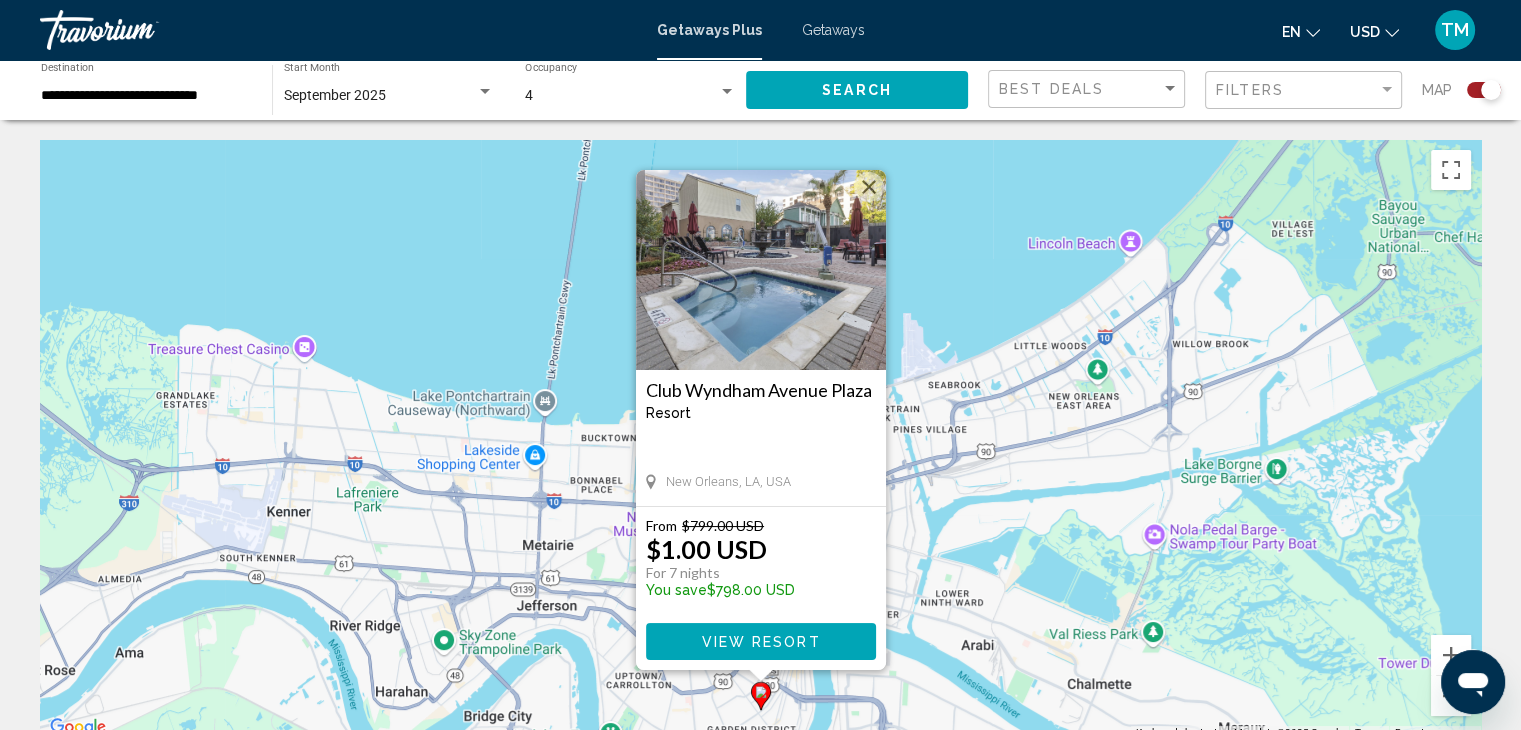 click on "New Orleans, [STATE], USA From $799.00 USD $1.00 USD For 7 nights You save $798.00 USD View Resort" at bounding box center [760, 440] 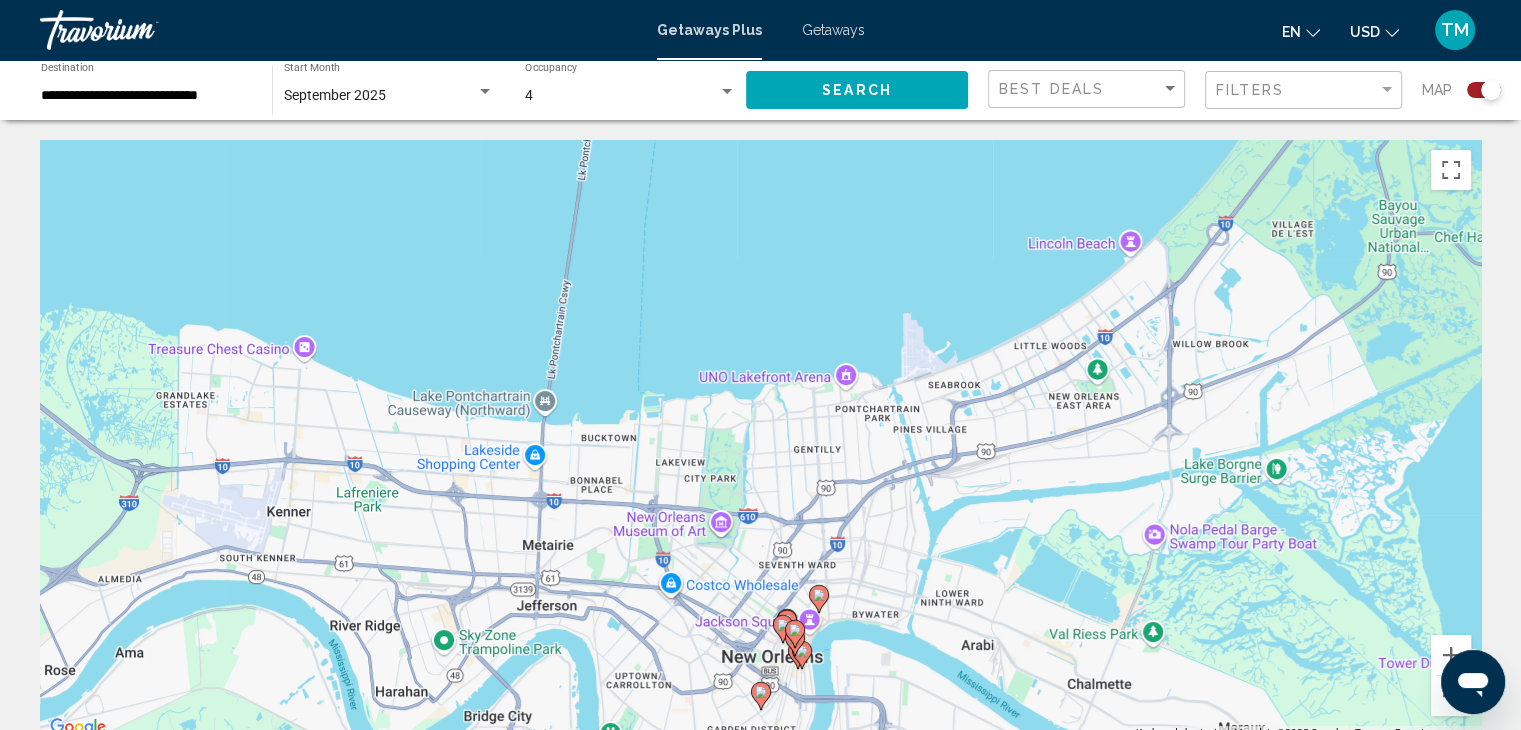click 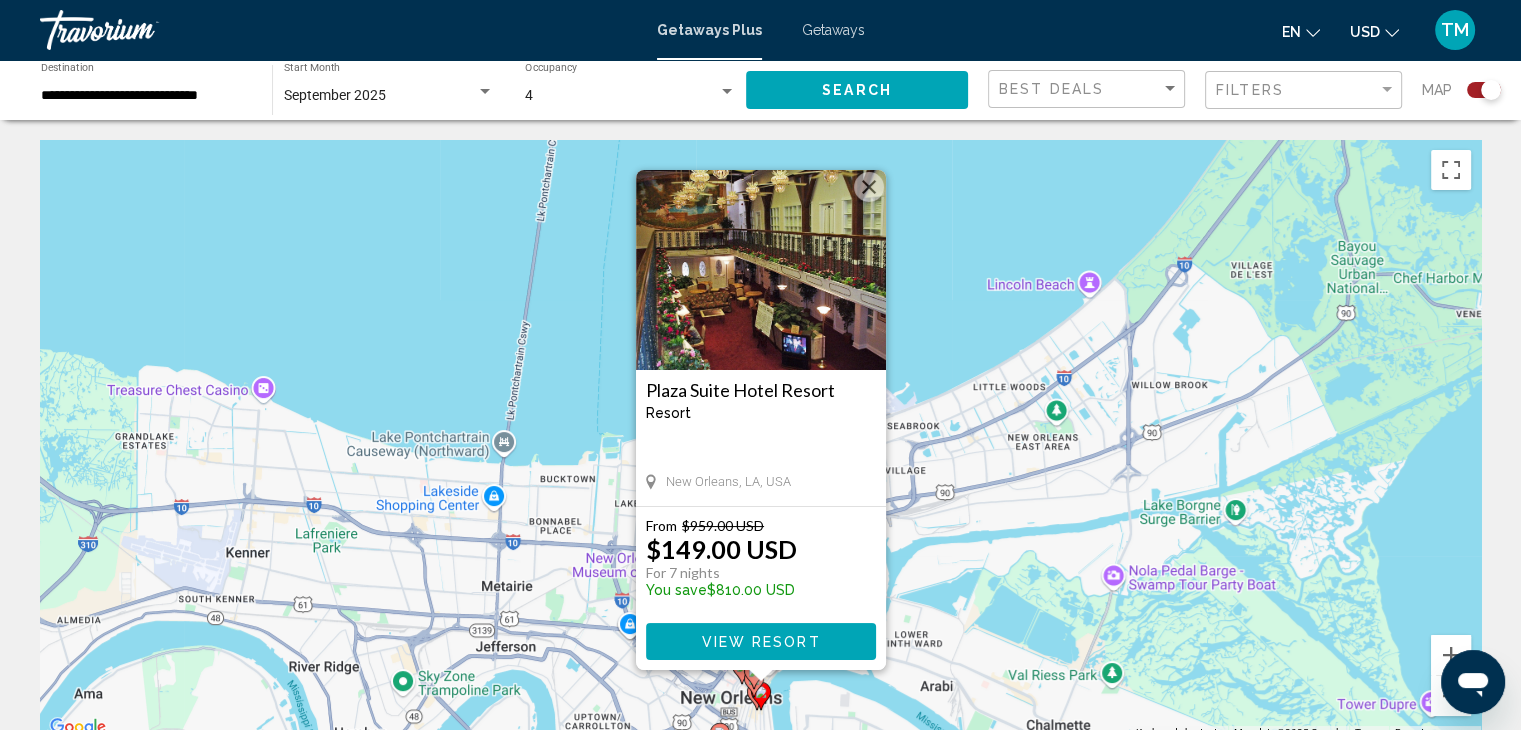 click on "New Orleans, [STATE], USA From $959.00 USD $149.00 USD For 7 nights You save $810.00 USD View Resort" at bounding box center [760, 440] 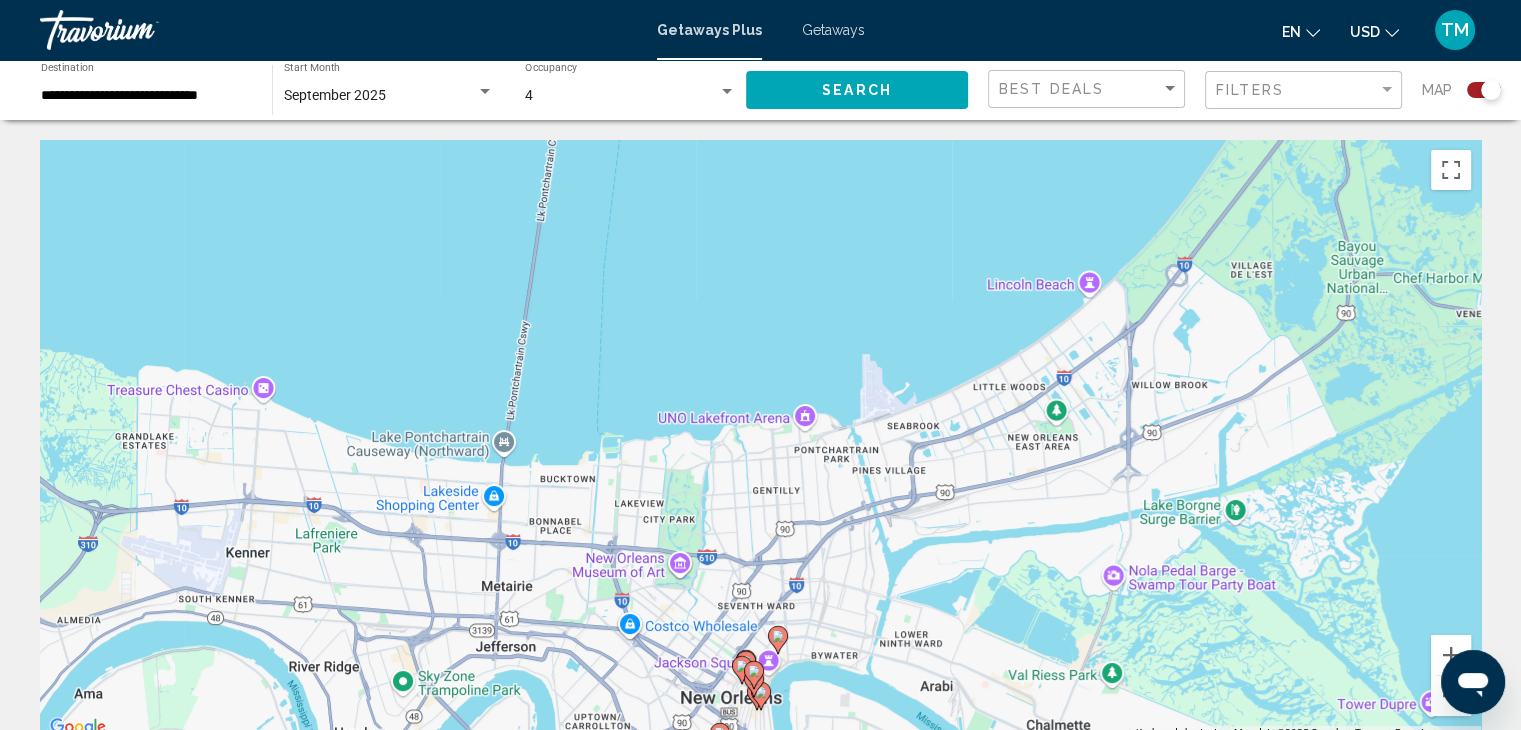 click 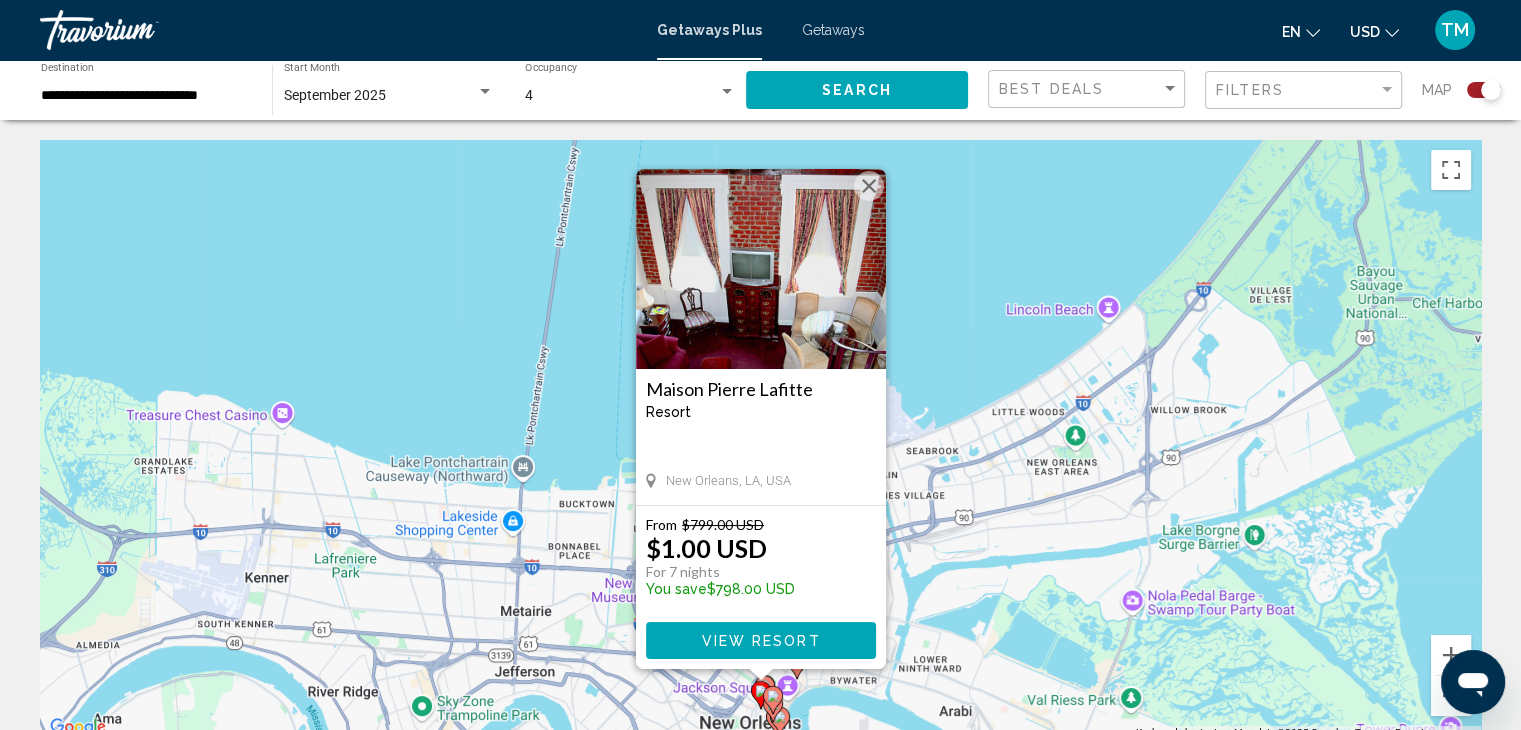 click on "New Orleans, [STATE], USA From $799.00 USD $1.00 USD For 7 nights You save $798.00 USD View Resort" at bounding box center (760, 440) 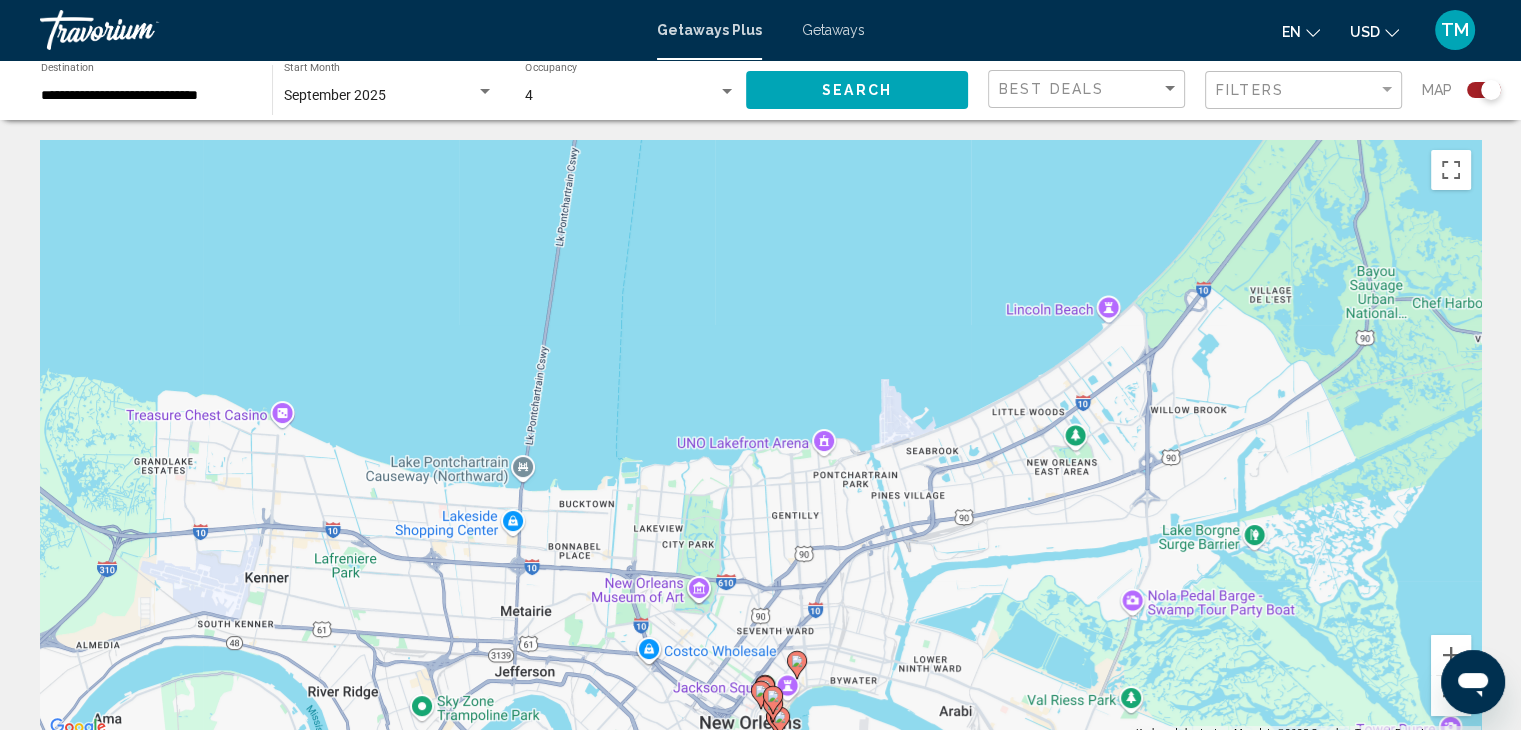 click 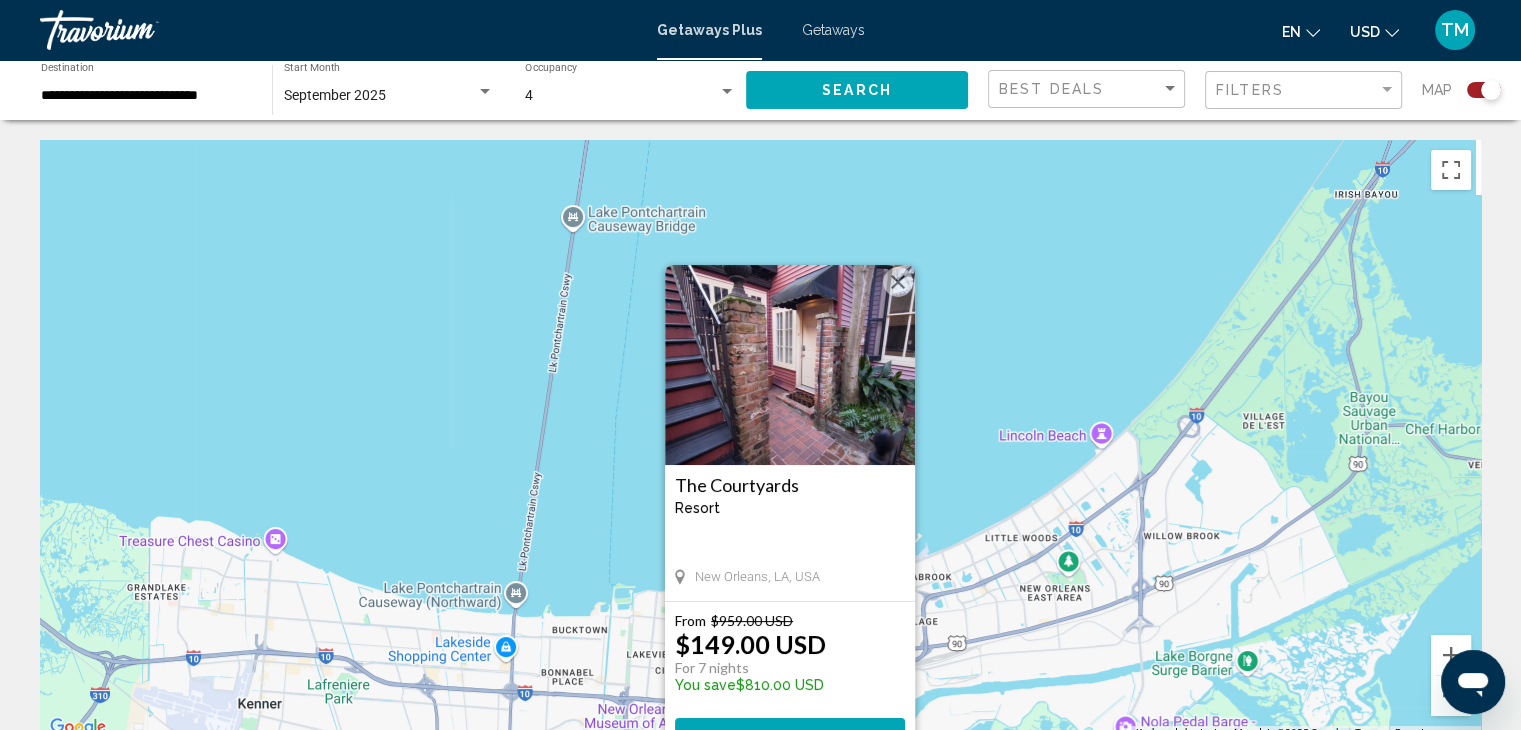 drag, startPoint x: 1032, startPoint y: 431, endPoint x: 1056, endPoint y: 517, distance: 89.28606 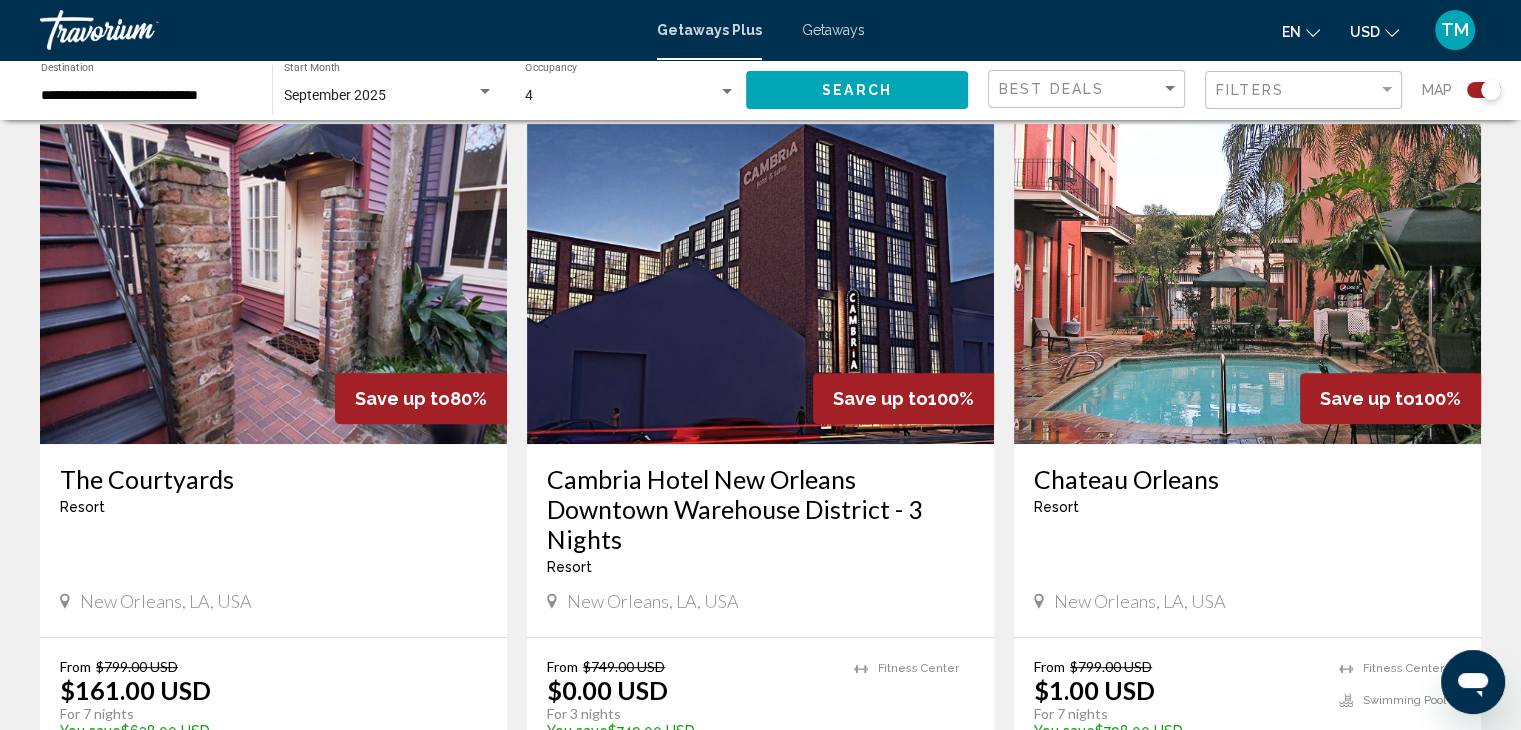scroll, scrollTop: 709, scrollLeft: 0, axis: vertical 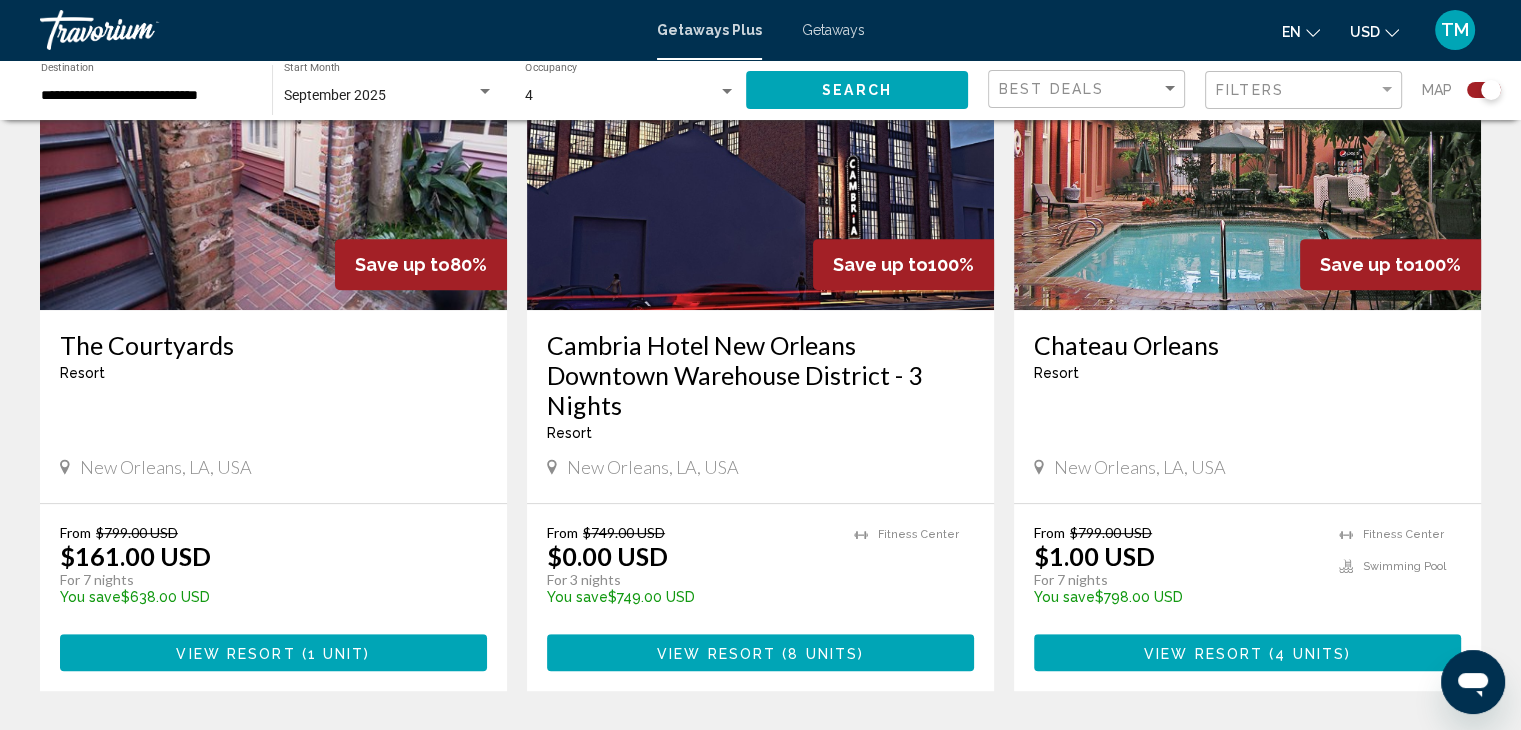 click at bounding box center (760, 150) 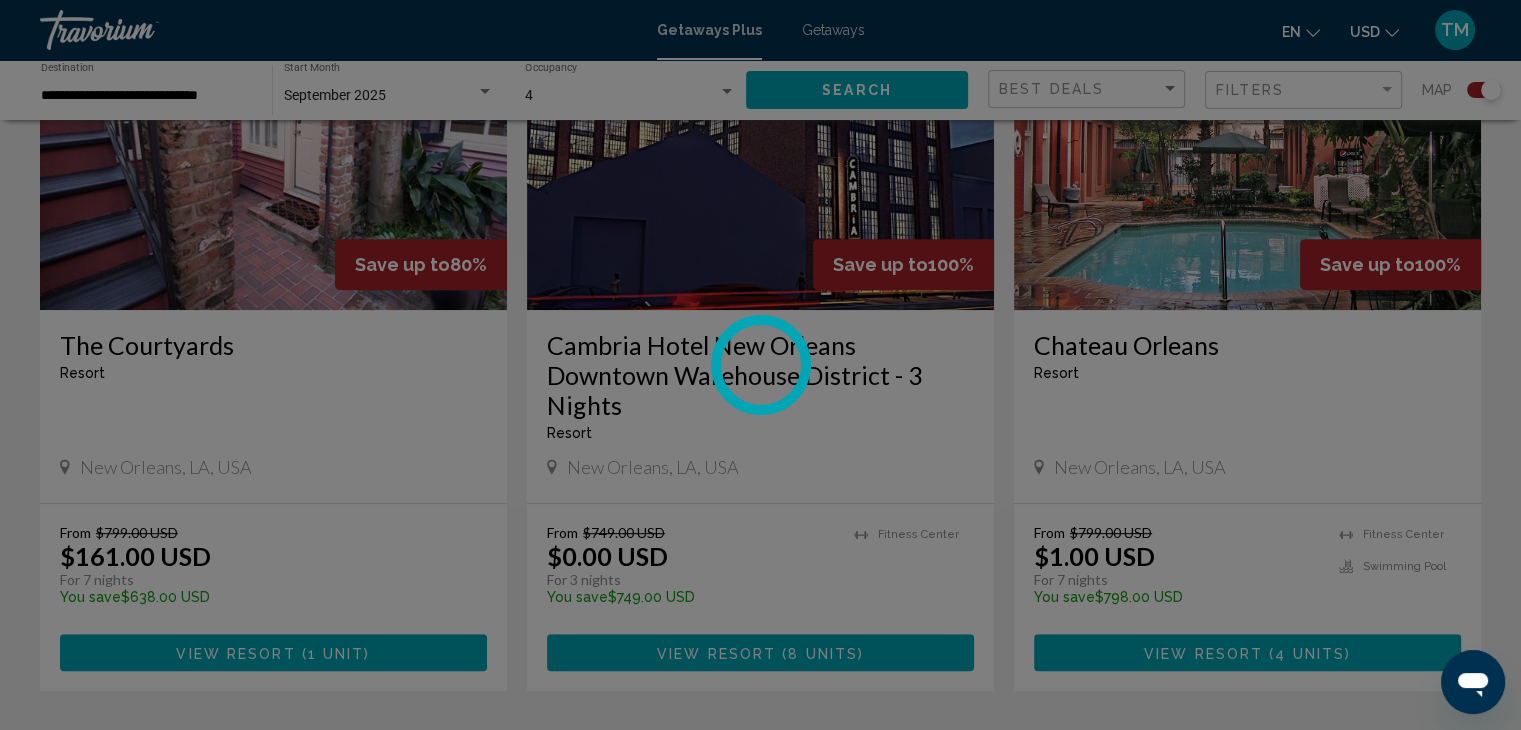 scroll, scrollTop: 0, scrollLeft: 0, axis: both 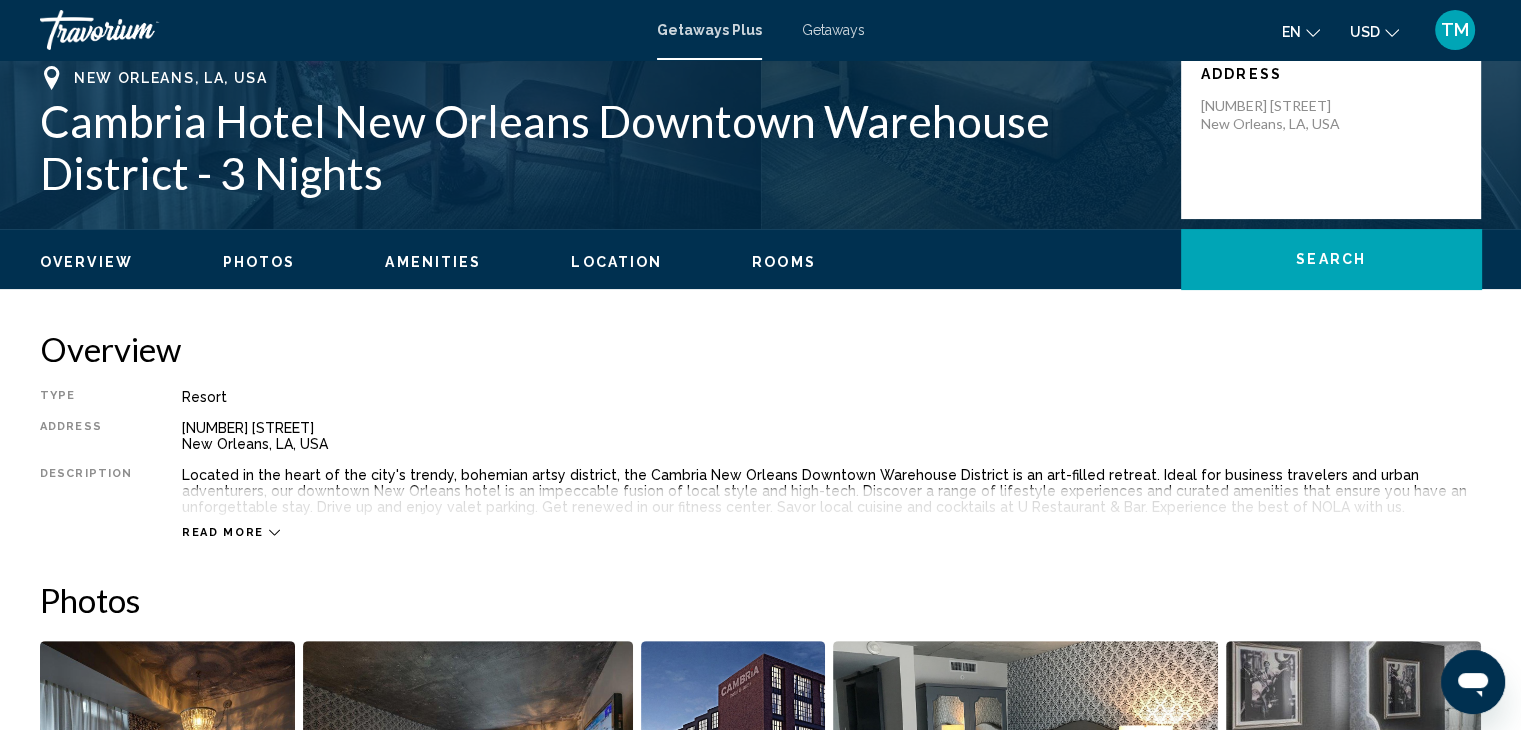 click on "Read more" at bounding box center [223, 532] 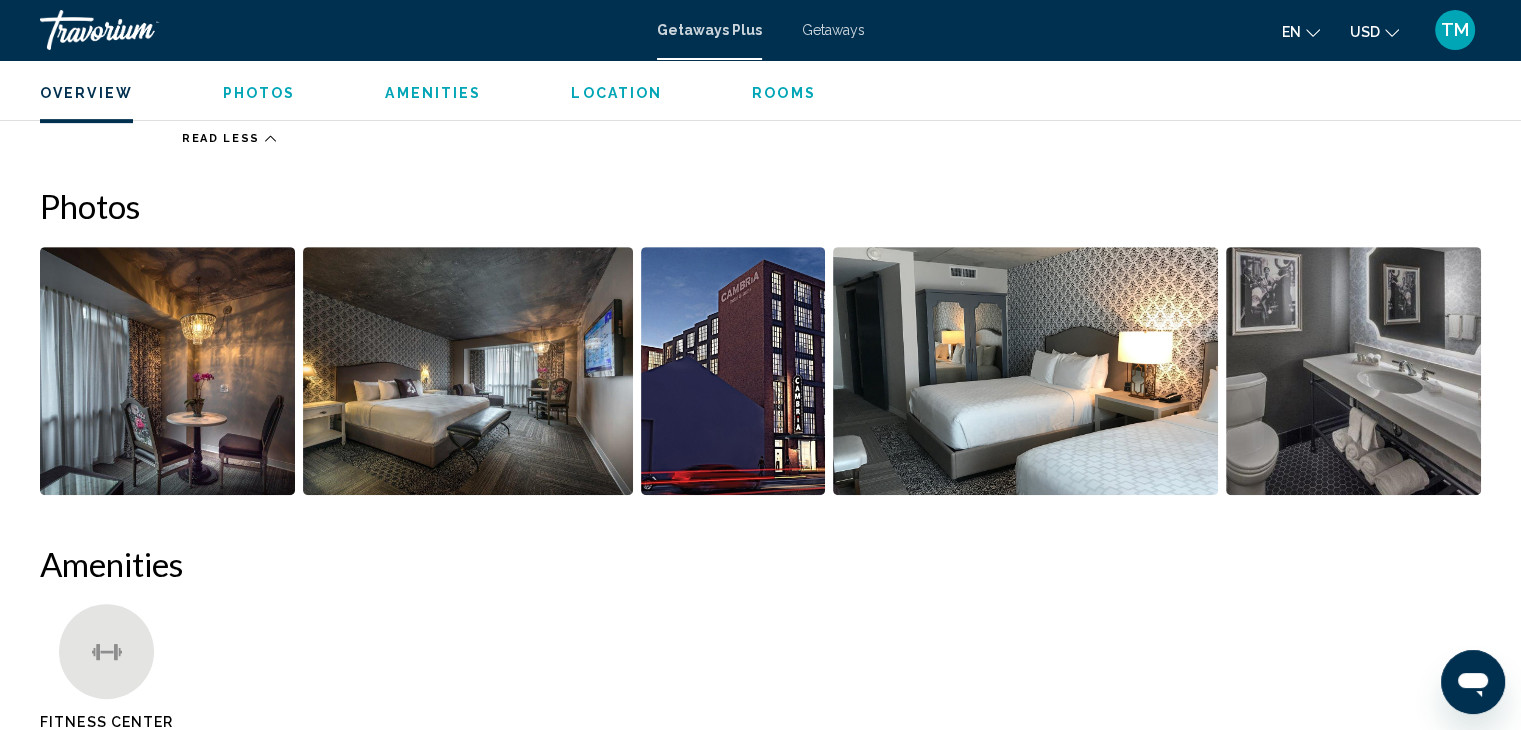 scroll, scrollTop: 788, scrollLeft: 0, axis: vertical 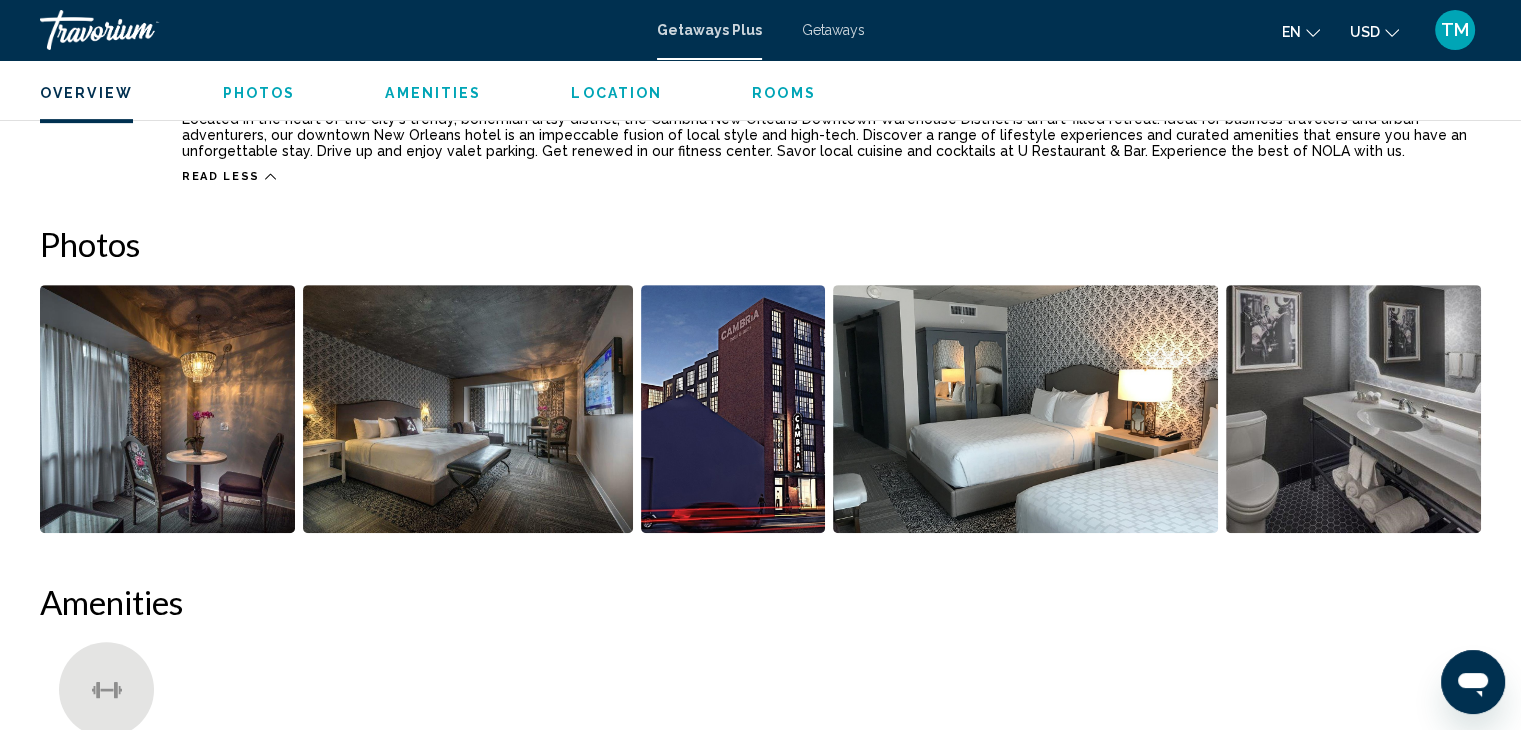click at bounding box center (167, 409) 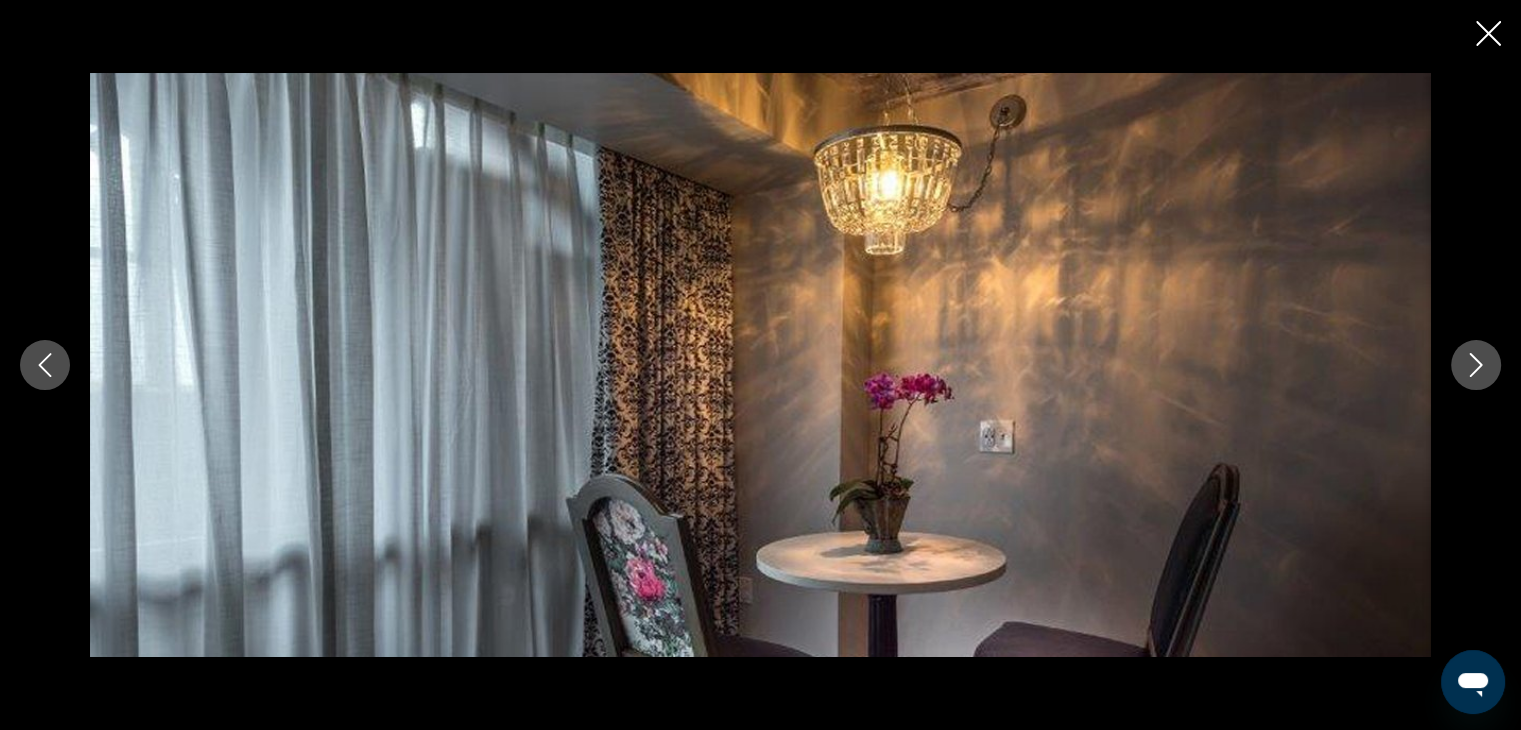 click 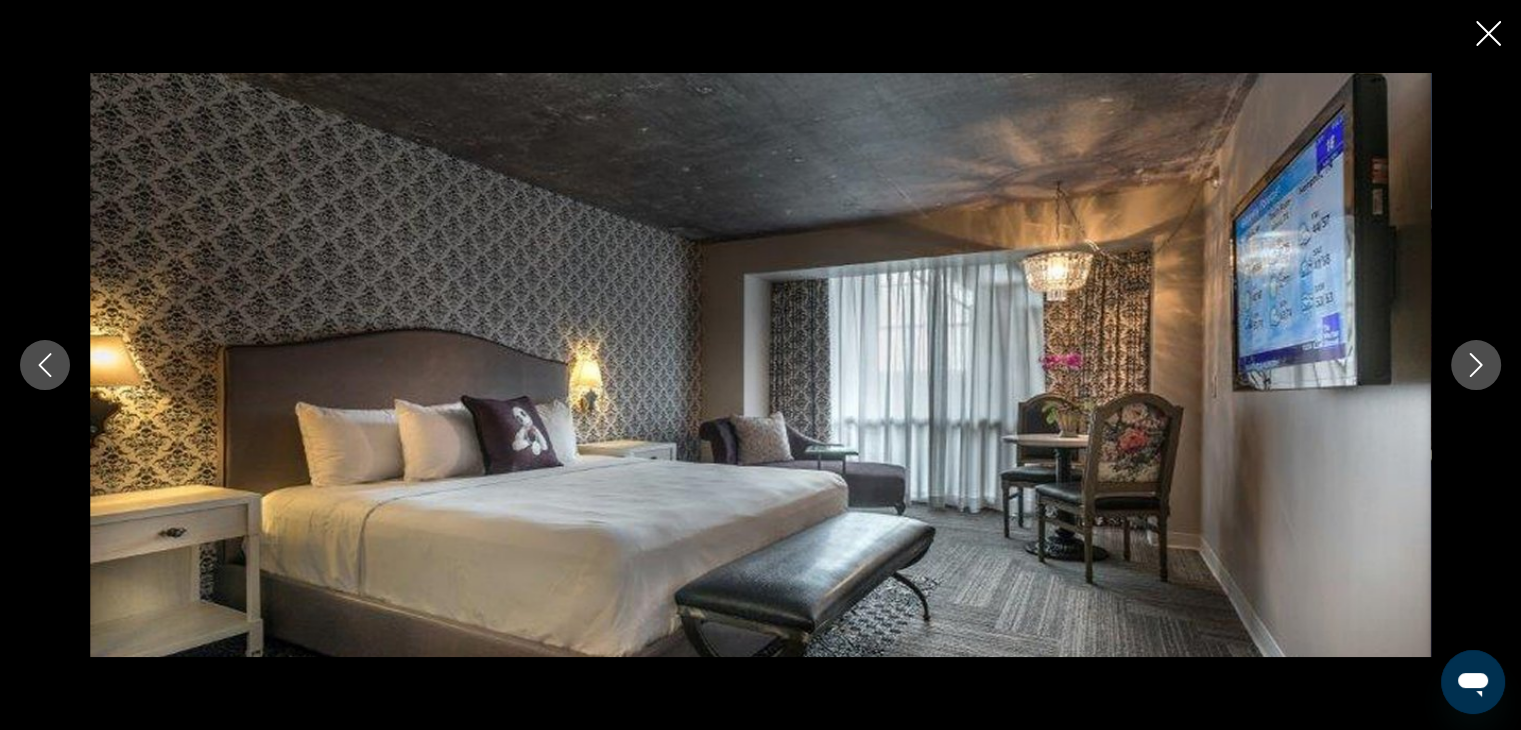 click 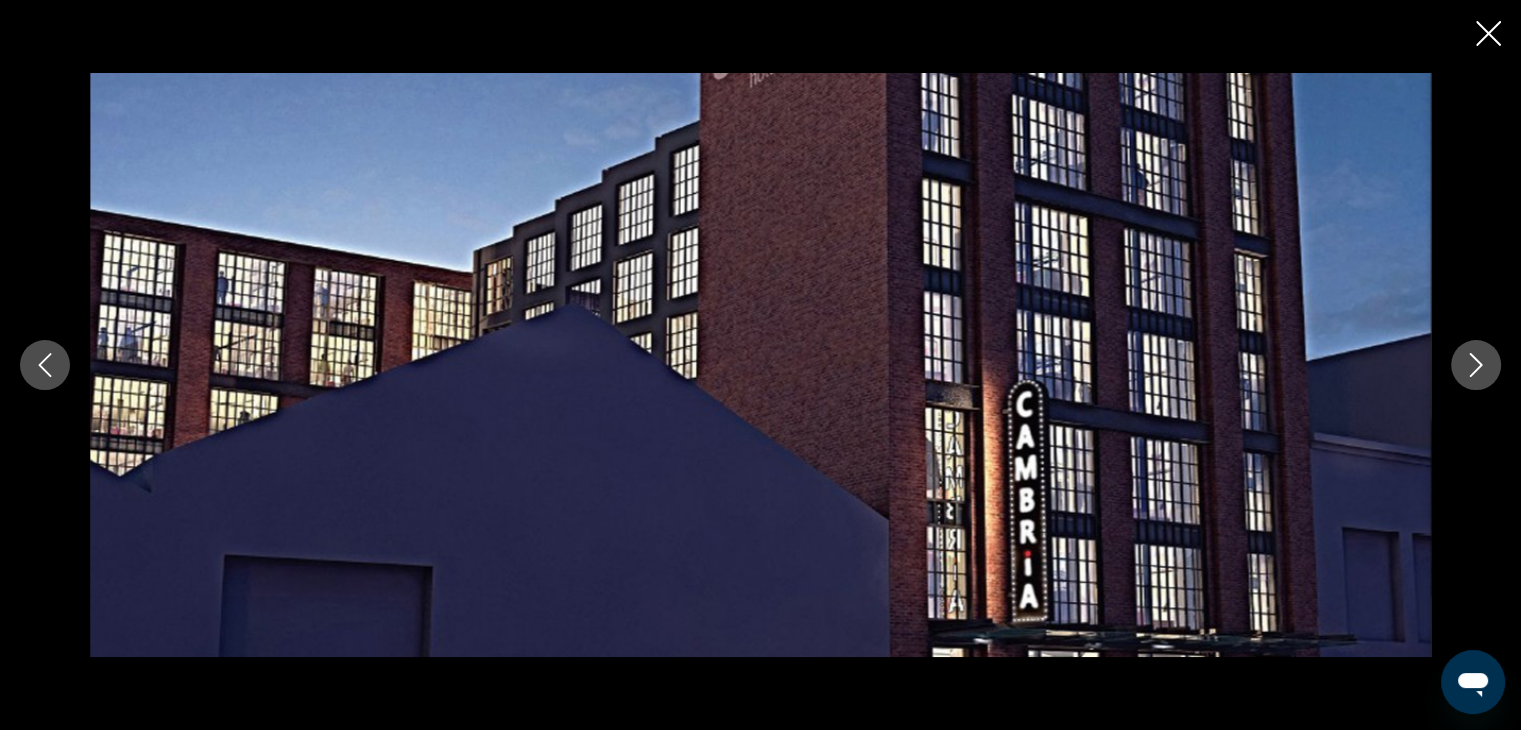 click 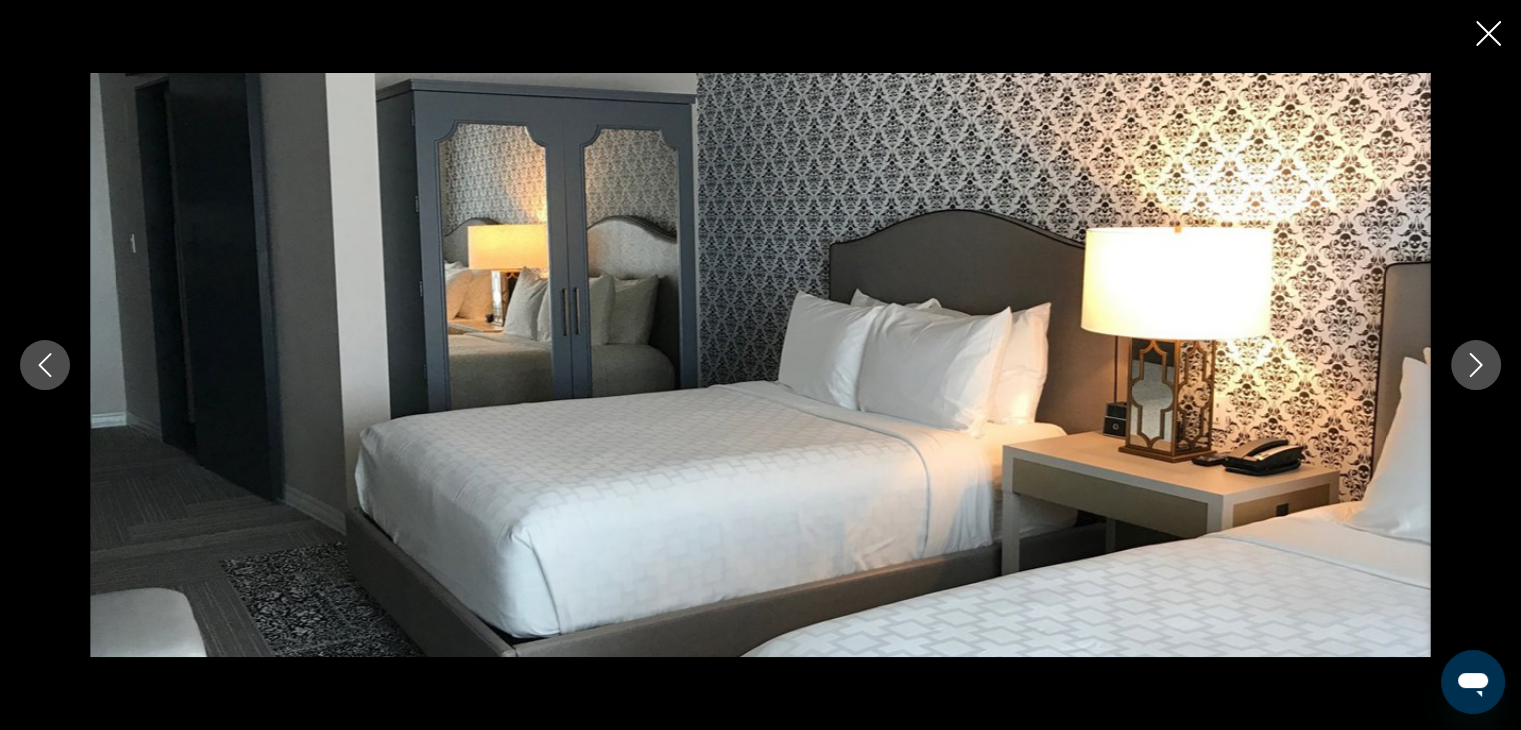 click 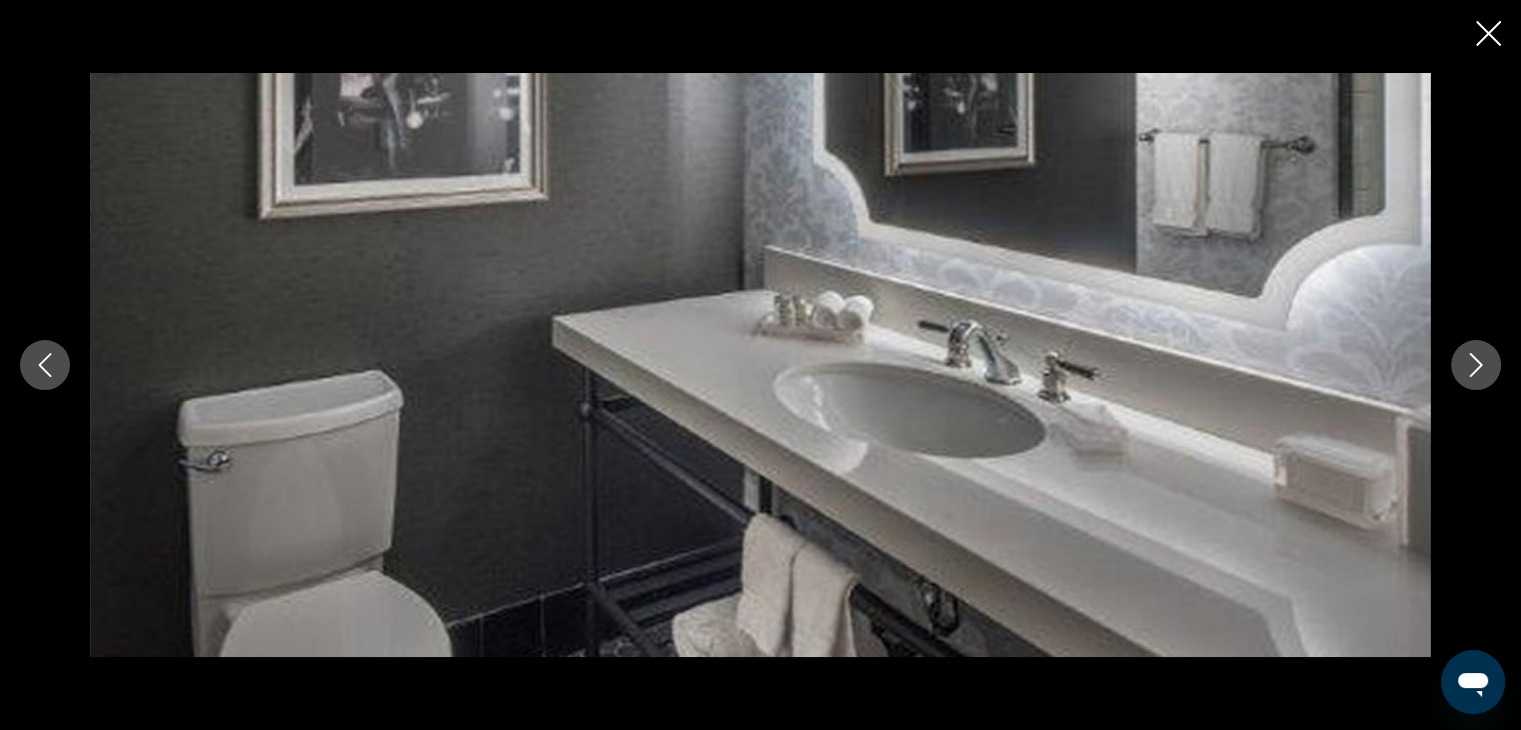 click 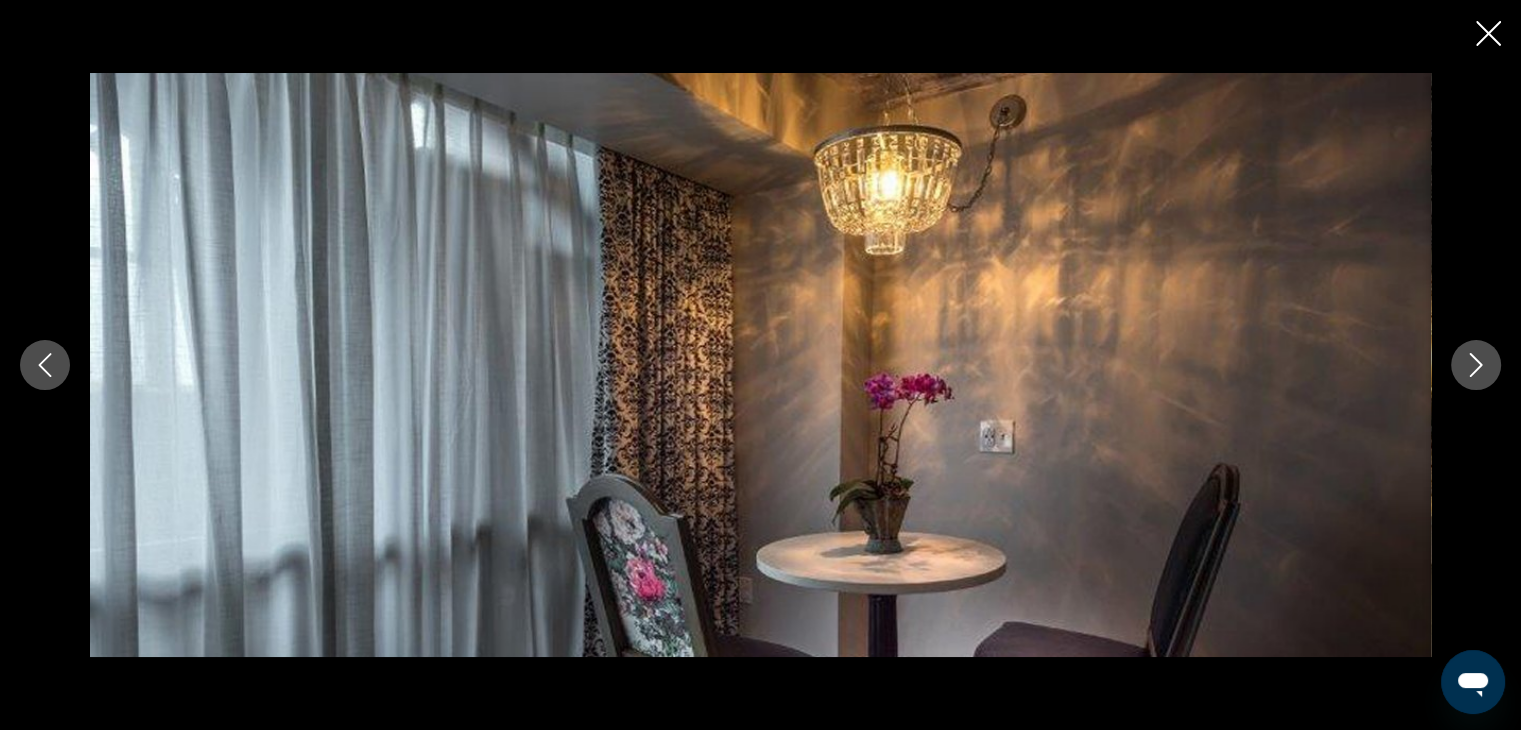click 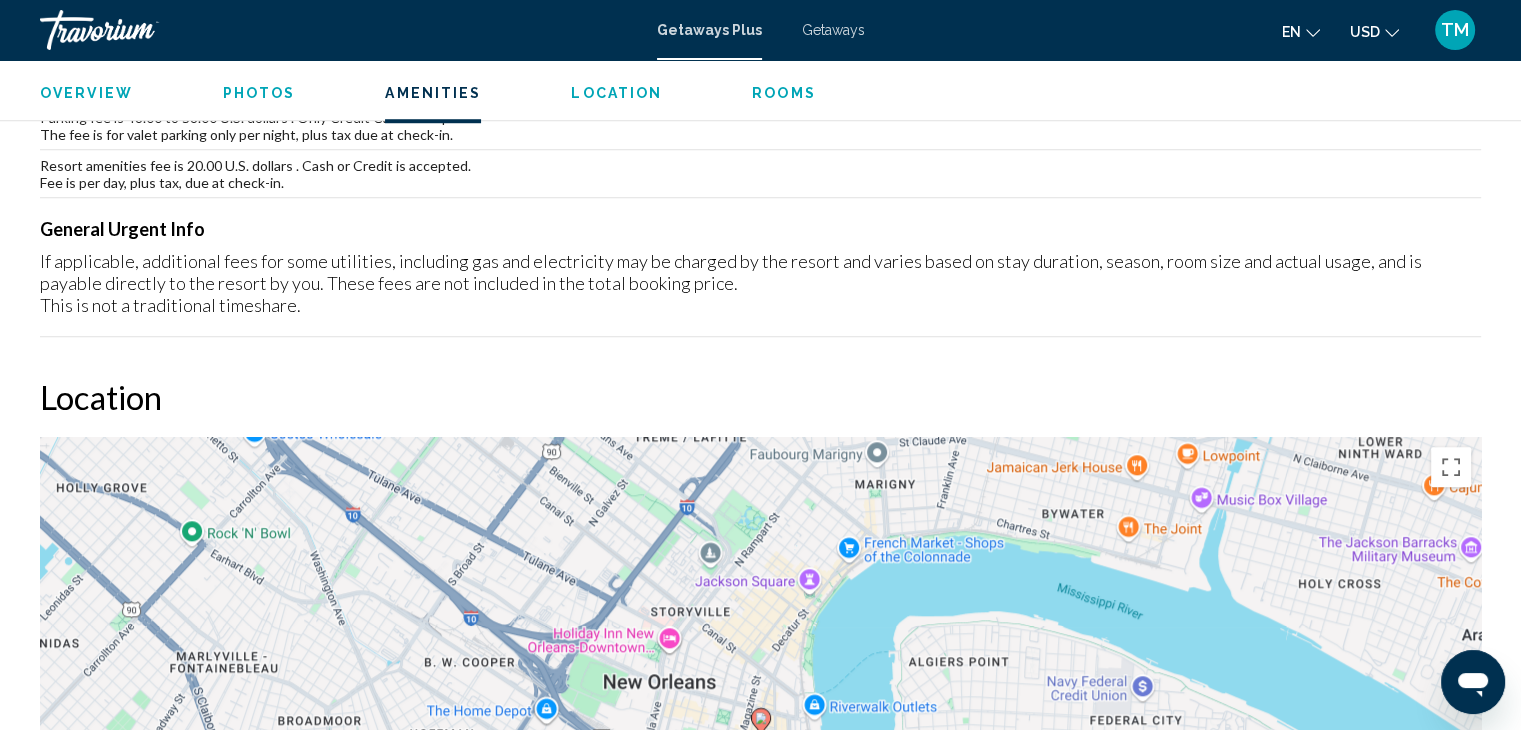 scroll, scrollTop: 265, scrollLeft: 0, axis: vertical 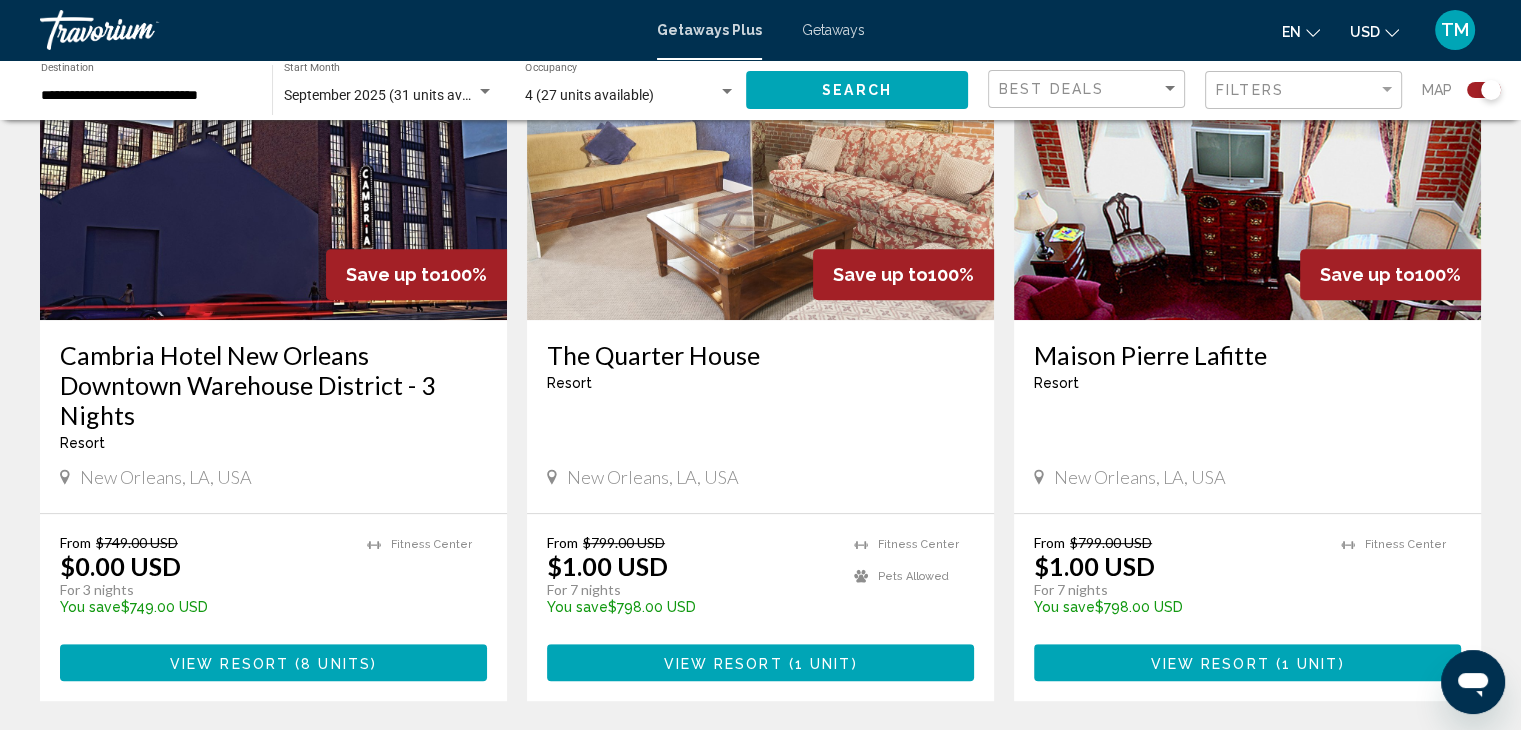 click at bounding box center (760, 160) 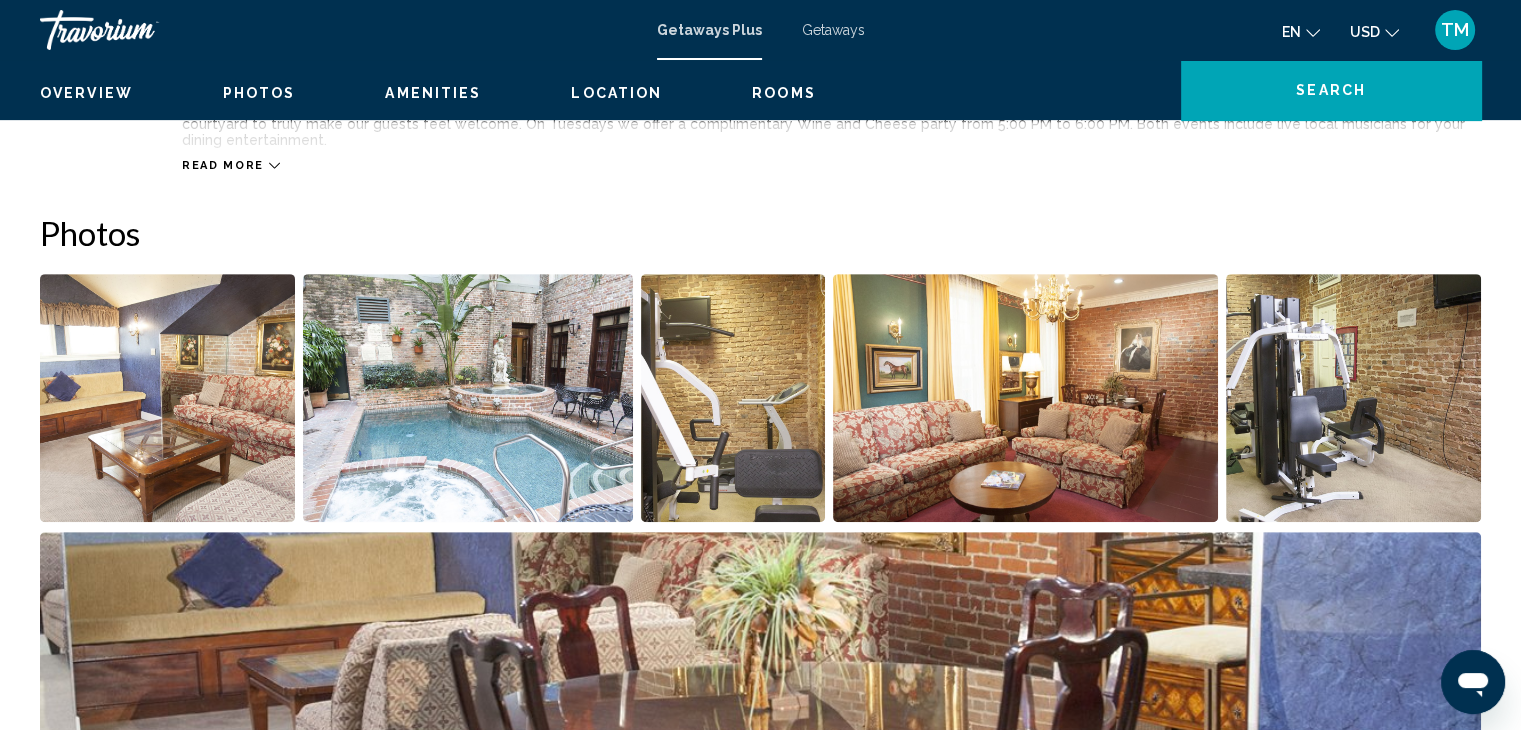 scroll, scrollTop: 0, scrollLeft: 0, axis: both 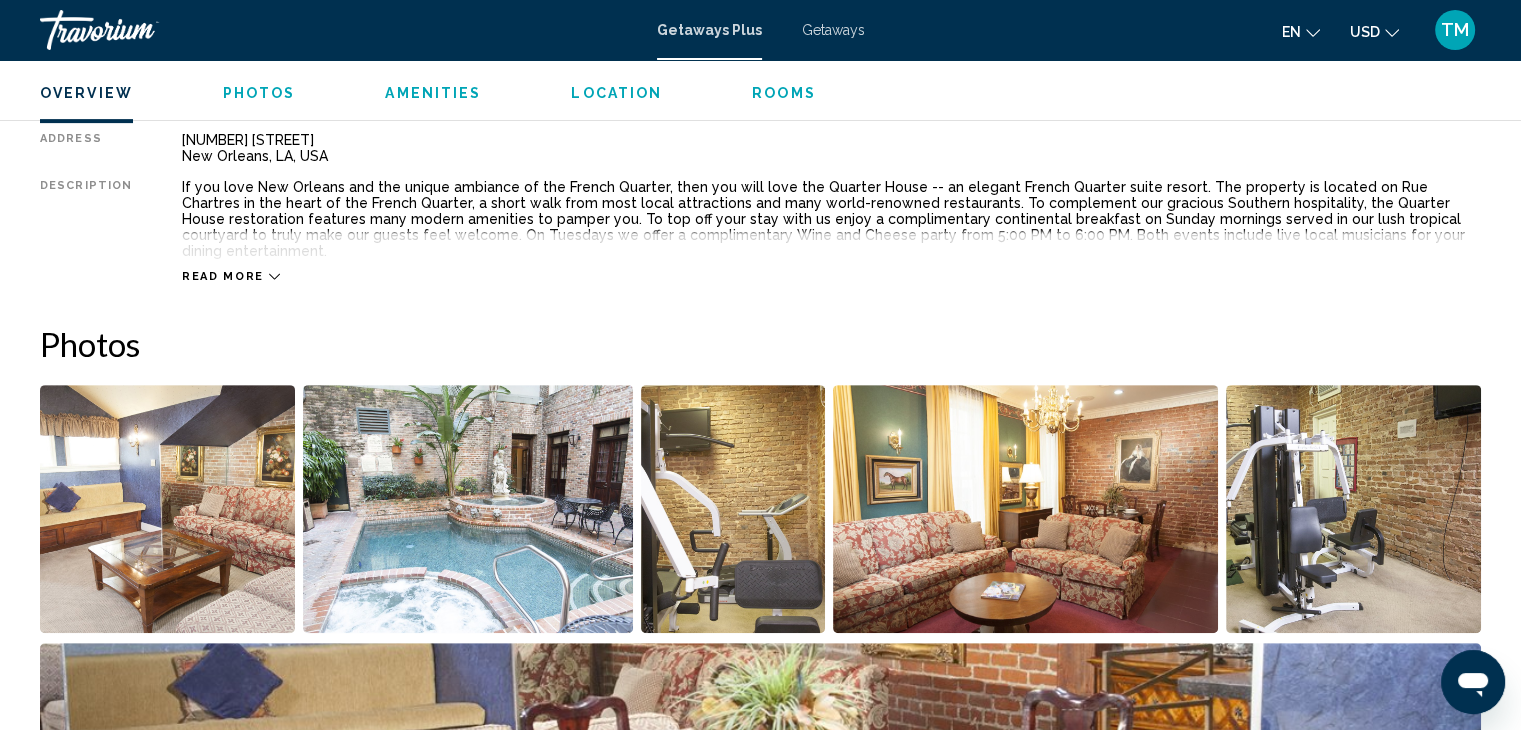click on "Read more" at bounding box center [223, 276] 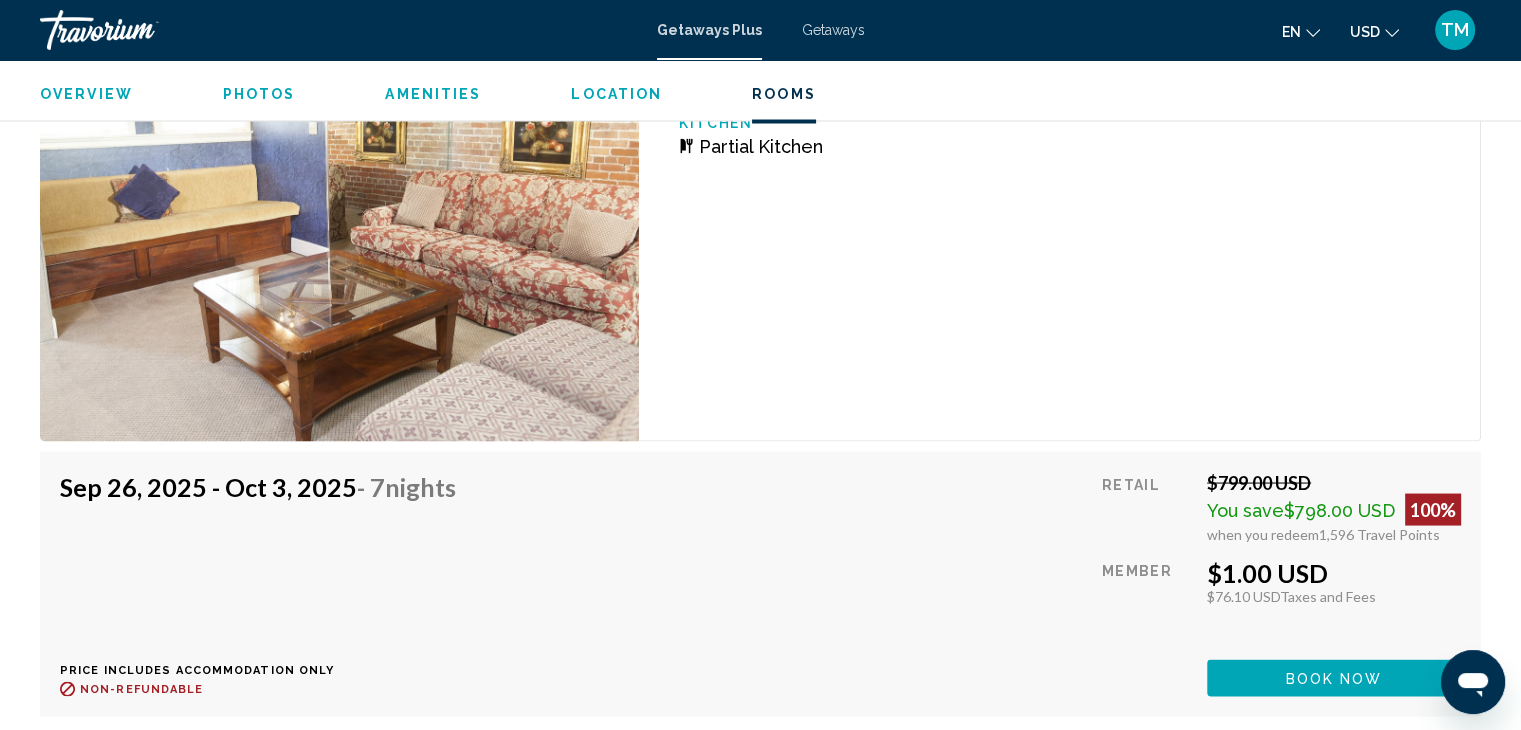 scroll, scrollTop: 3716, scrollLeft: 0, axis: vertical 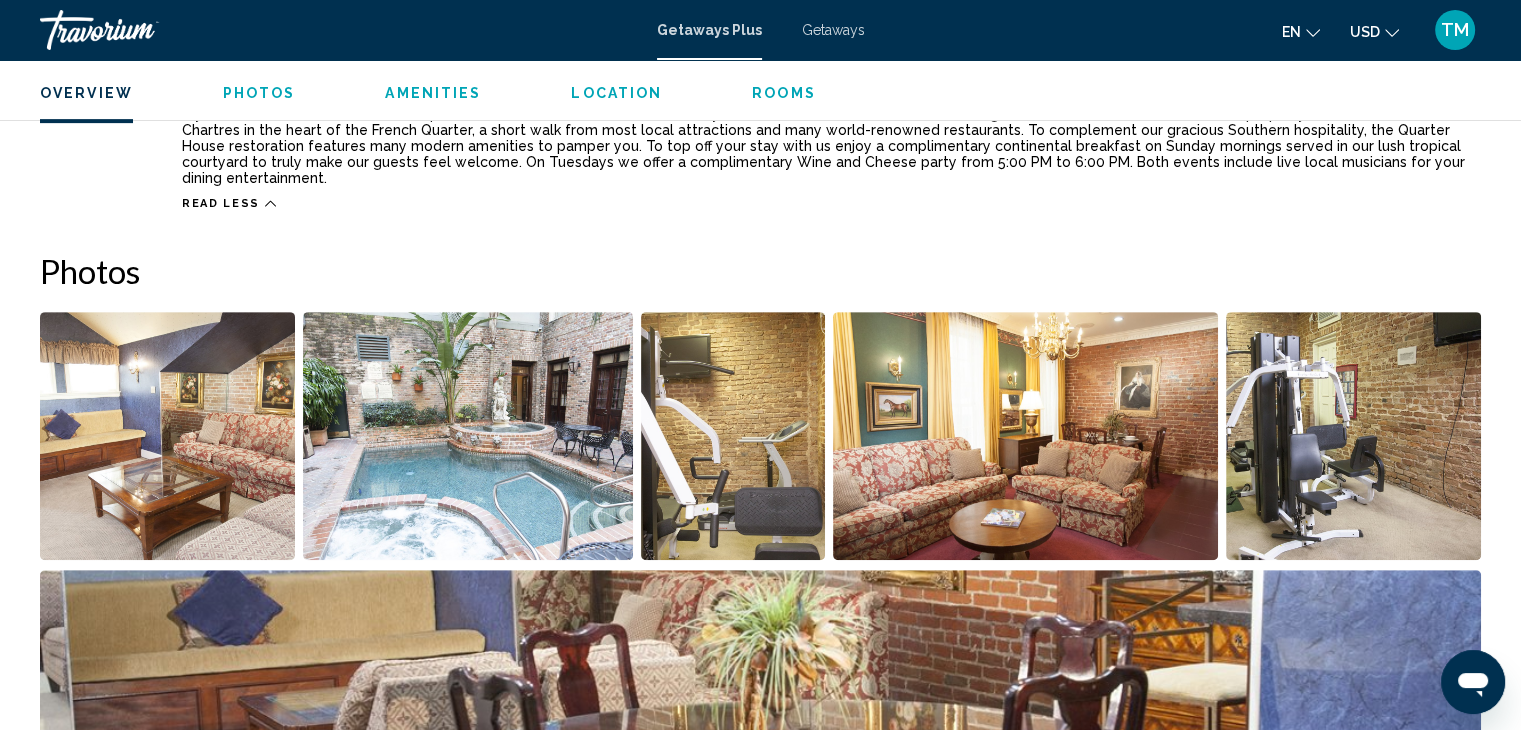 click at bounding box center (167, 436) 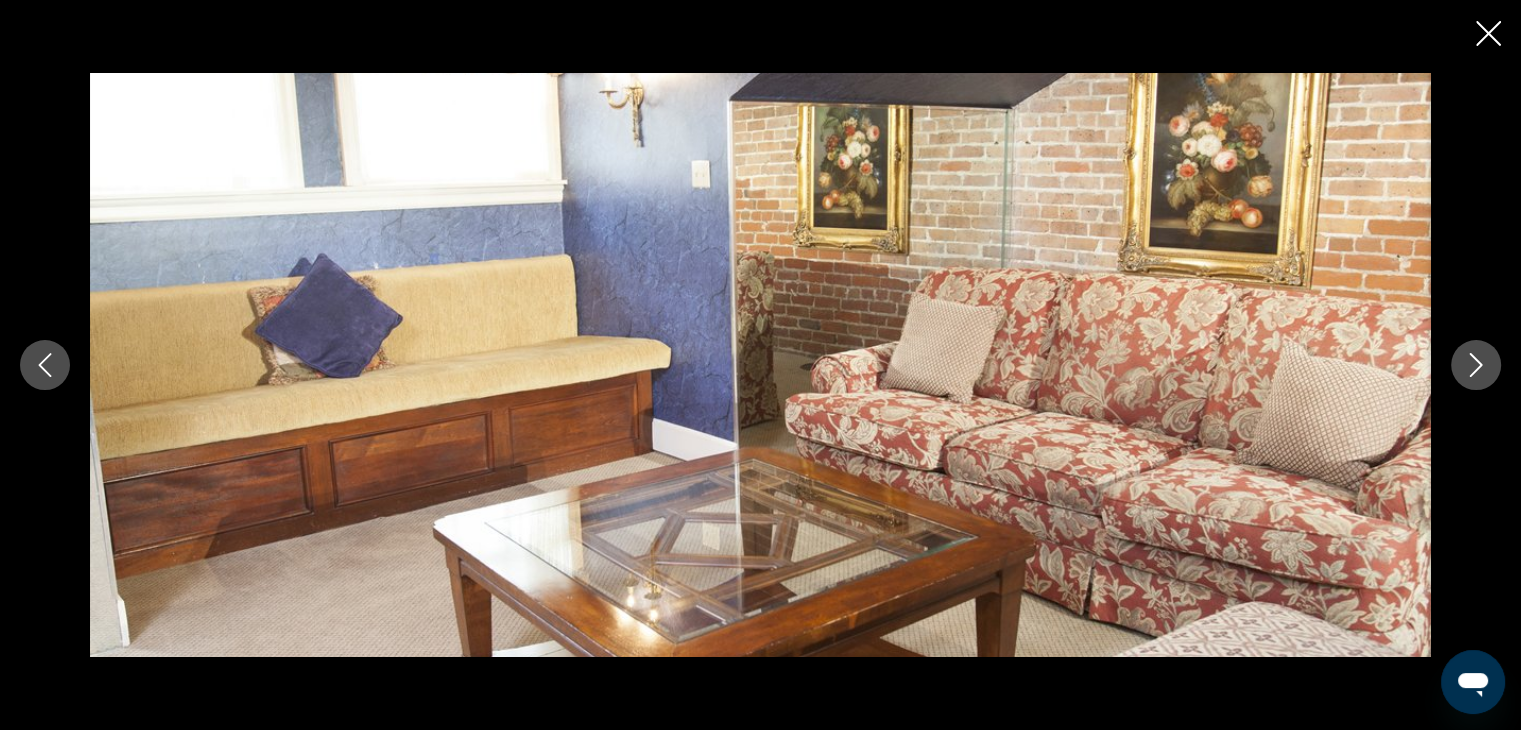 click 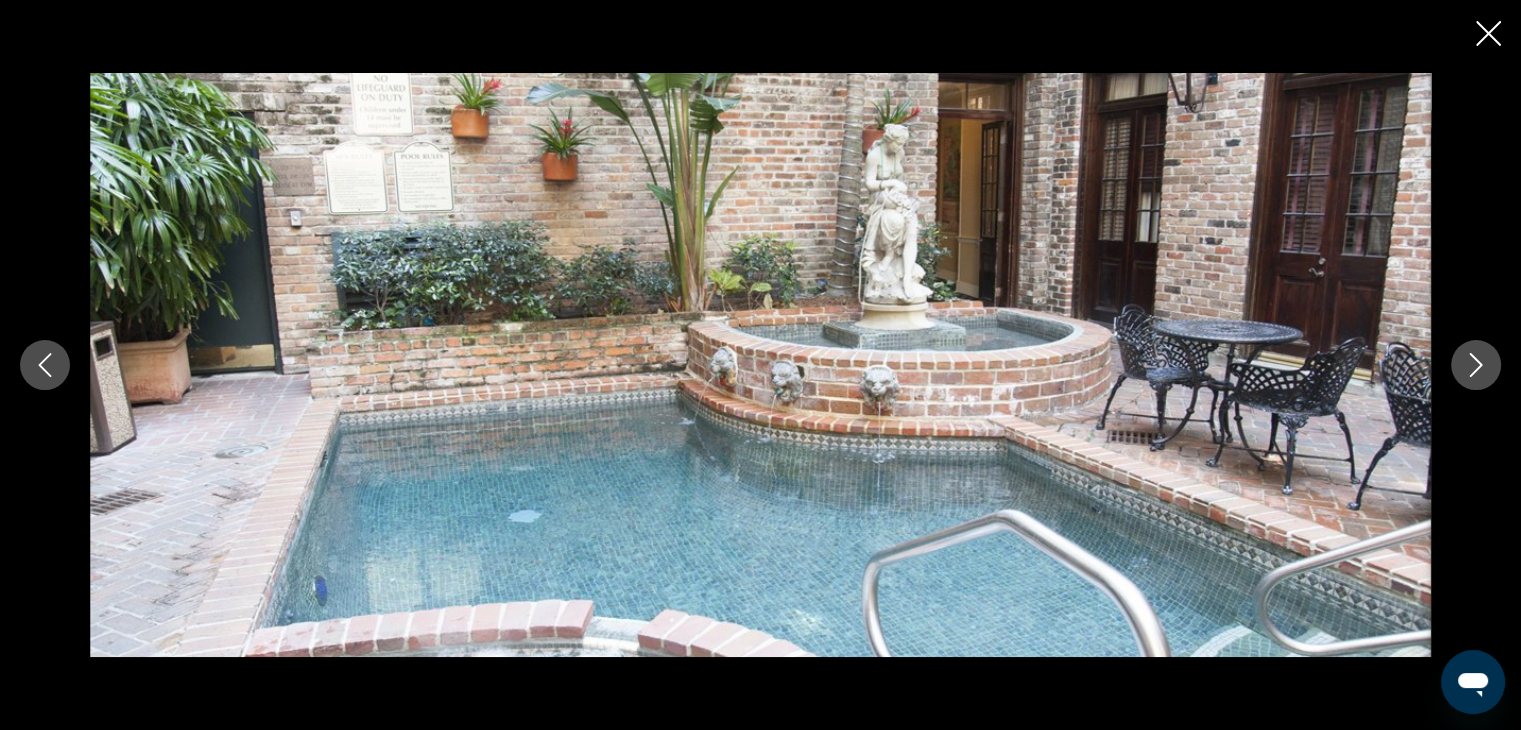click 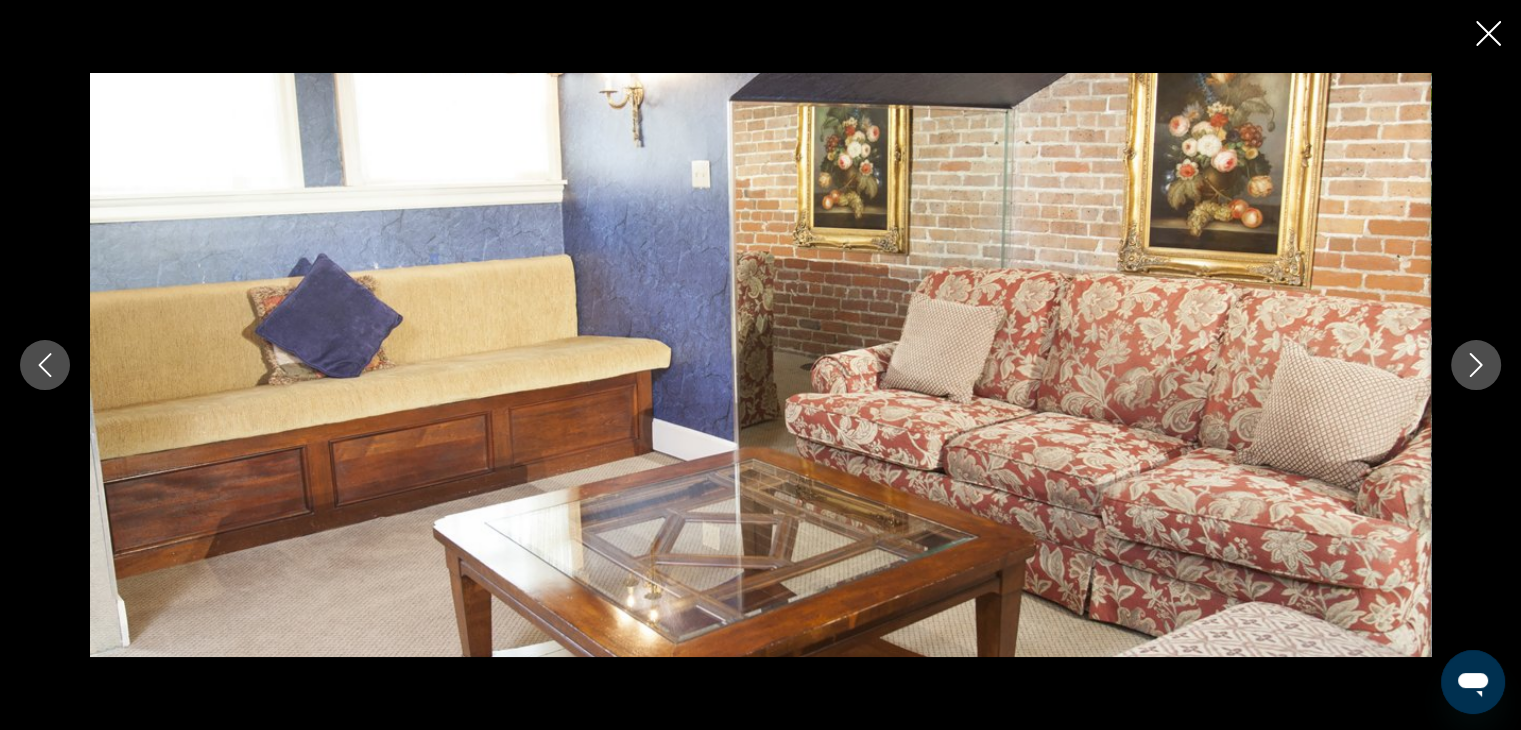 click 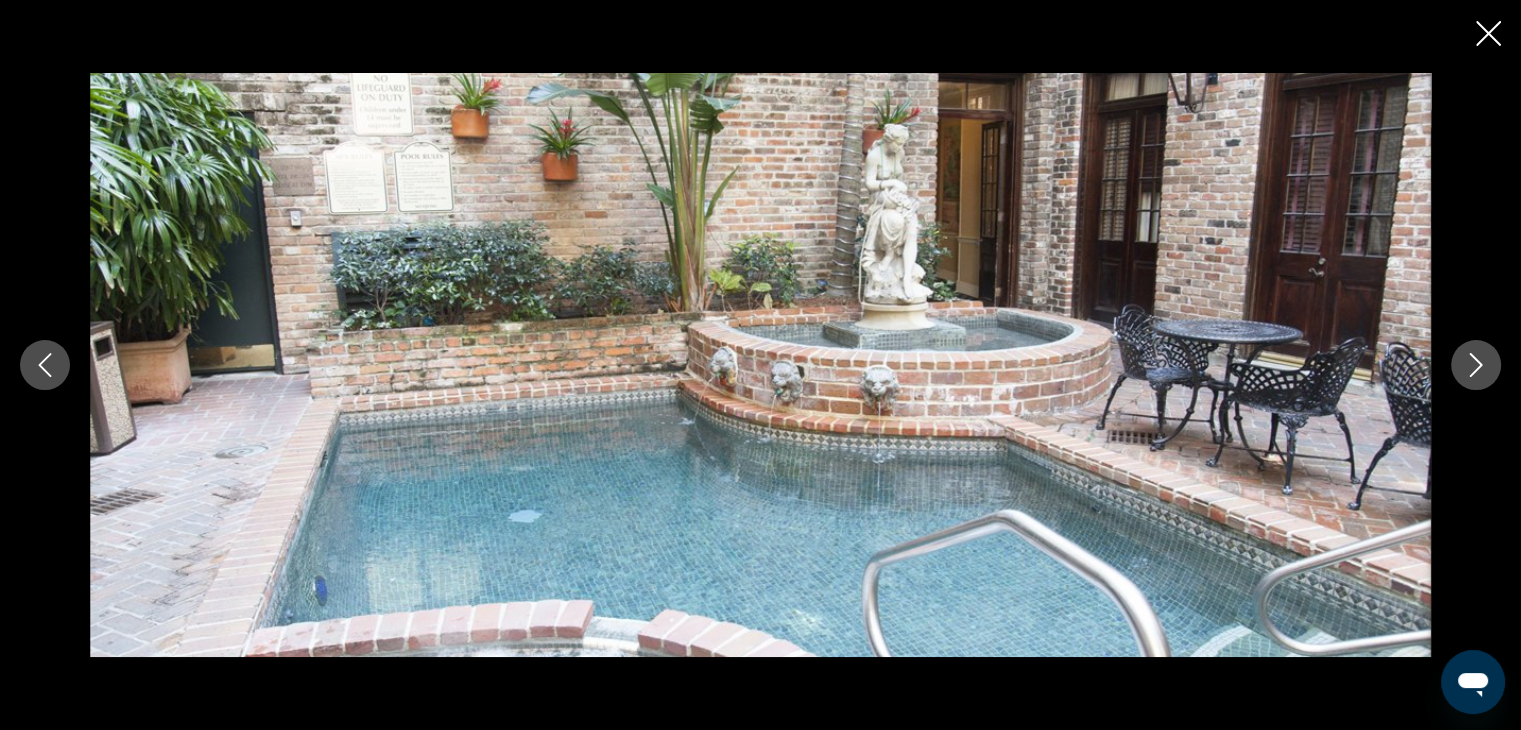 click 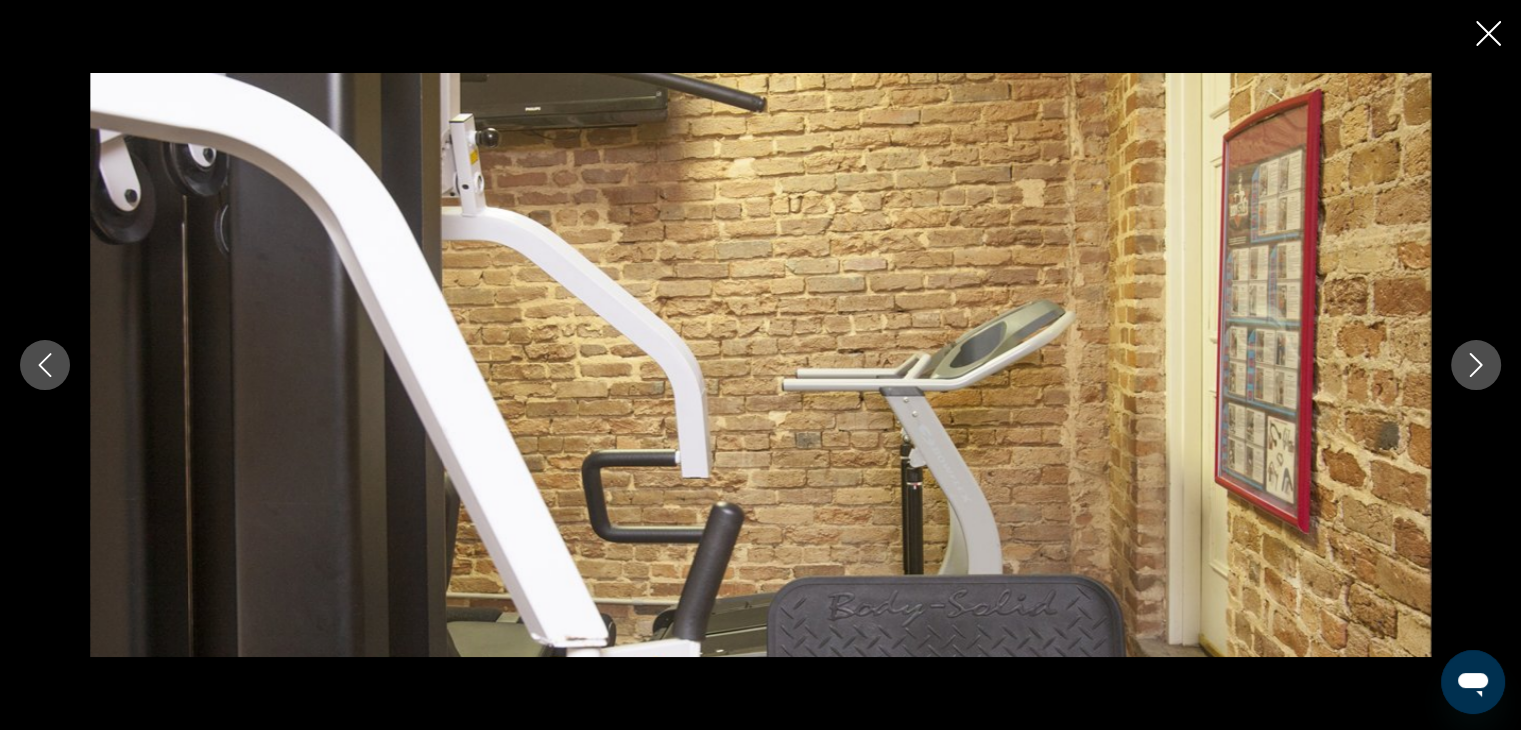 click 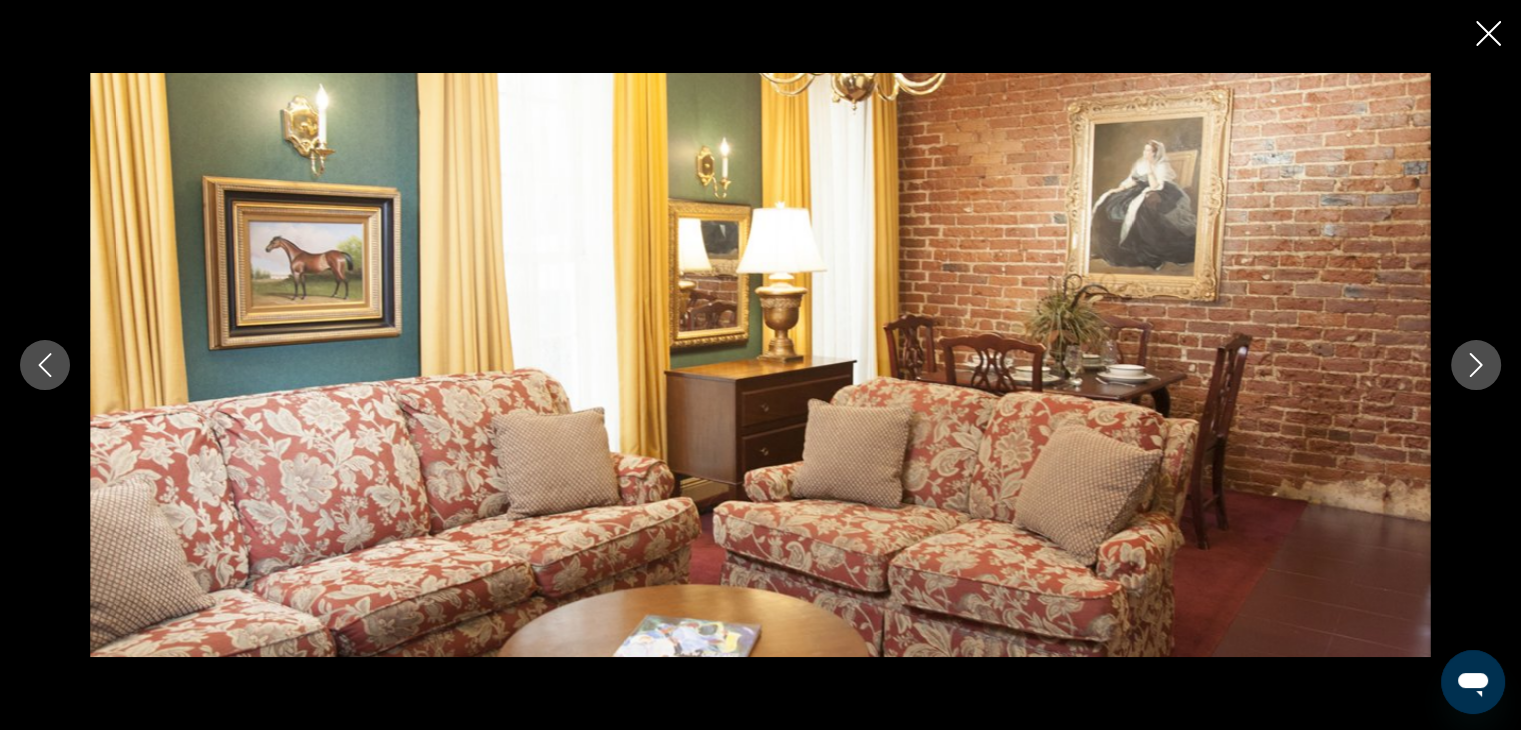click 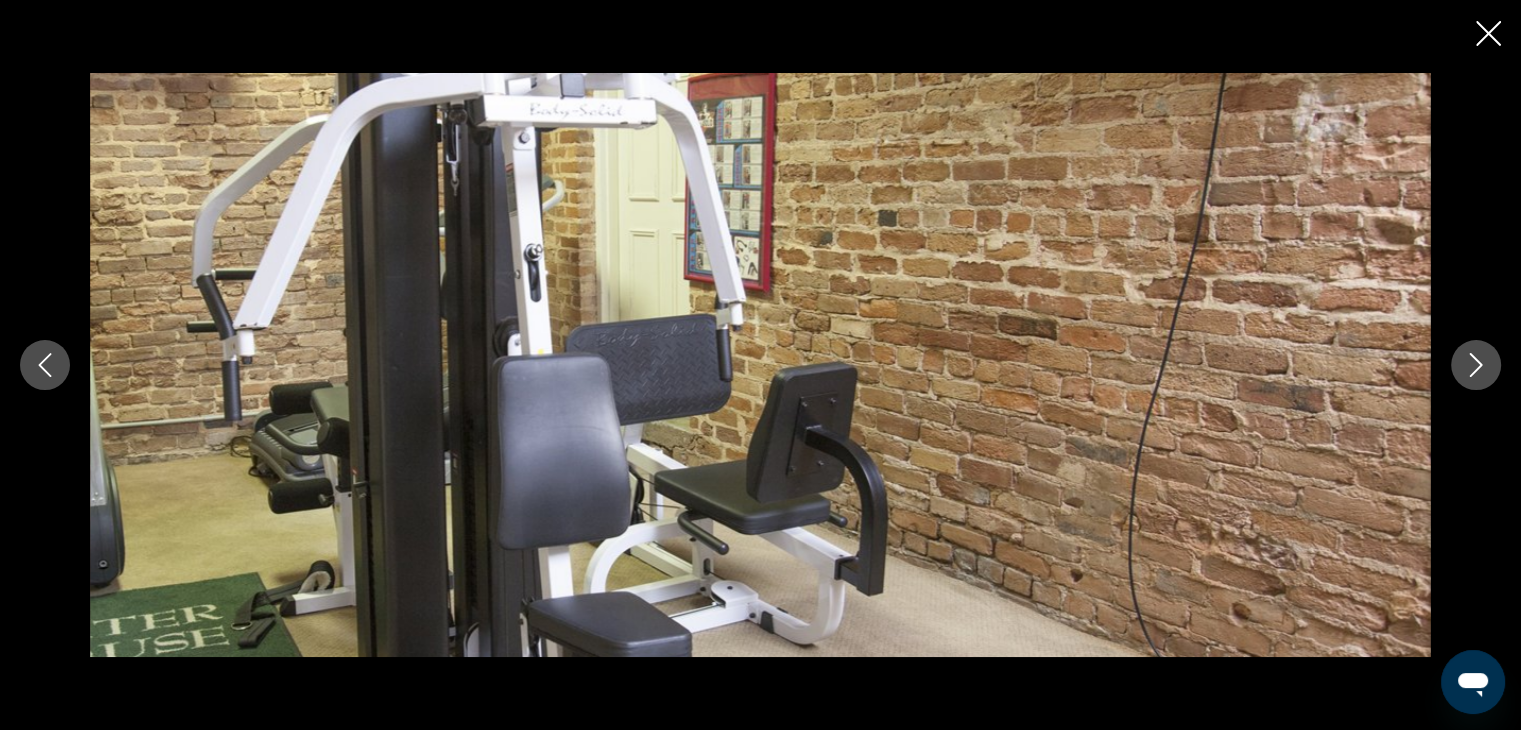 click 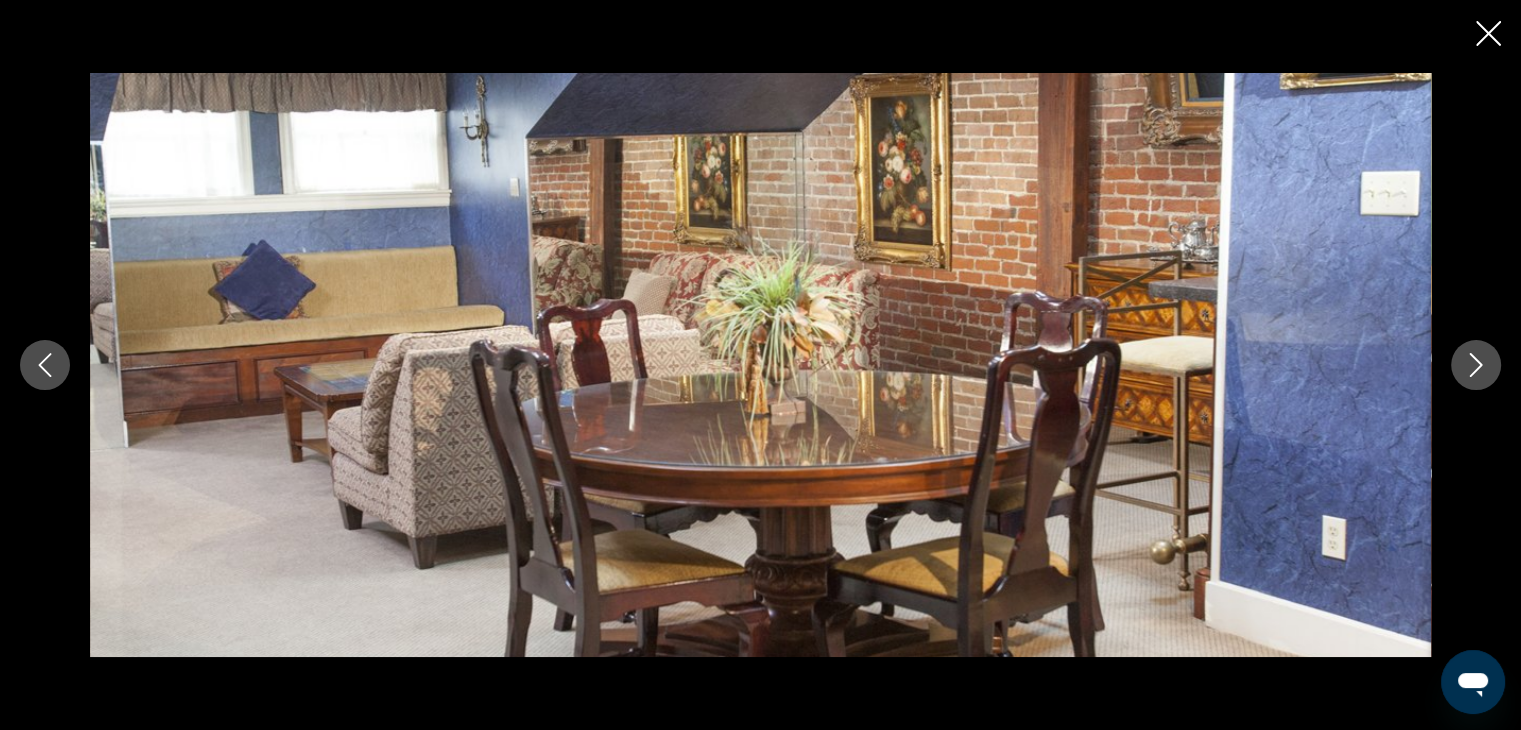 click 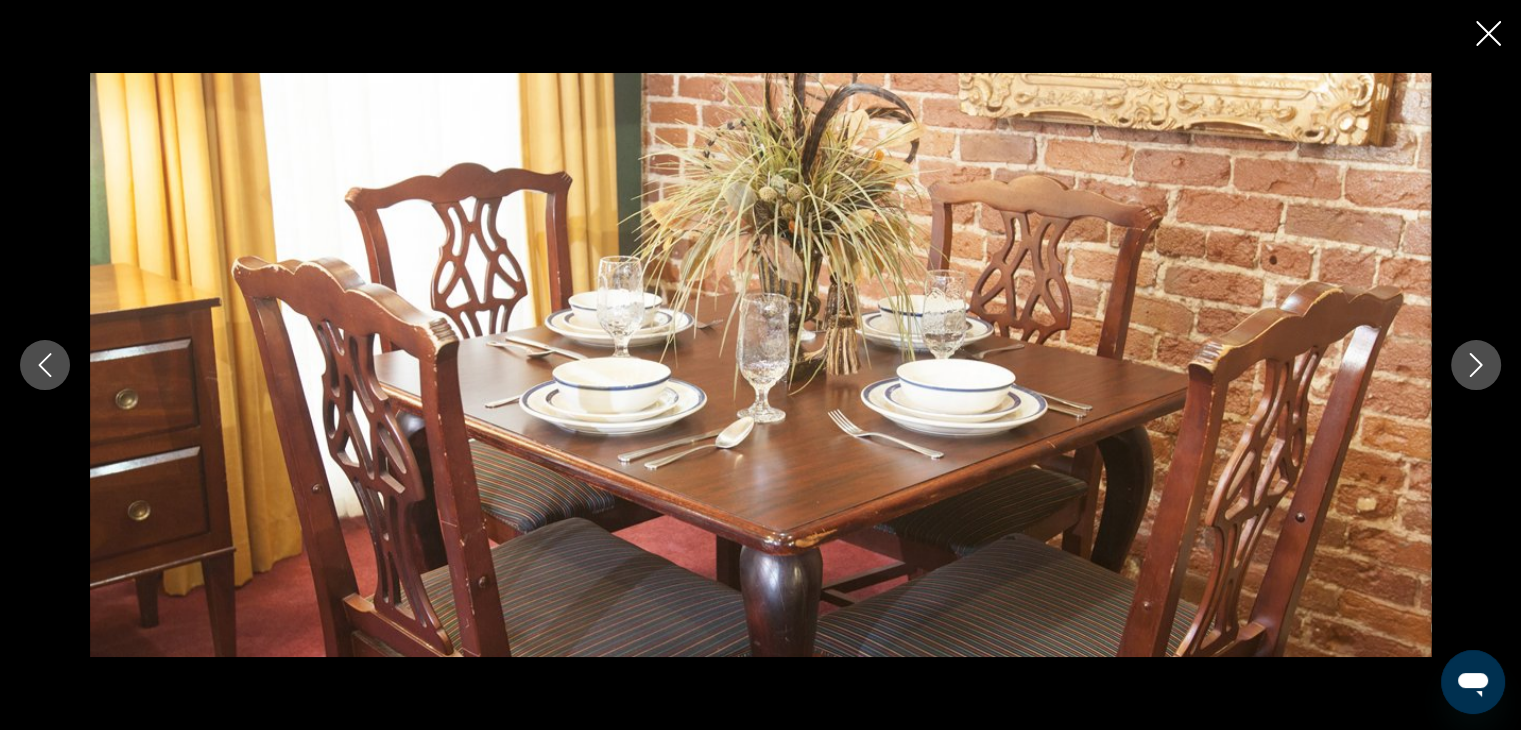 click 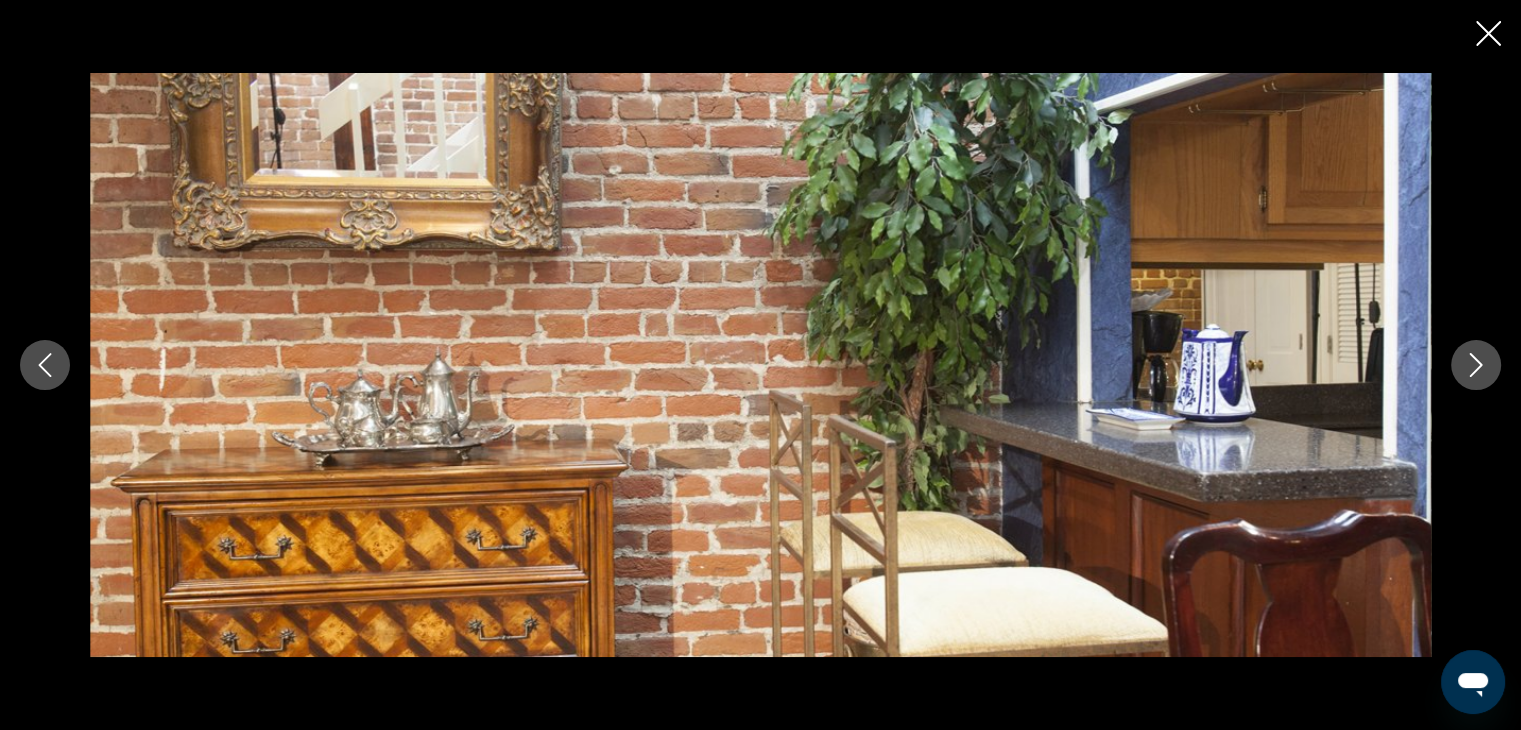 click 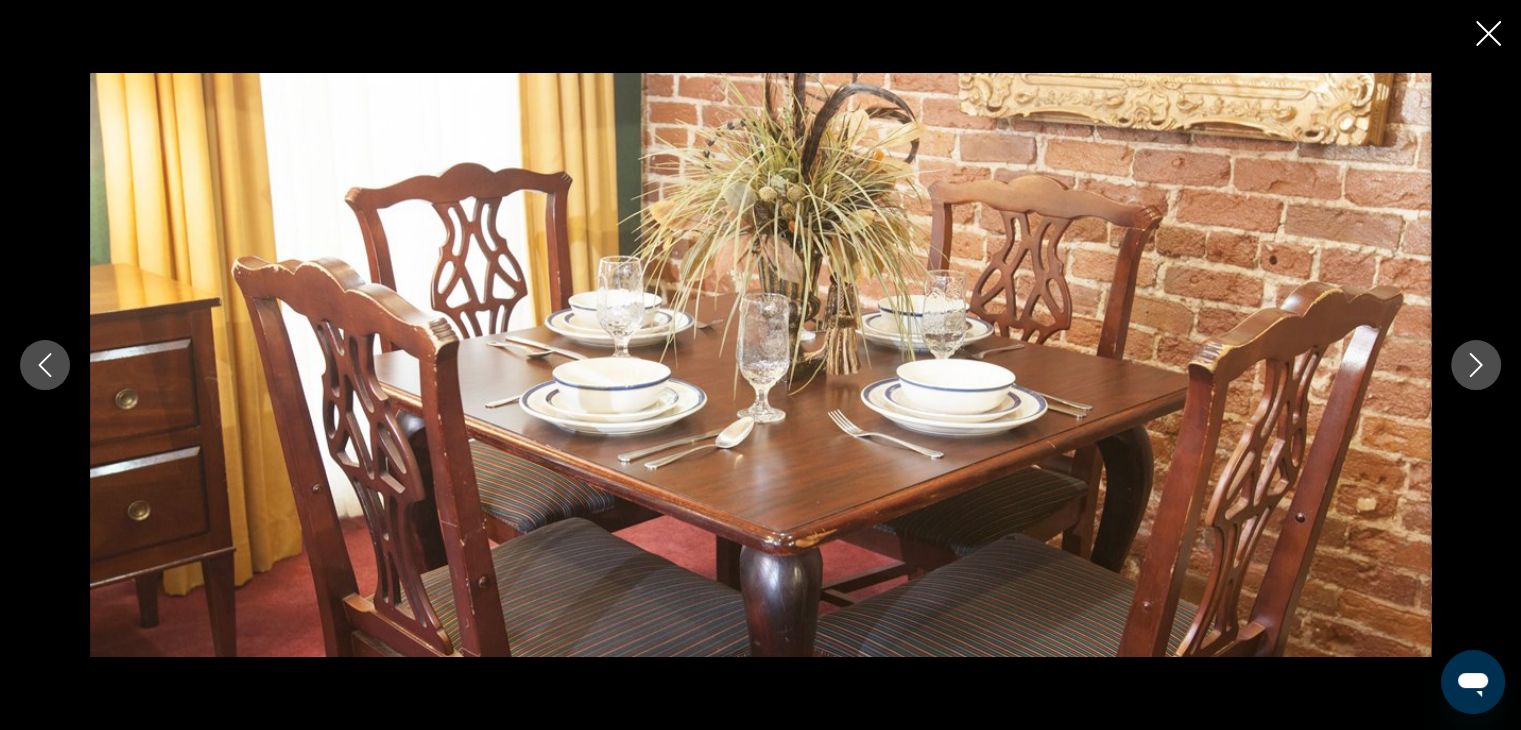 click 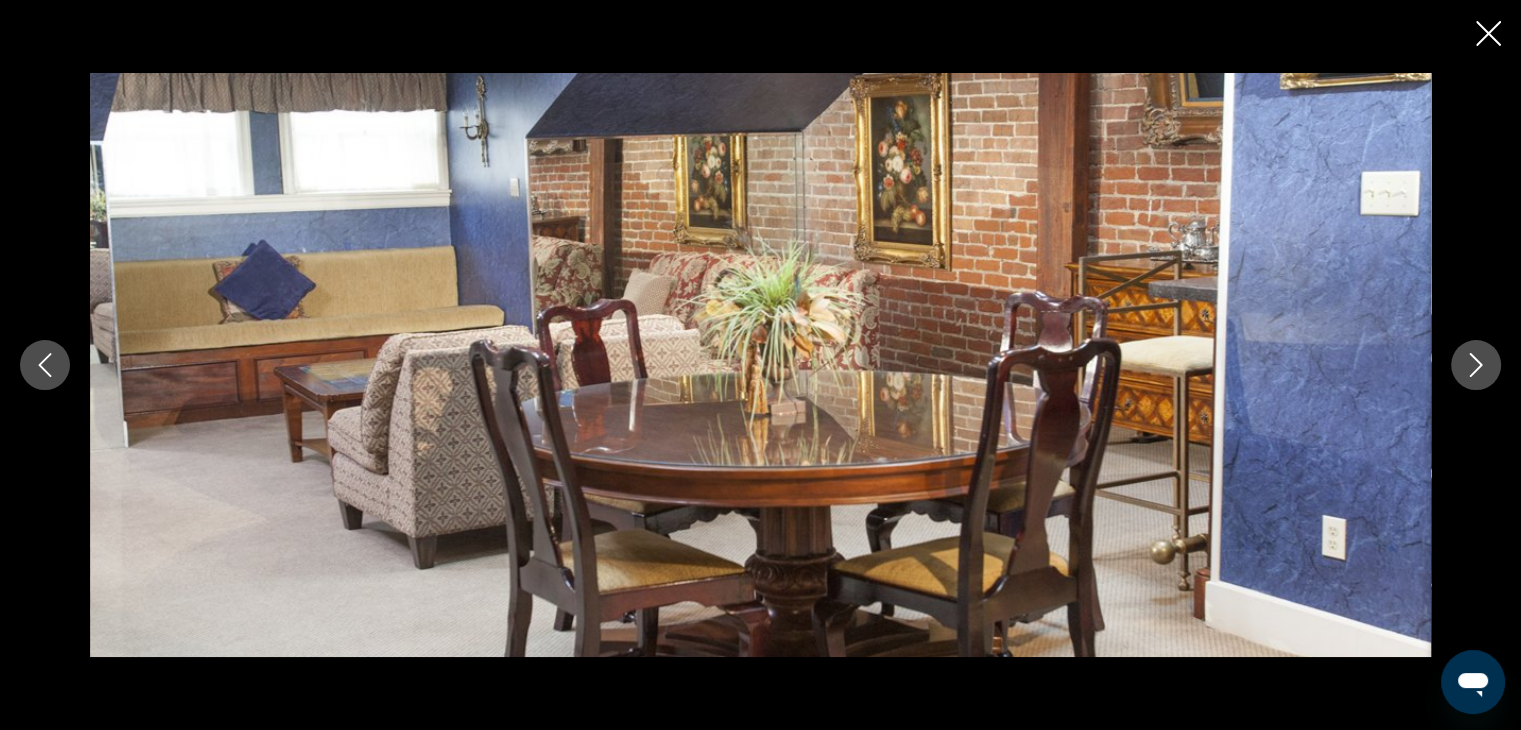 click 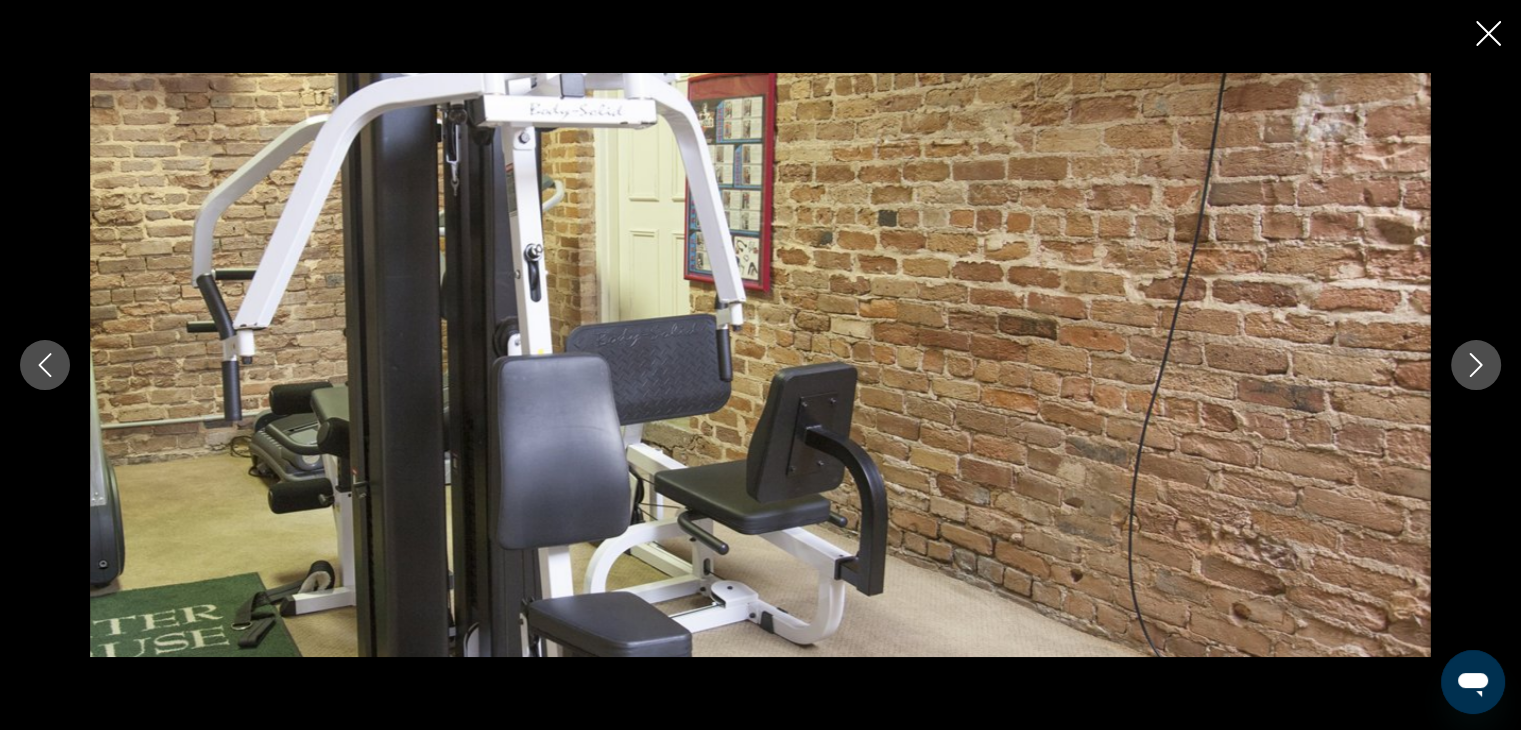 click 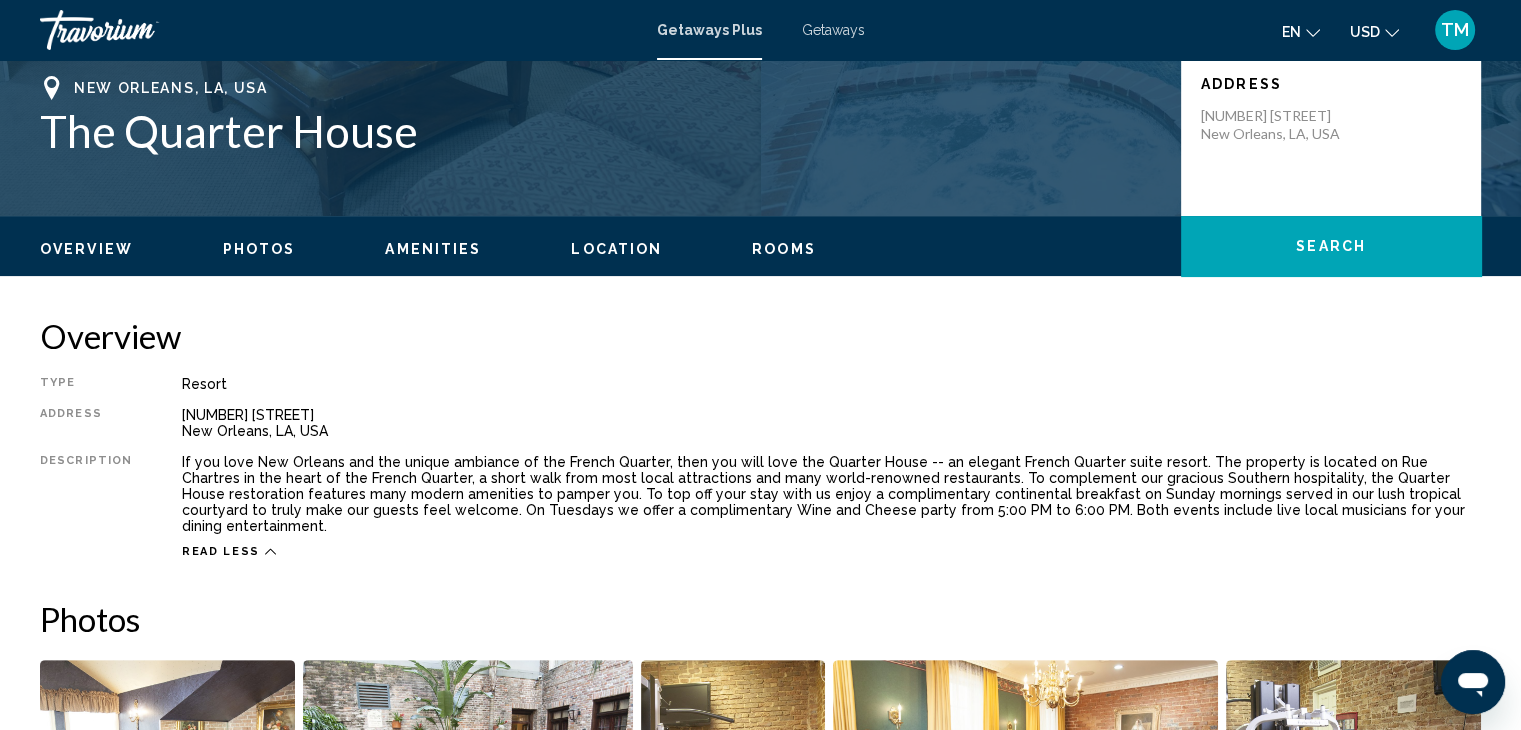 scroll, scrollTop: 0, scrollLeft: 0, axis: both 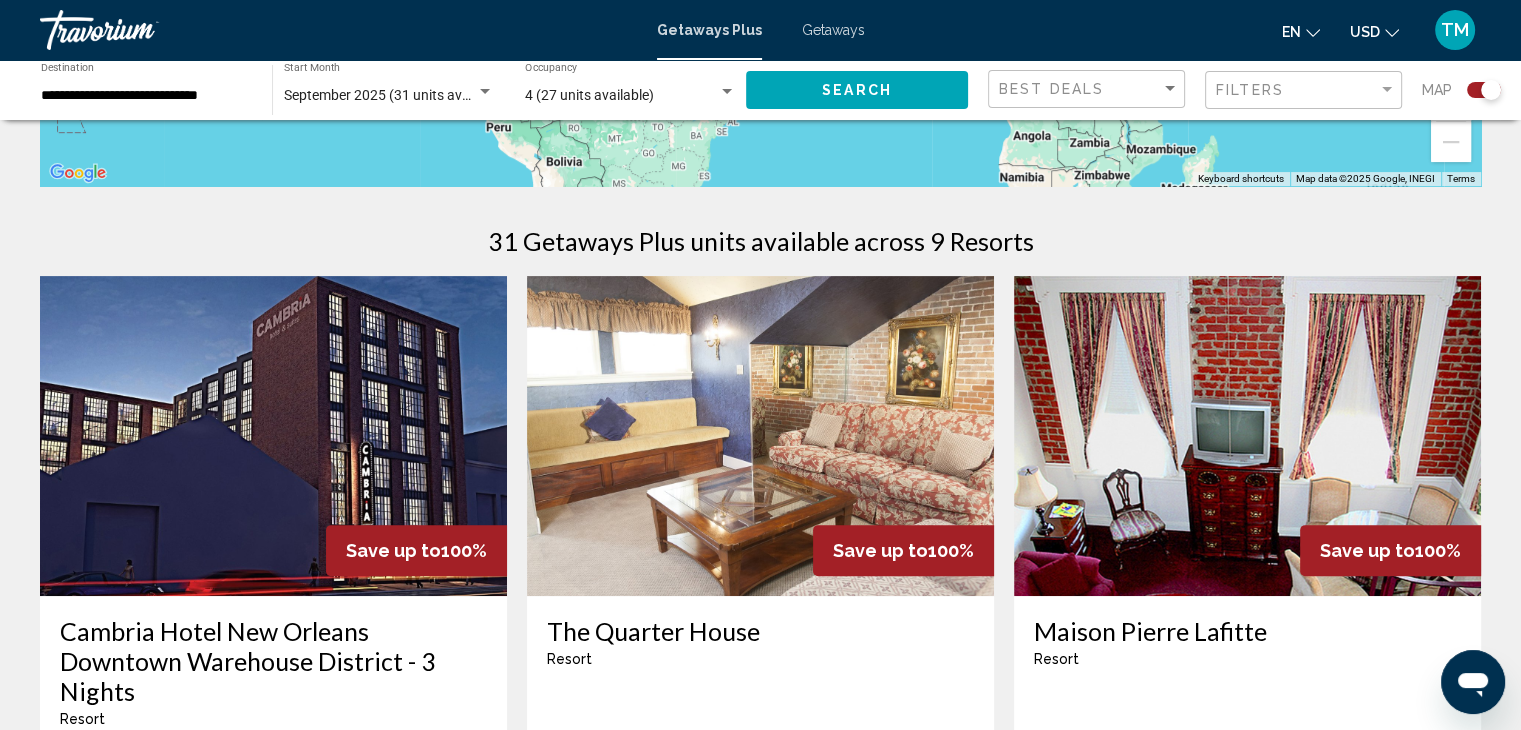click at bounding box center [727, 92] 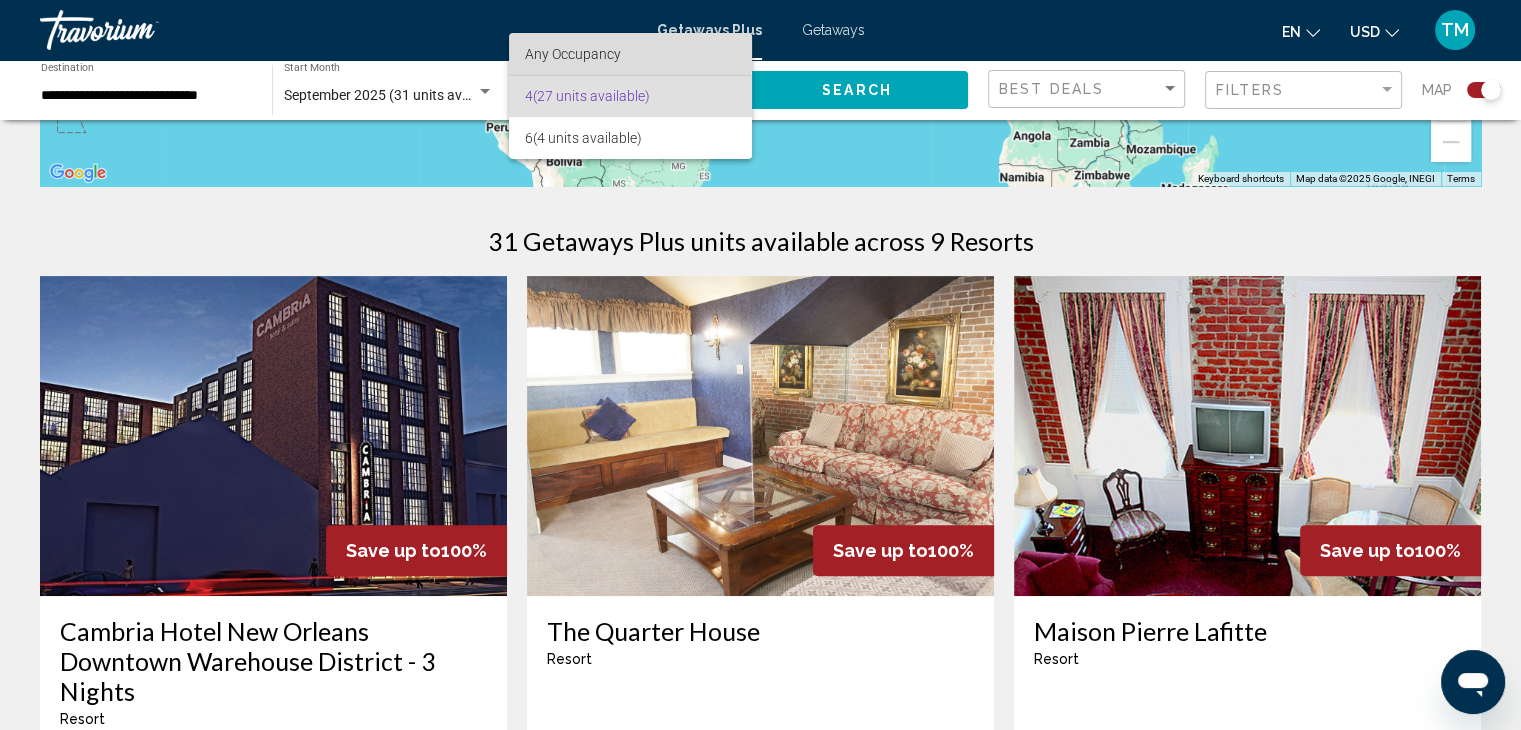 click on "Any Occupancy" at bounding box center [573, 54] 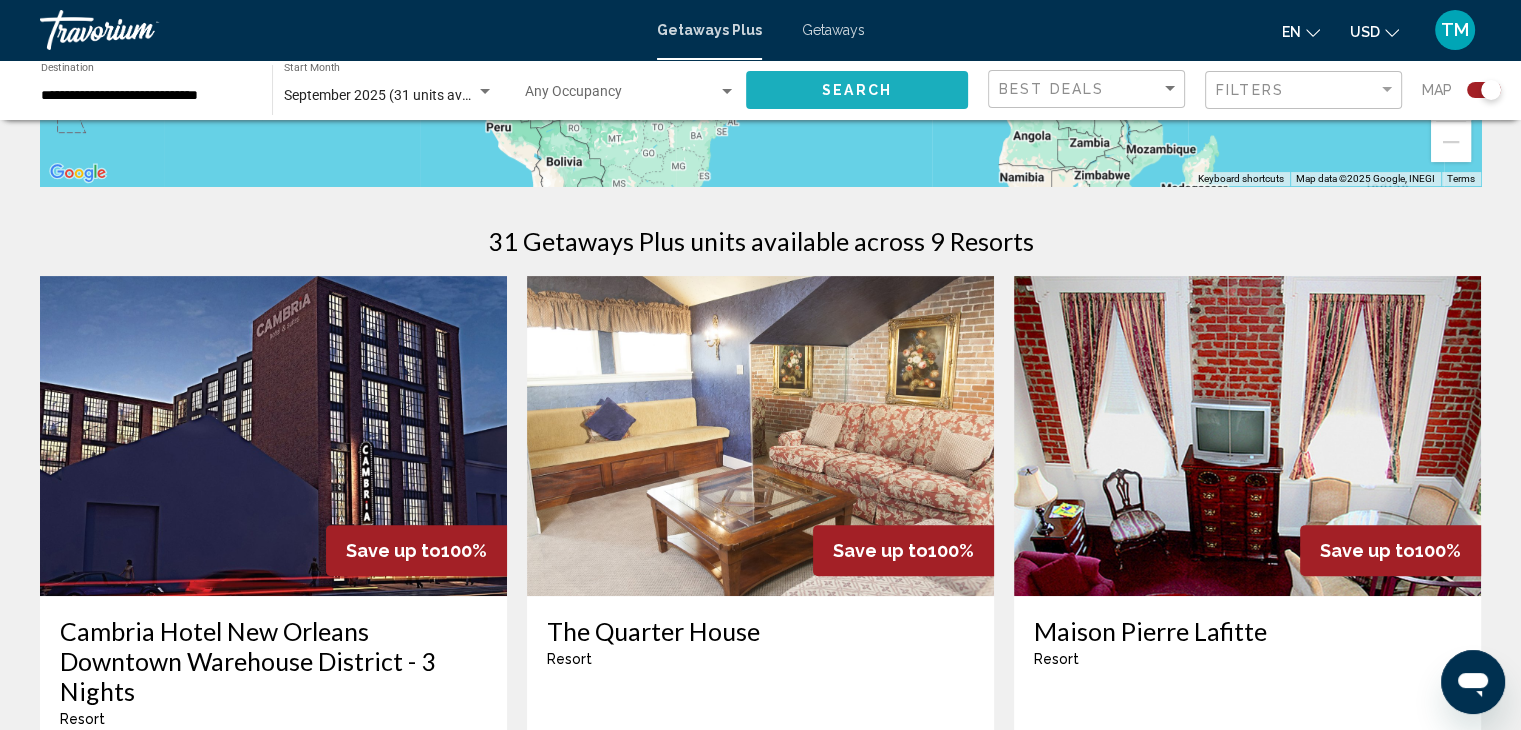 click on "Search" 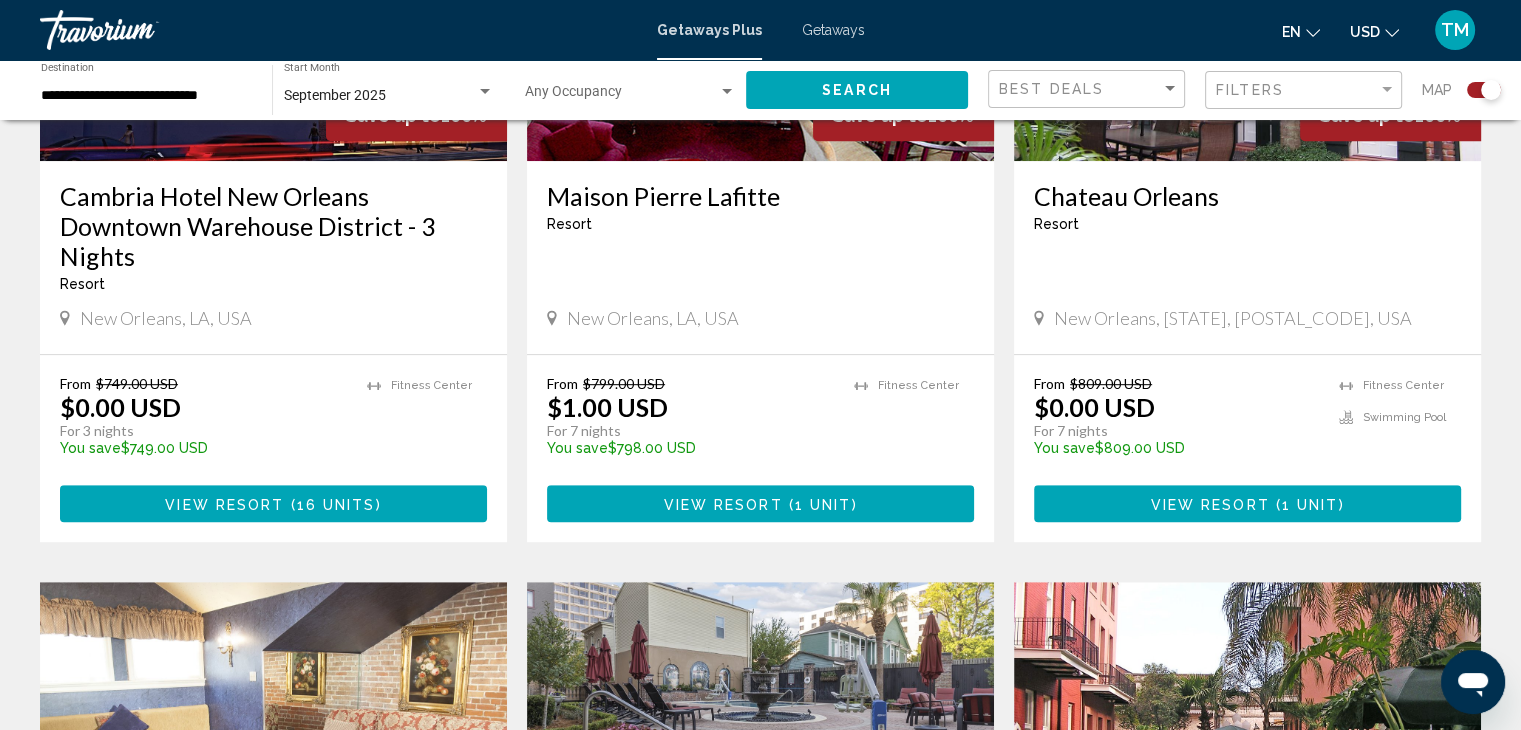 scroll, scrollTop: 908, scrollLeft: 0, axis: vertical 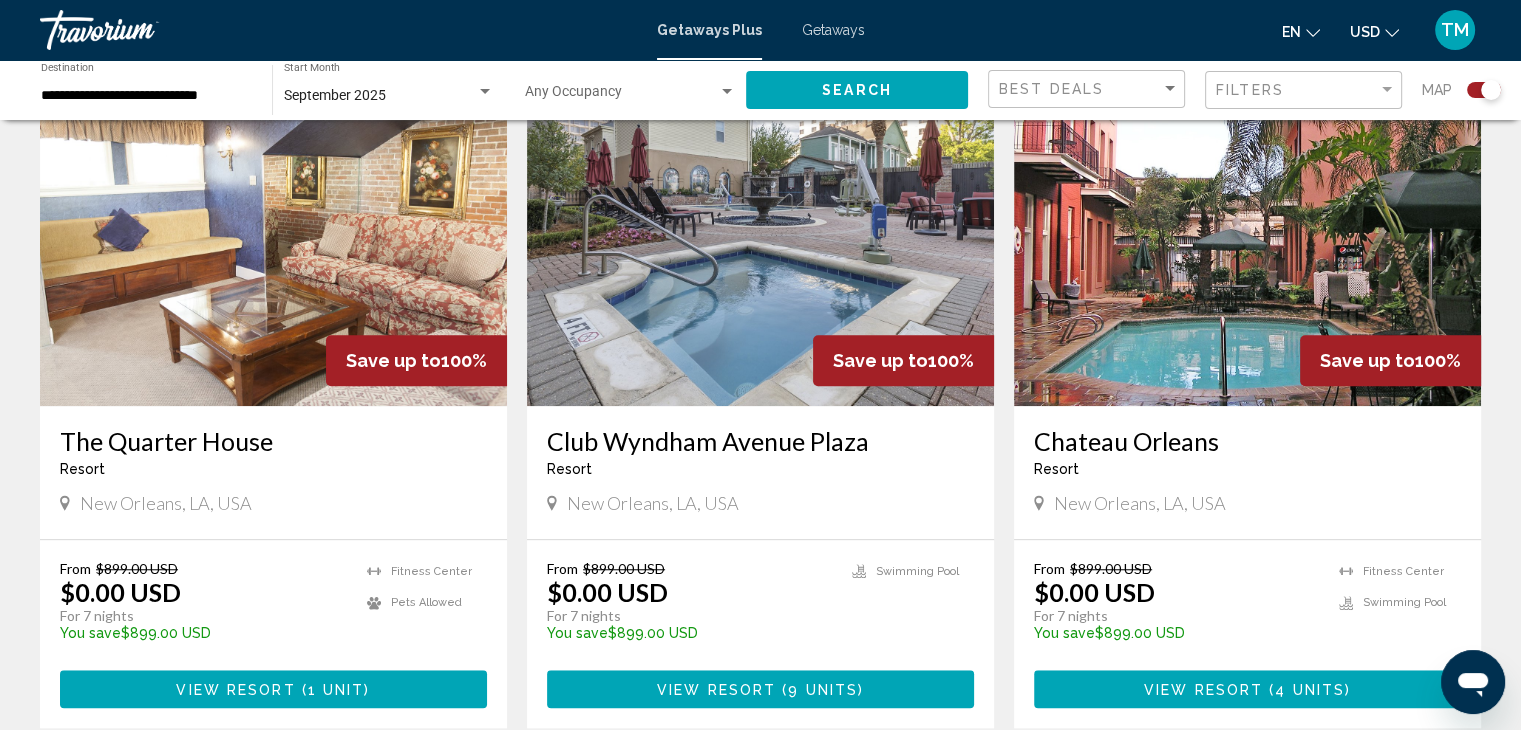 click at bounding box center (273, 246) 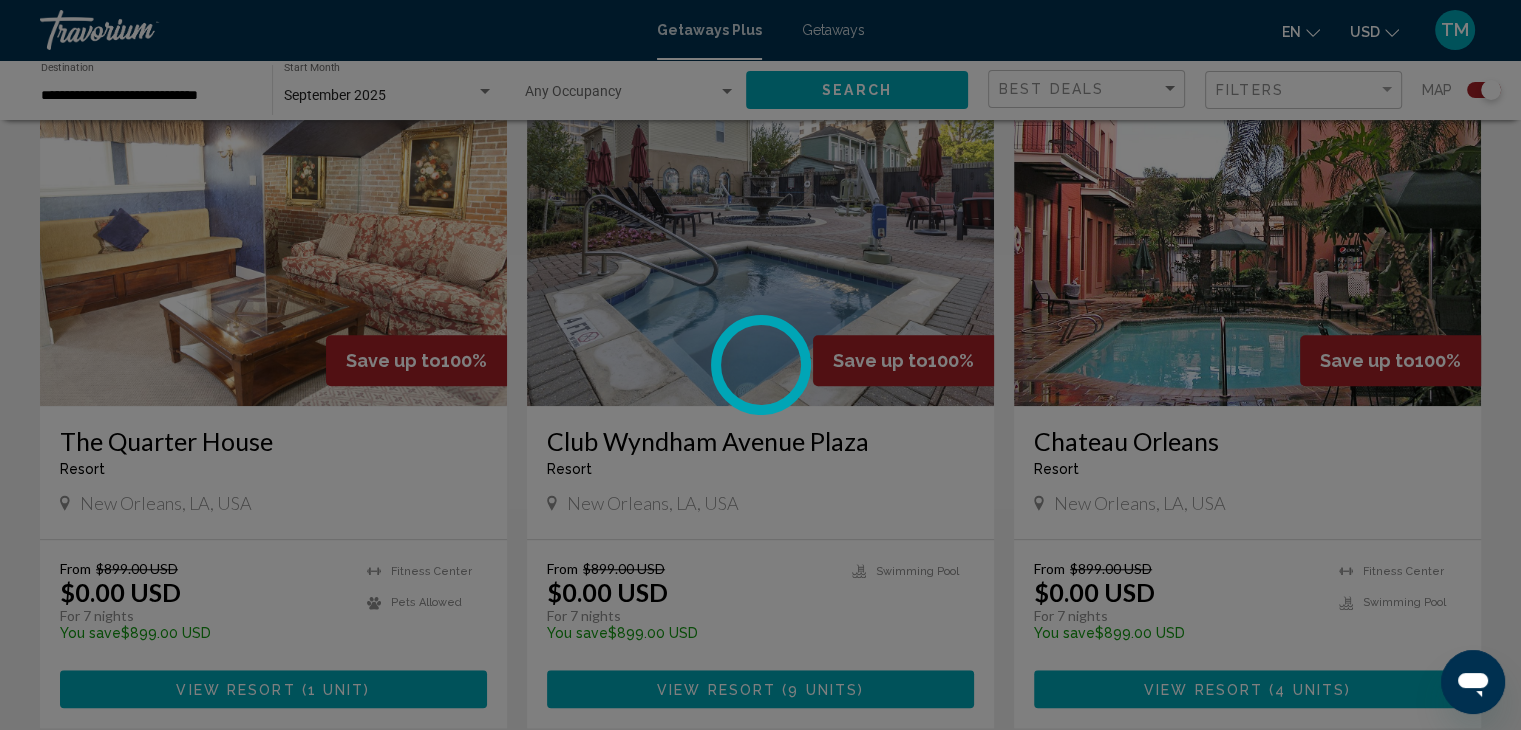 scroll, scrollTop: 0, scrollLeft: 0, axis: both 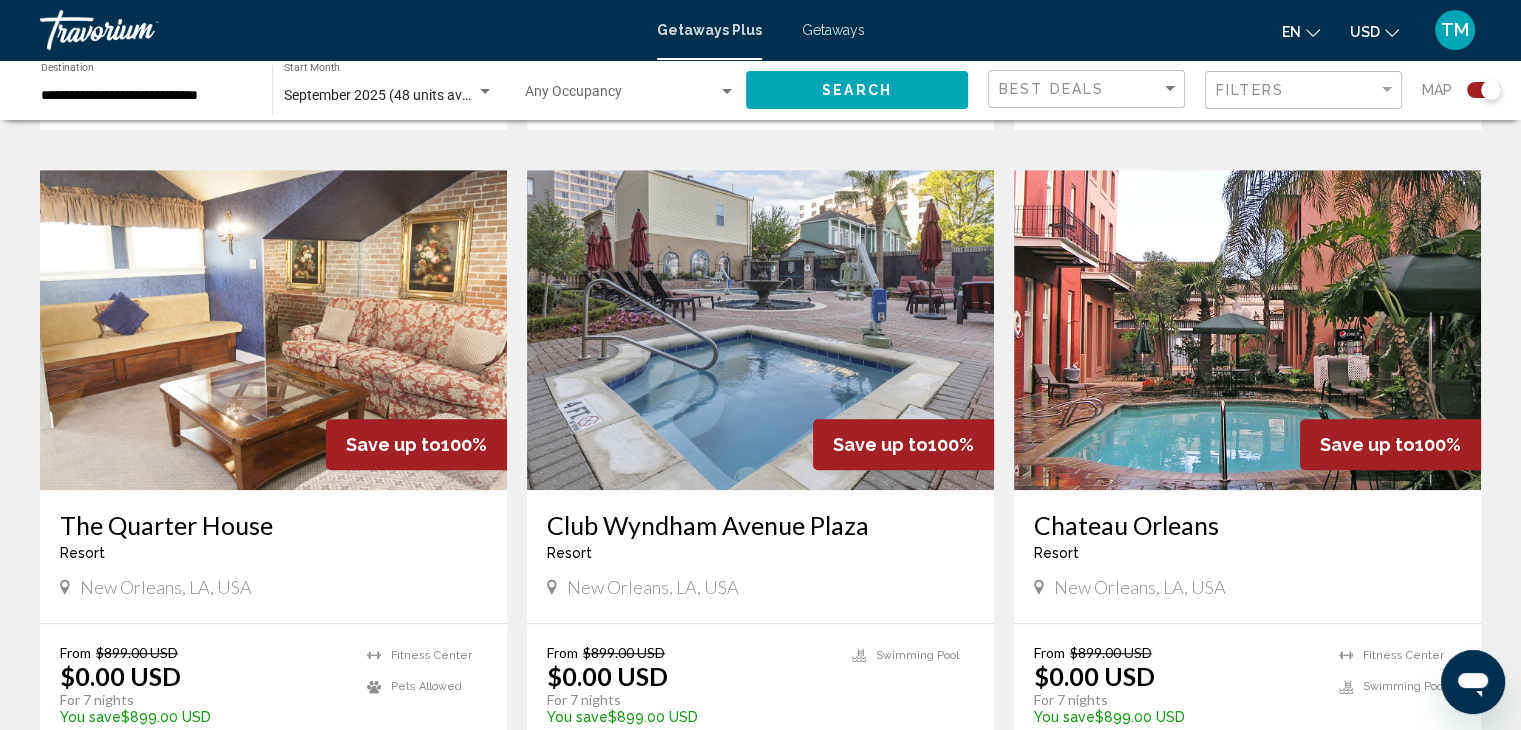 click at bounding box center [273, 330] 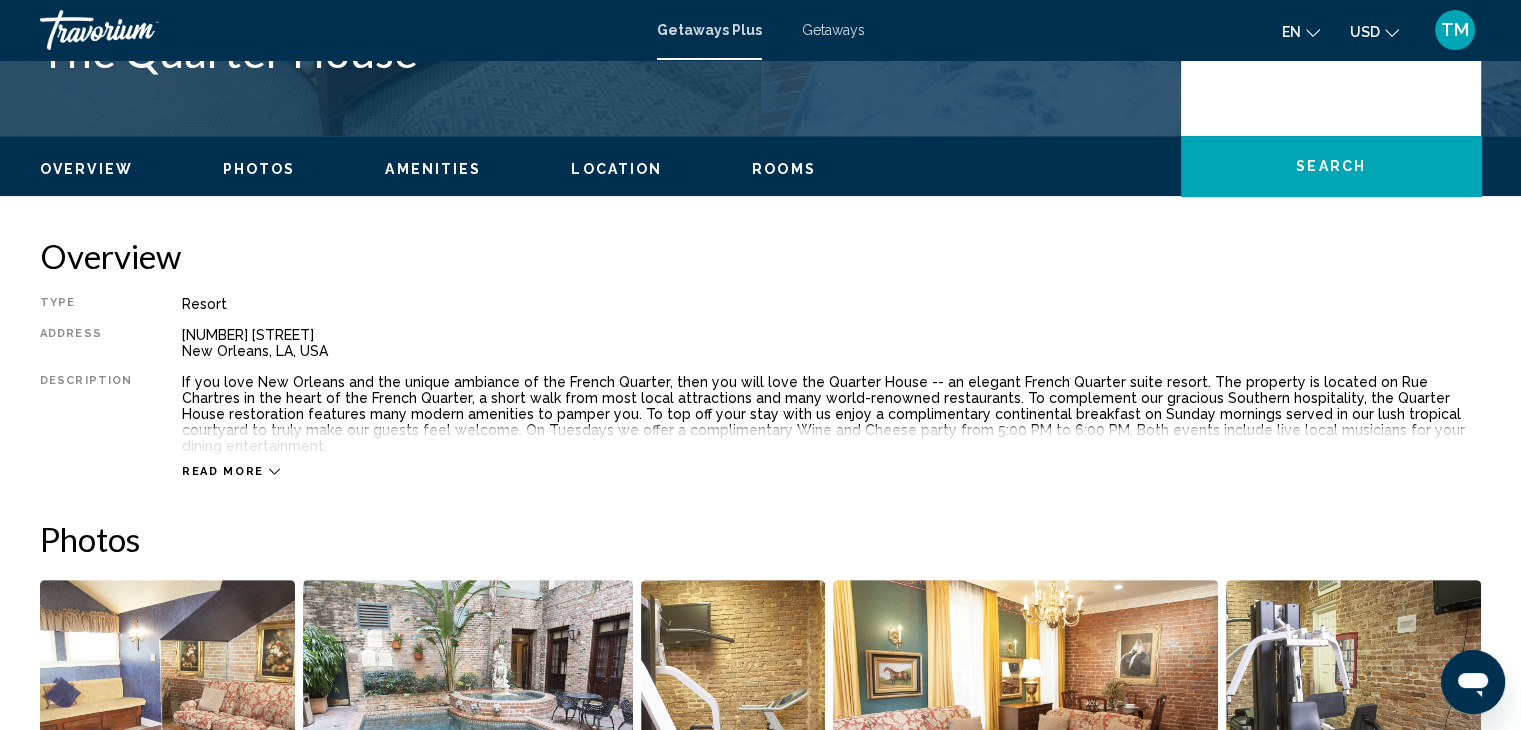 scroll, scrollTop: 563, scrollLeft: 0, axis: vertical 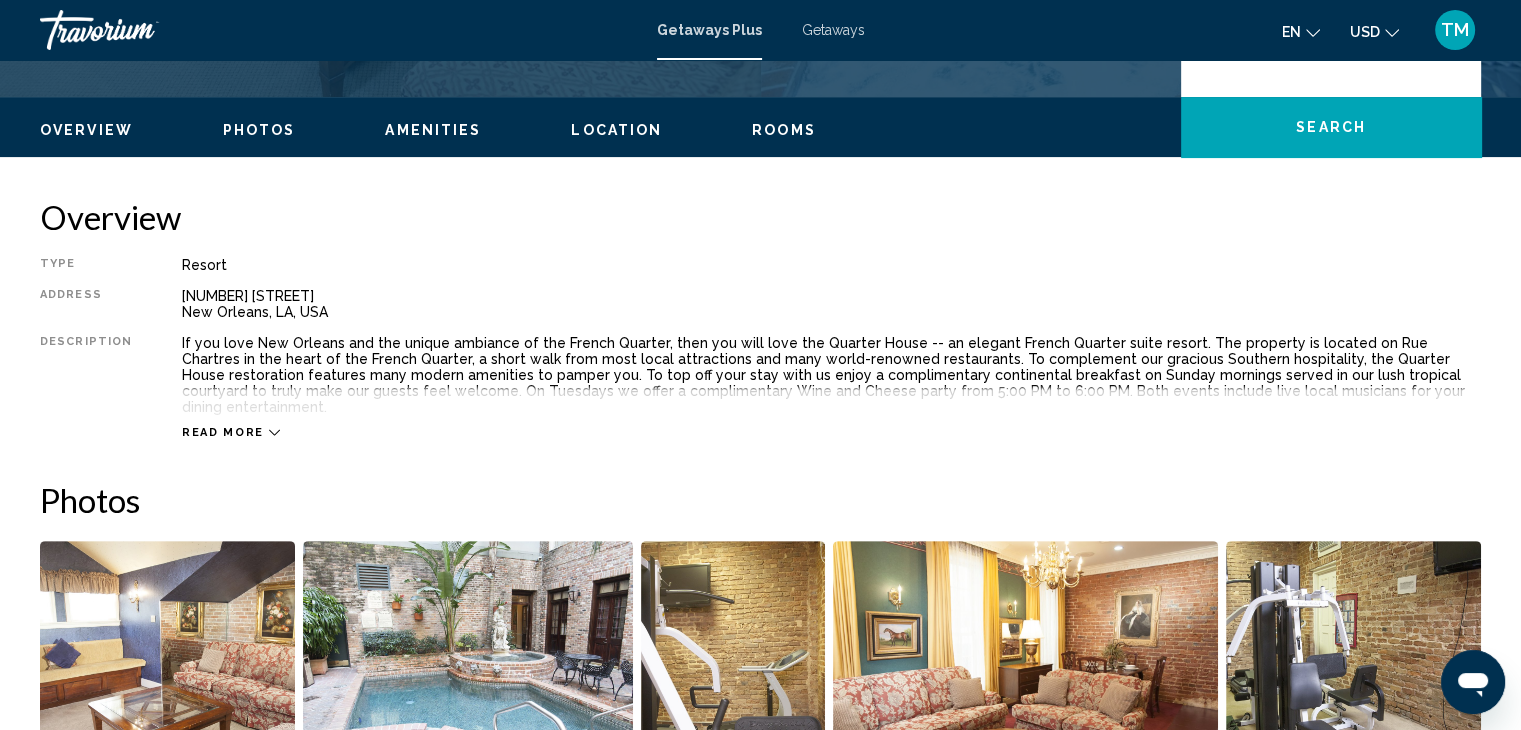 click on "Read more" at bounding box center (223, 432) 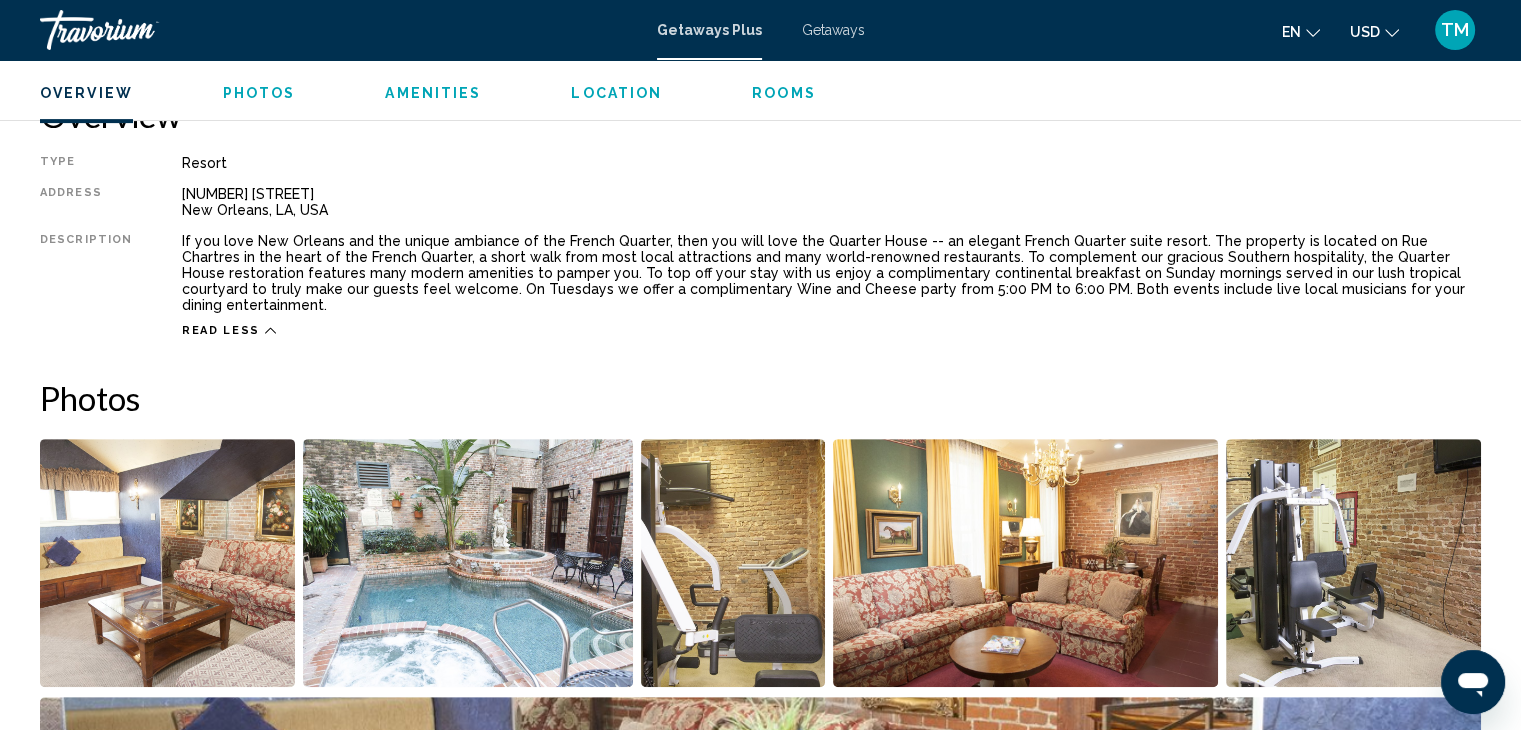 scroll, scrollTop: 676, scrollLeft: 0, axis: vertical 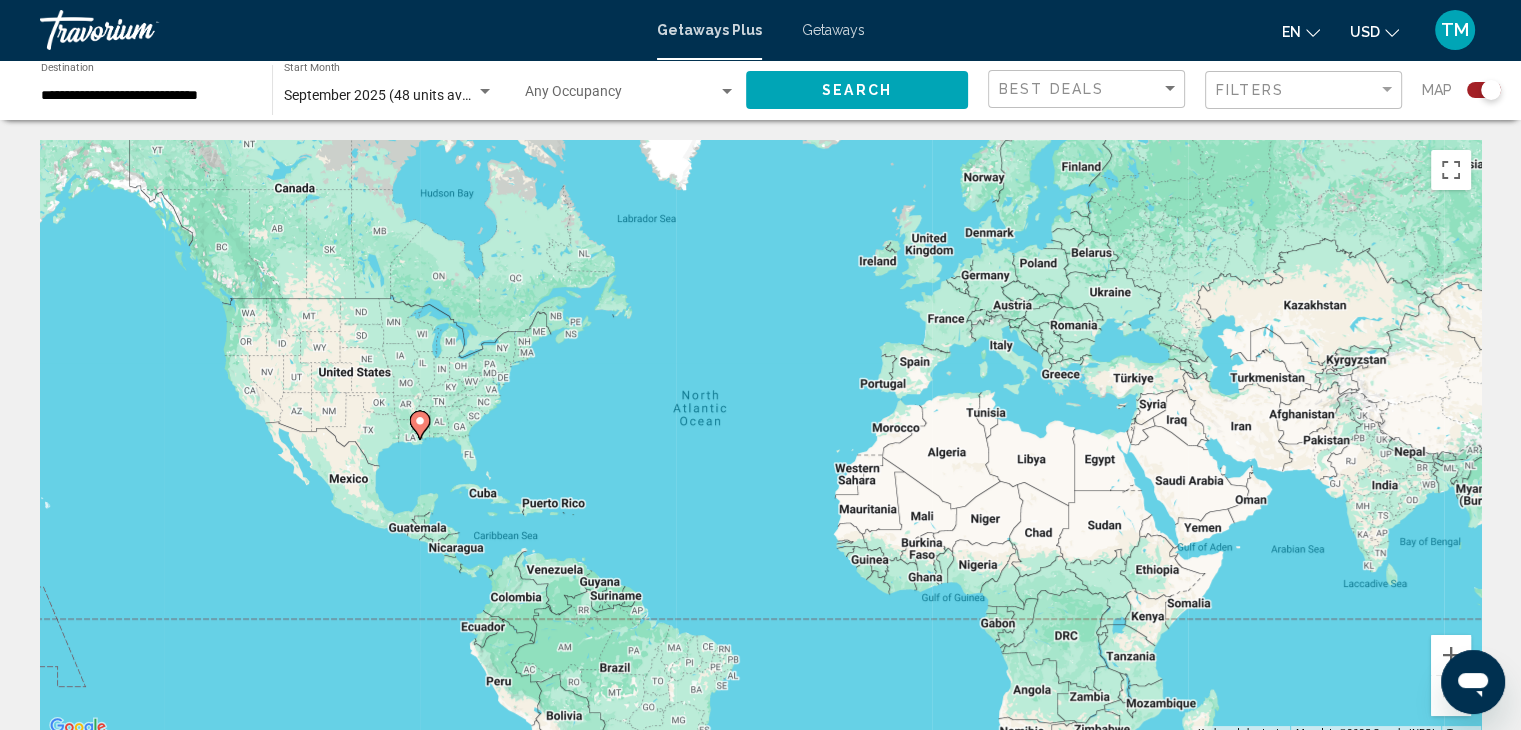 click at bounding box center [485, 92] 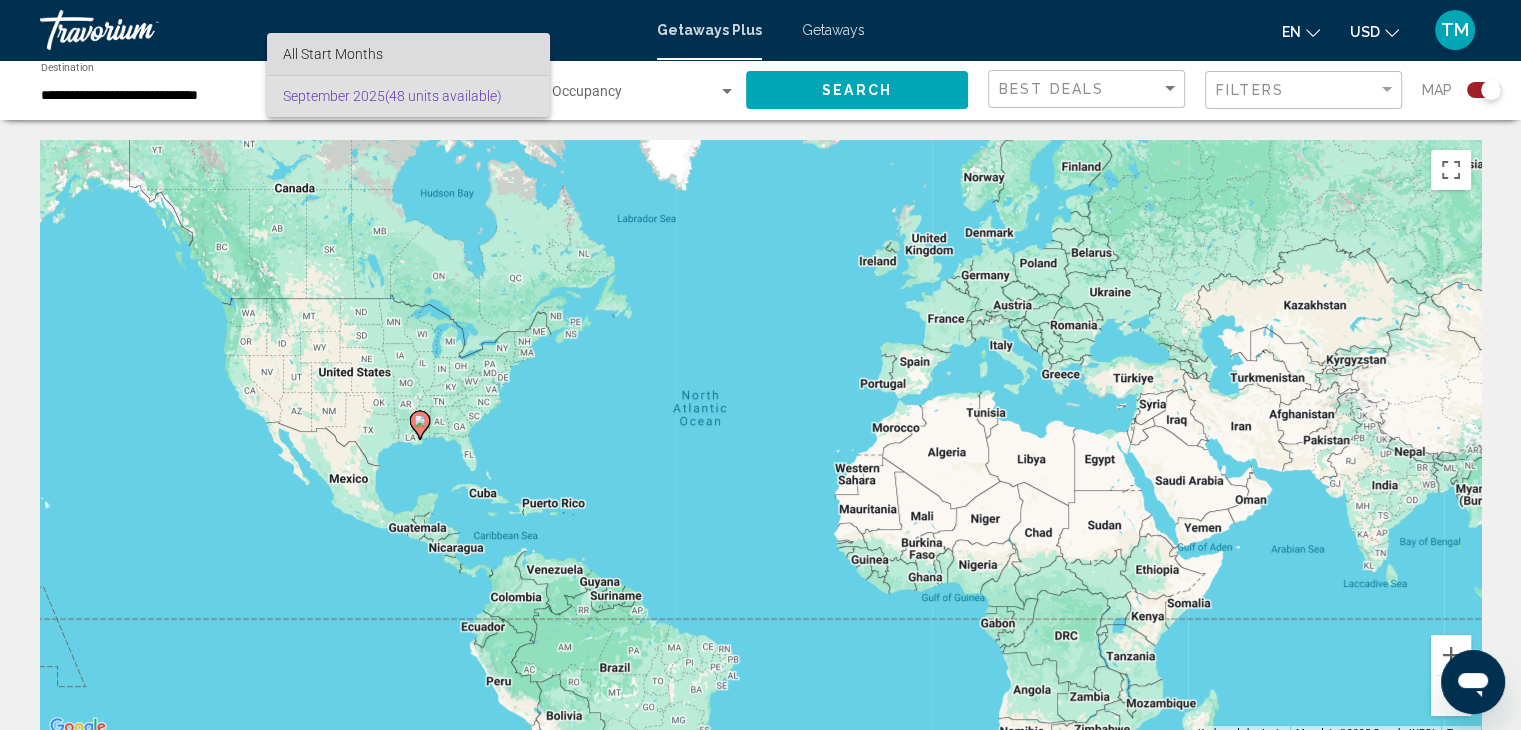 click on "All Start Months" at bounding box center (333, 54) 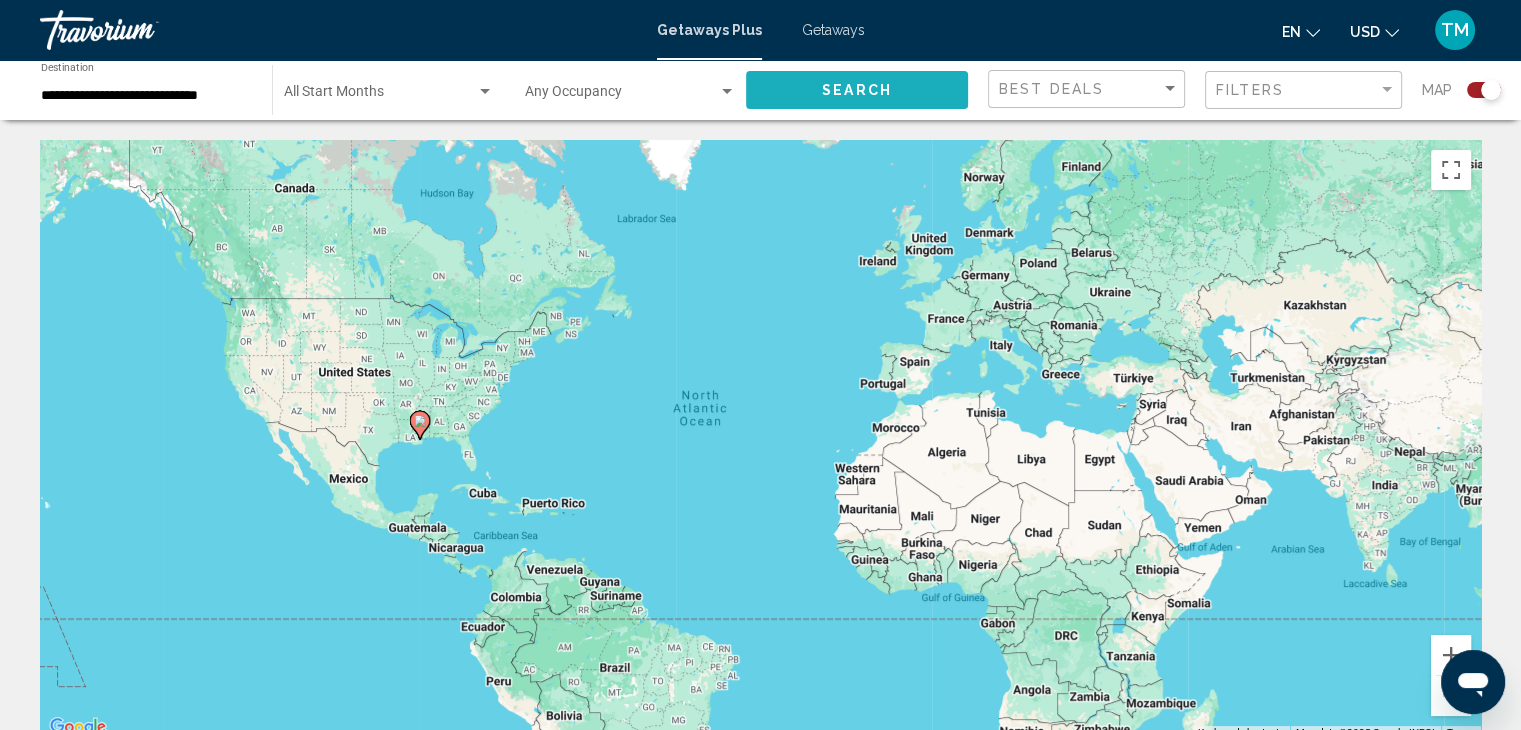 click on "Search" 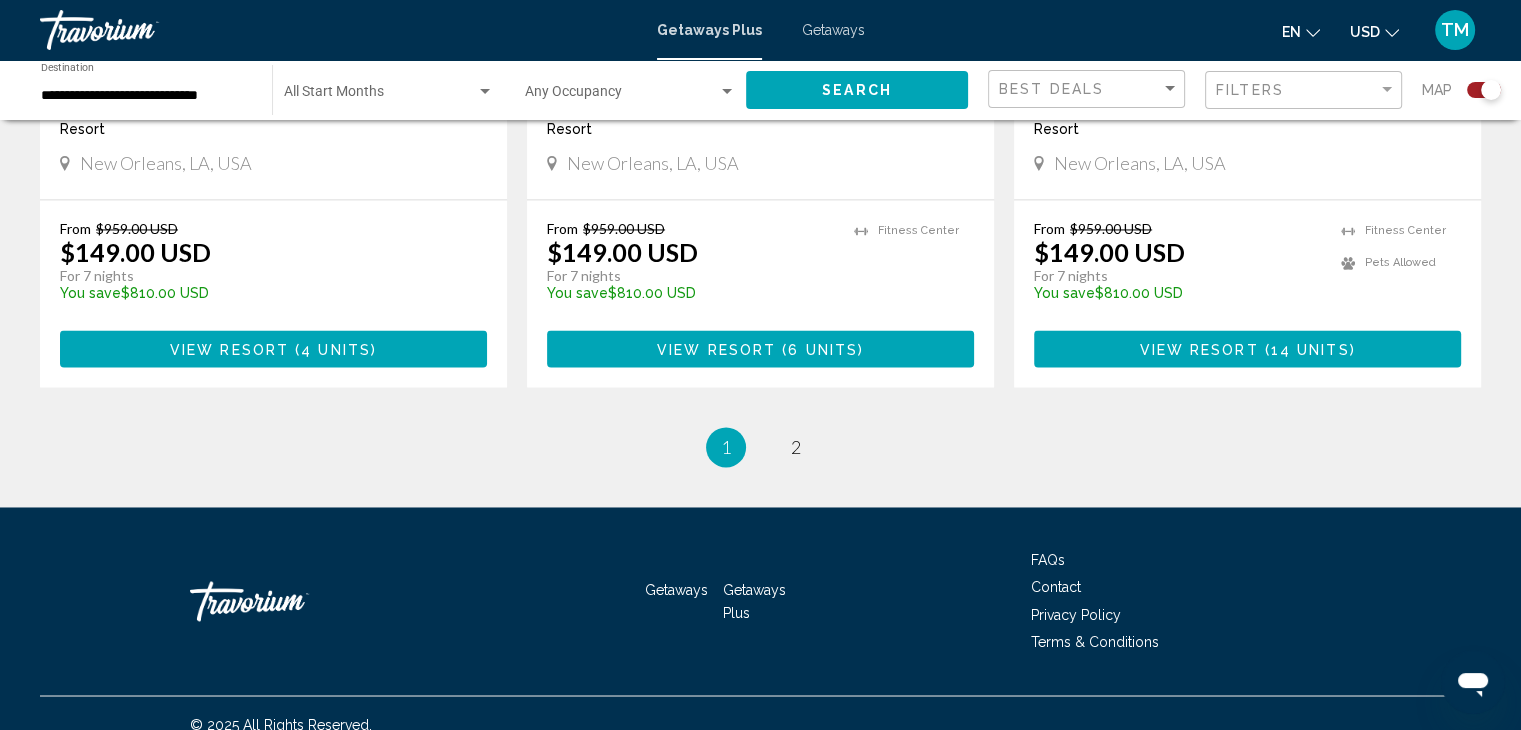 scroll, scrollTop: 3207, scrollLeft: 0, axis: vertical 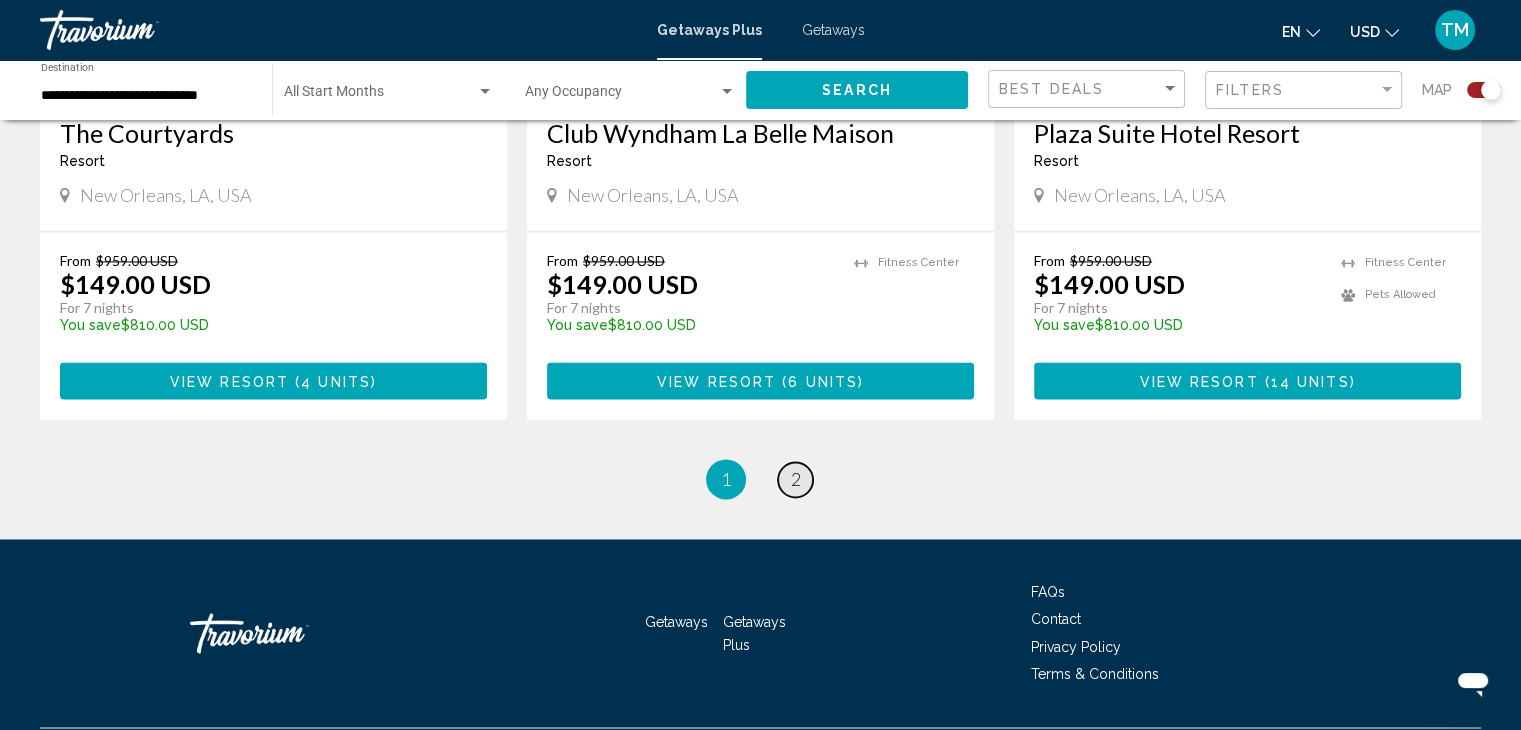 click on "2" at bounding box center (796, 479) 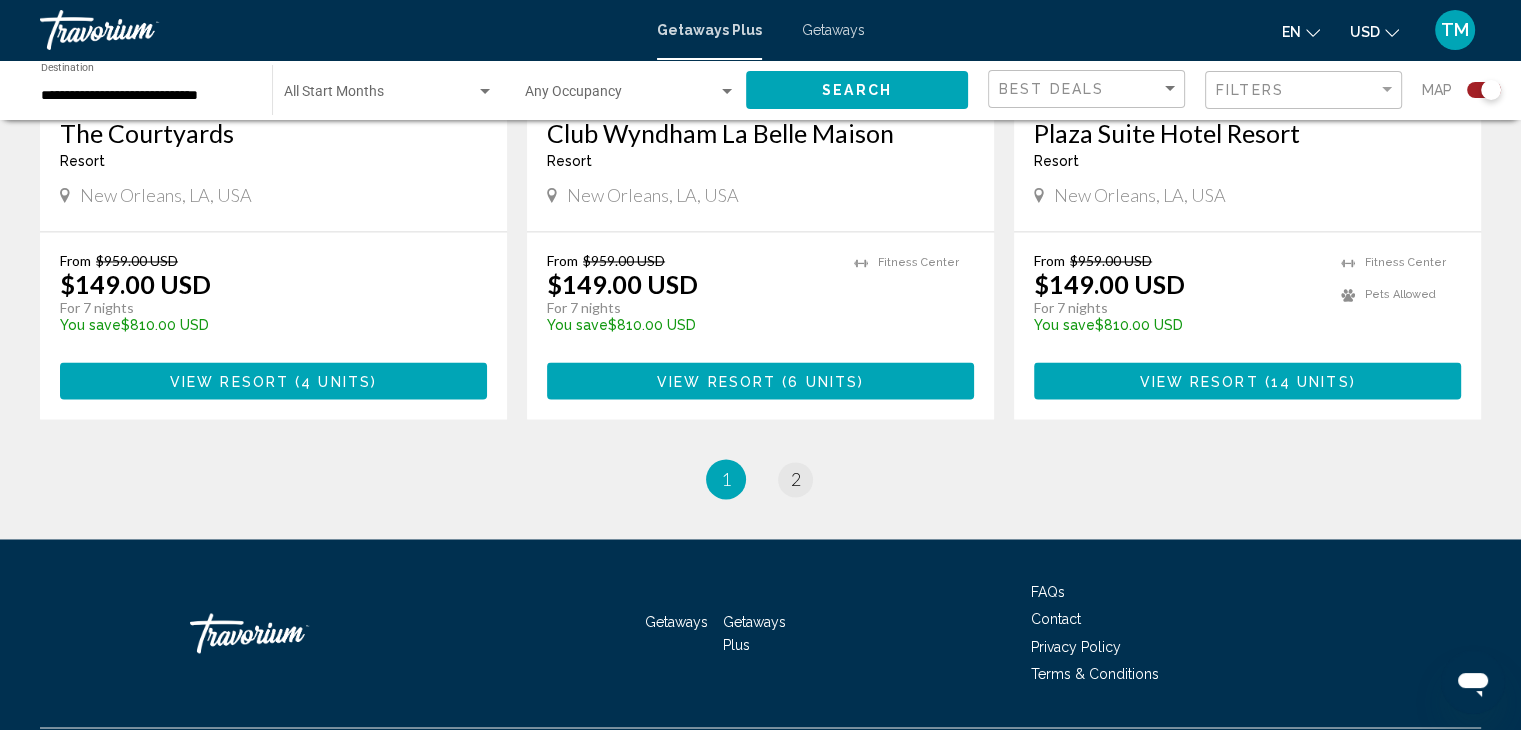 scroll, scrollTop: 0, scrollLeft: 0, axis: both 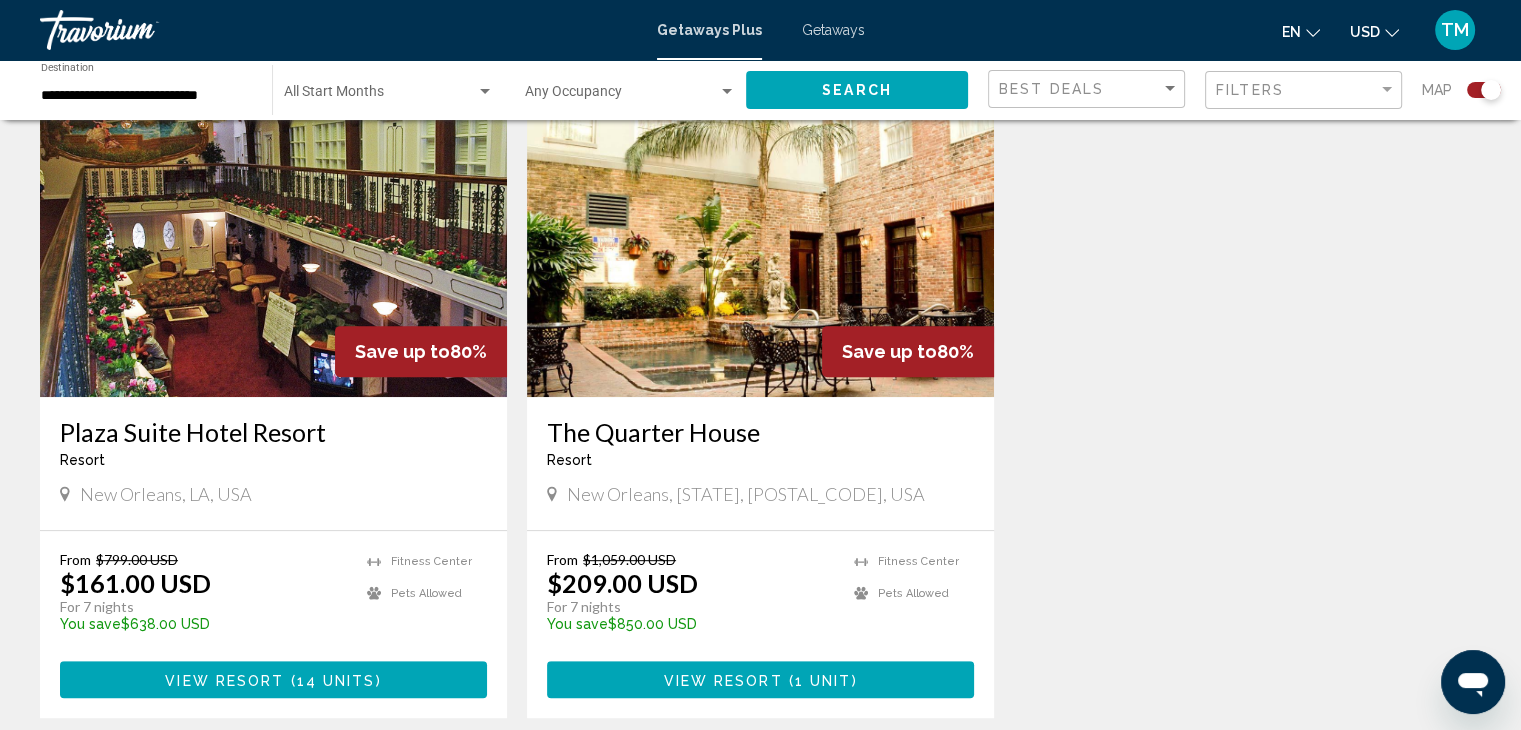 click at bounding box center [760, 237] 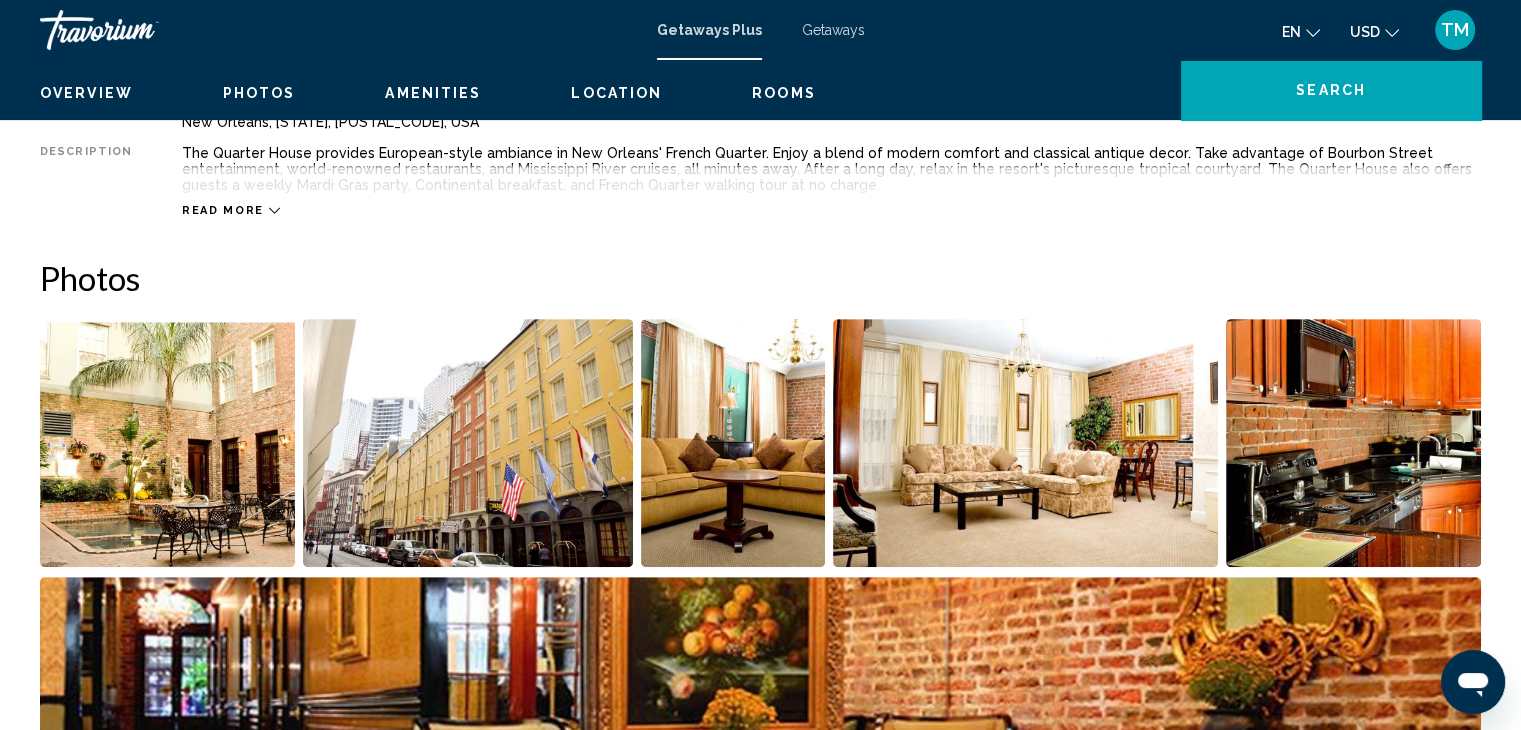 scroll, scrollTop: 0, scrollLeft: 0, axis: both 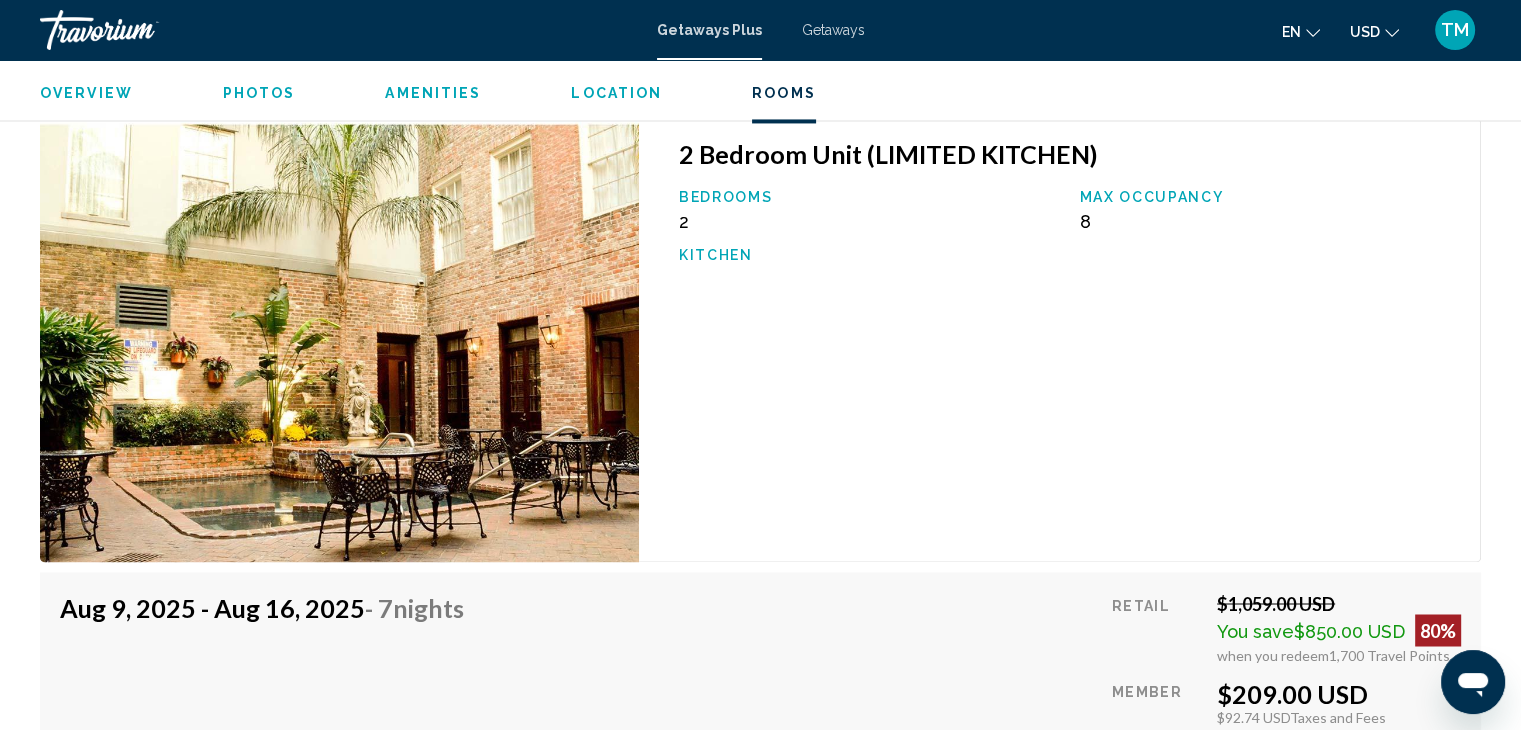 click on "Photos" at bounding box center (259, 93) 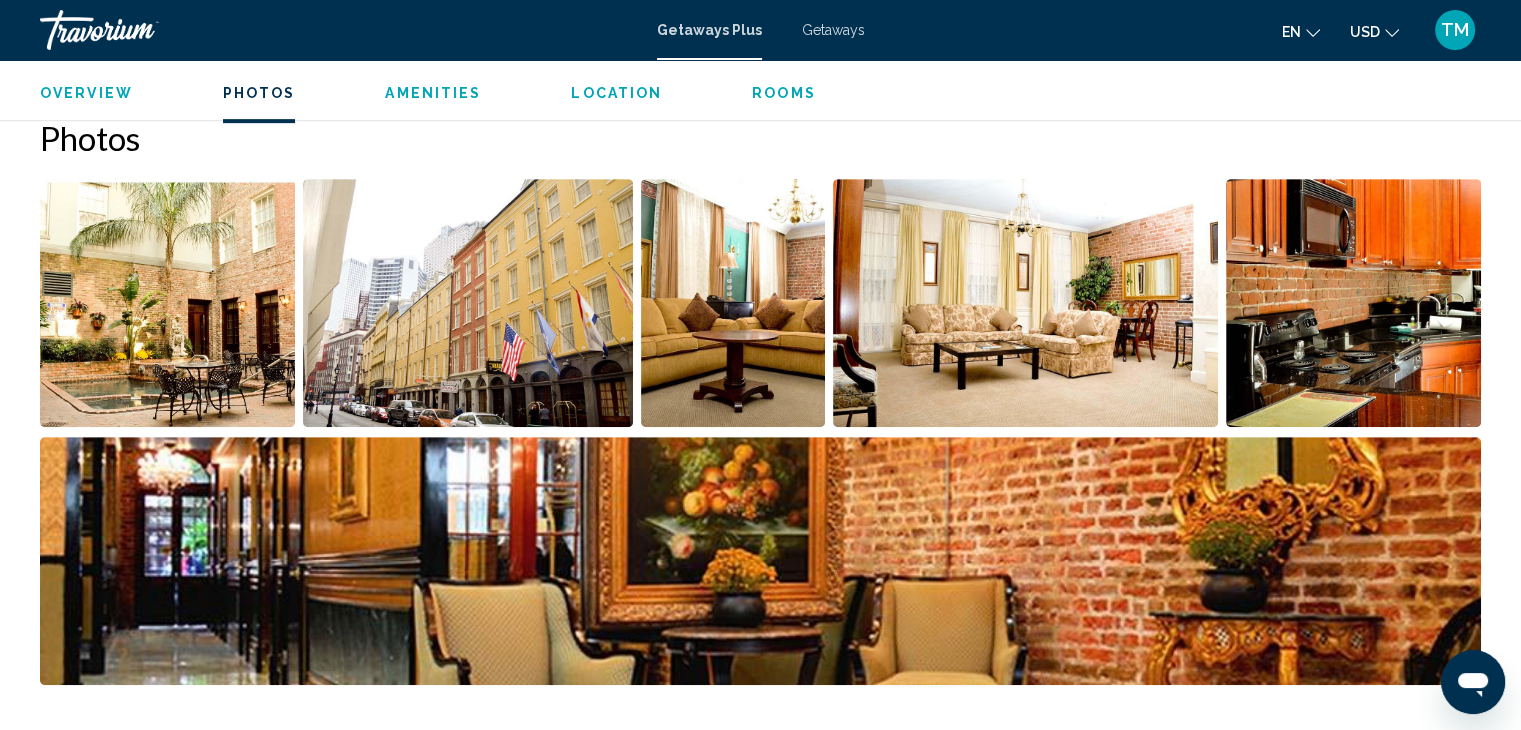 scroll, scrollTop: 892, scrollLeft: 0, axis: vertical 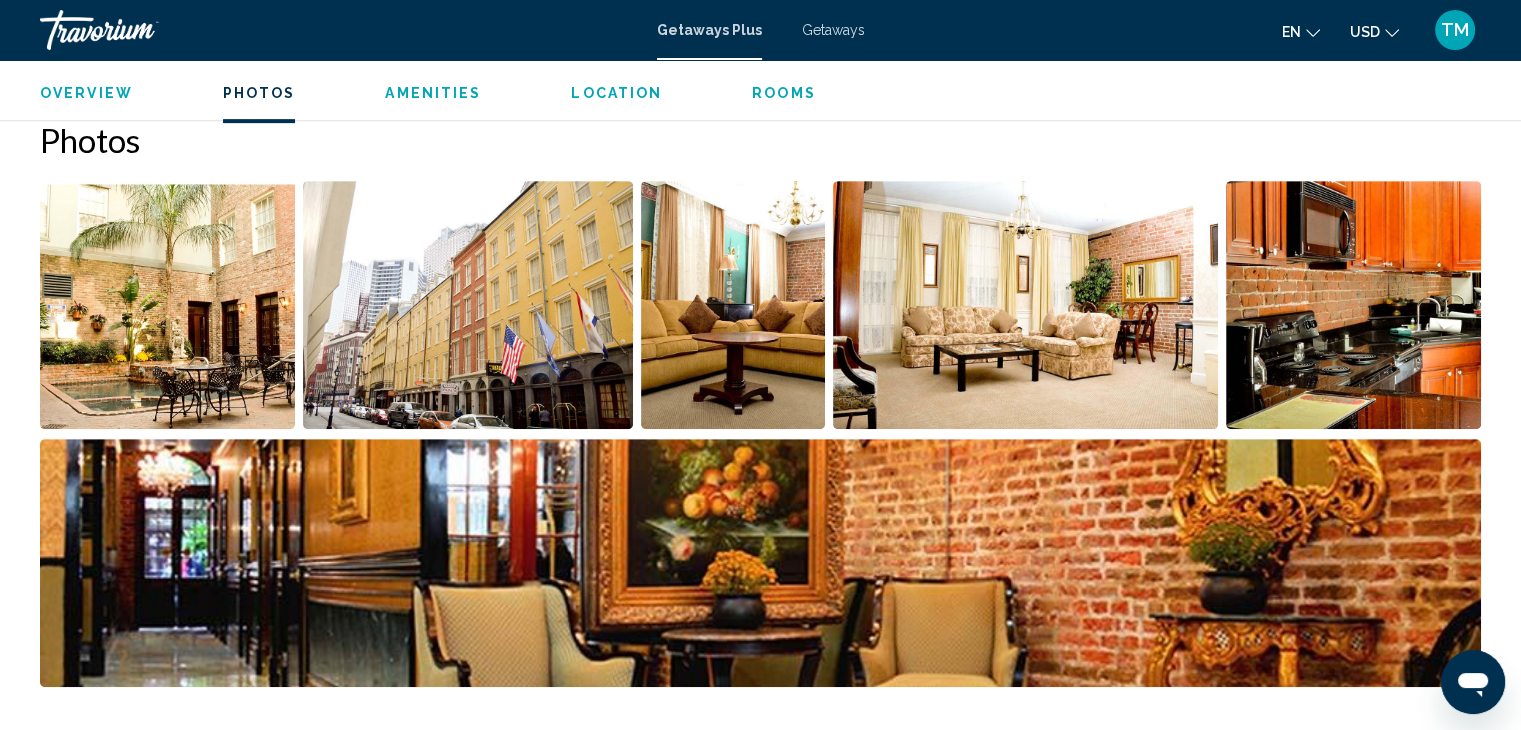 click at bounding box center [167, 305] 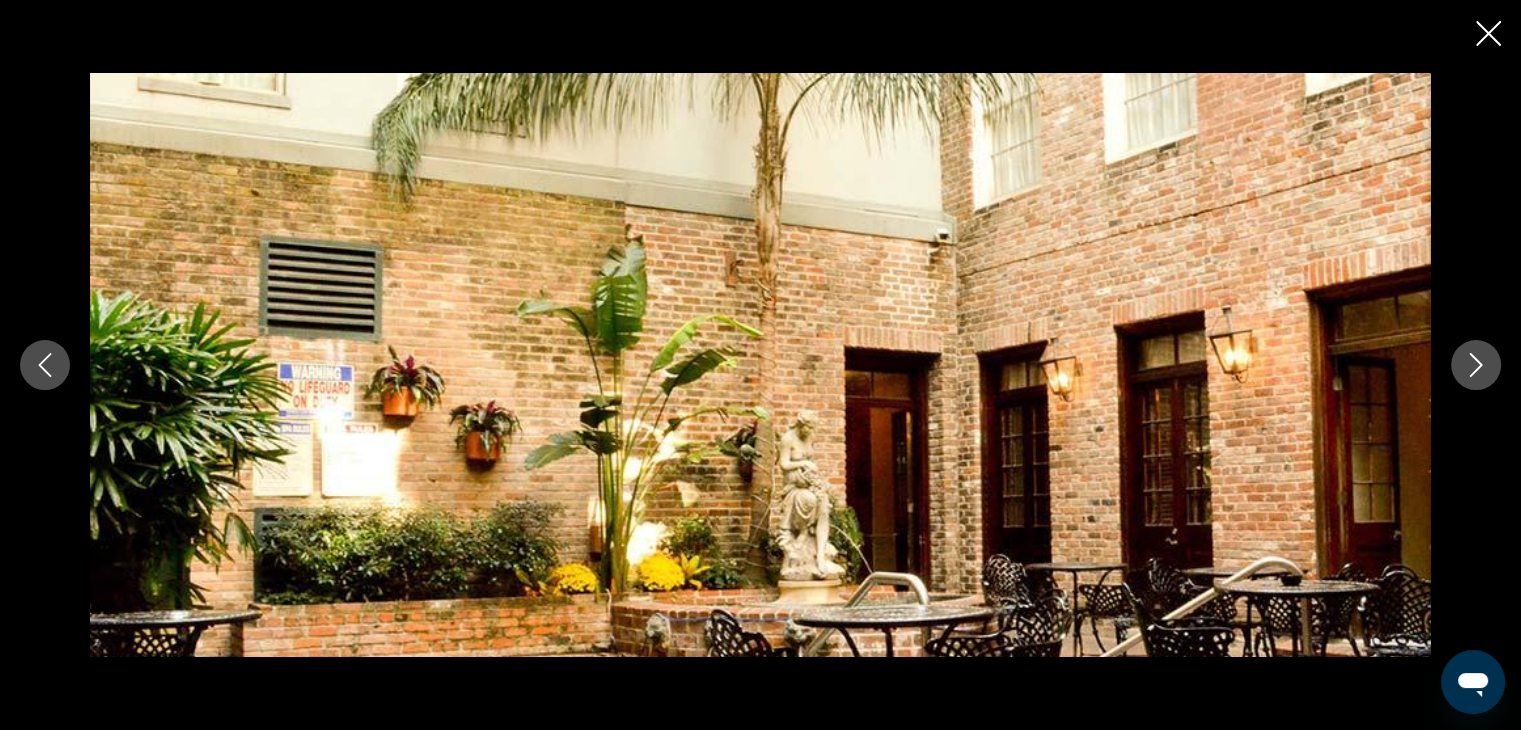 click 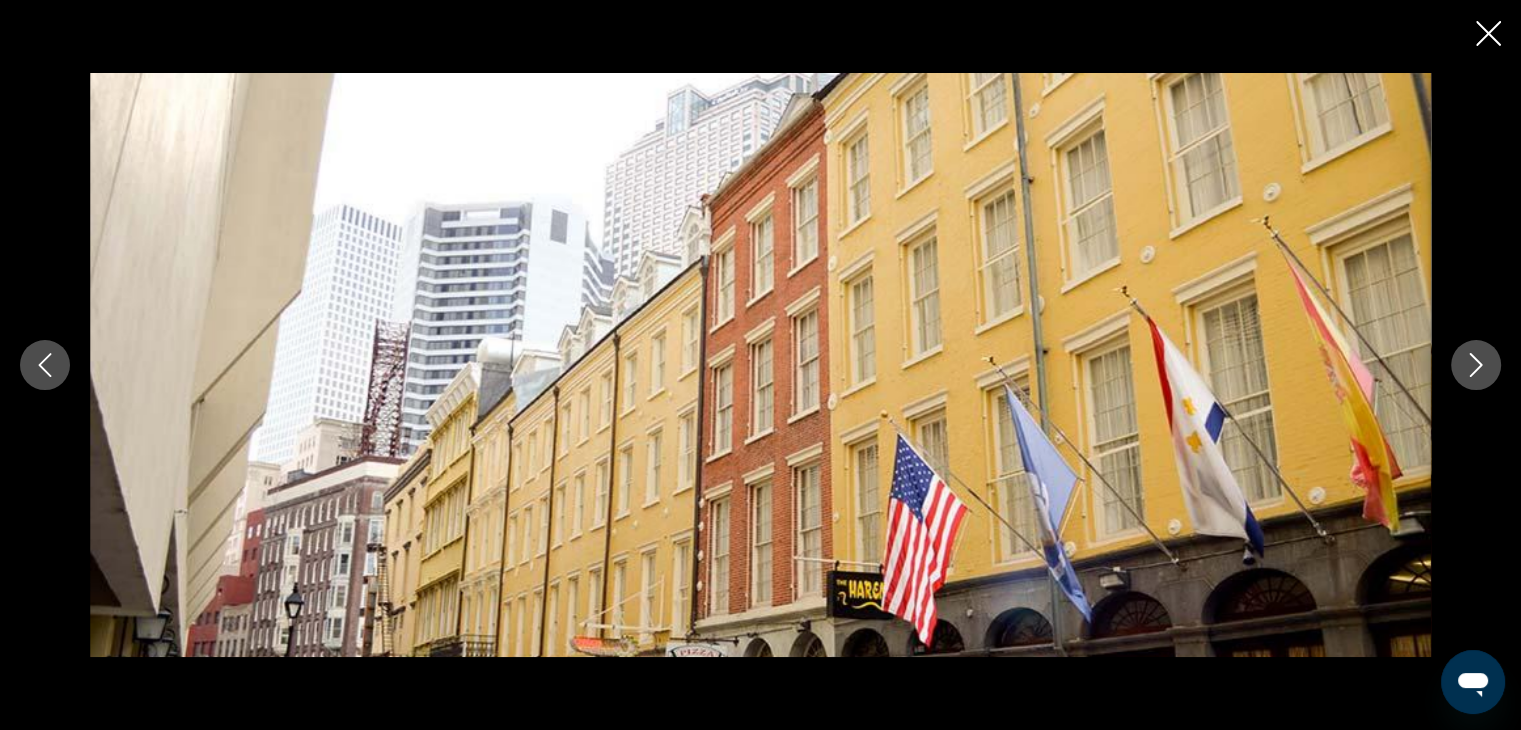 click 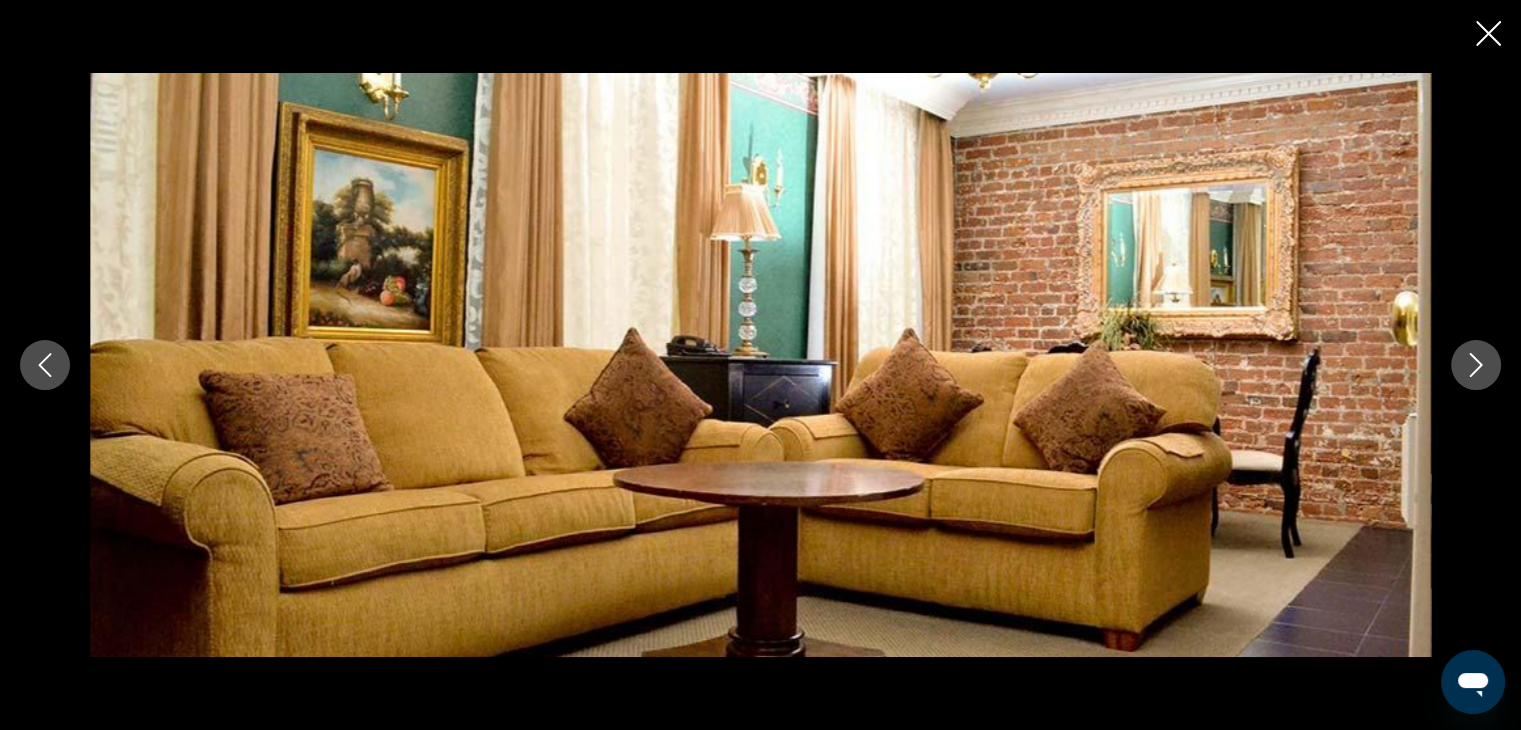 click 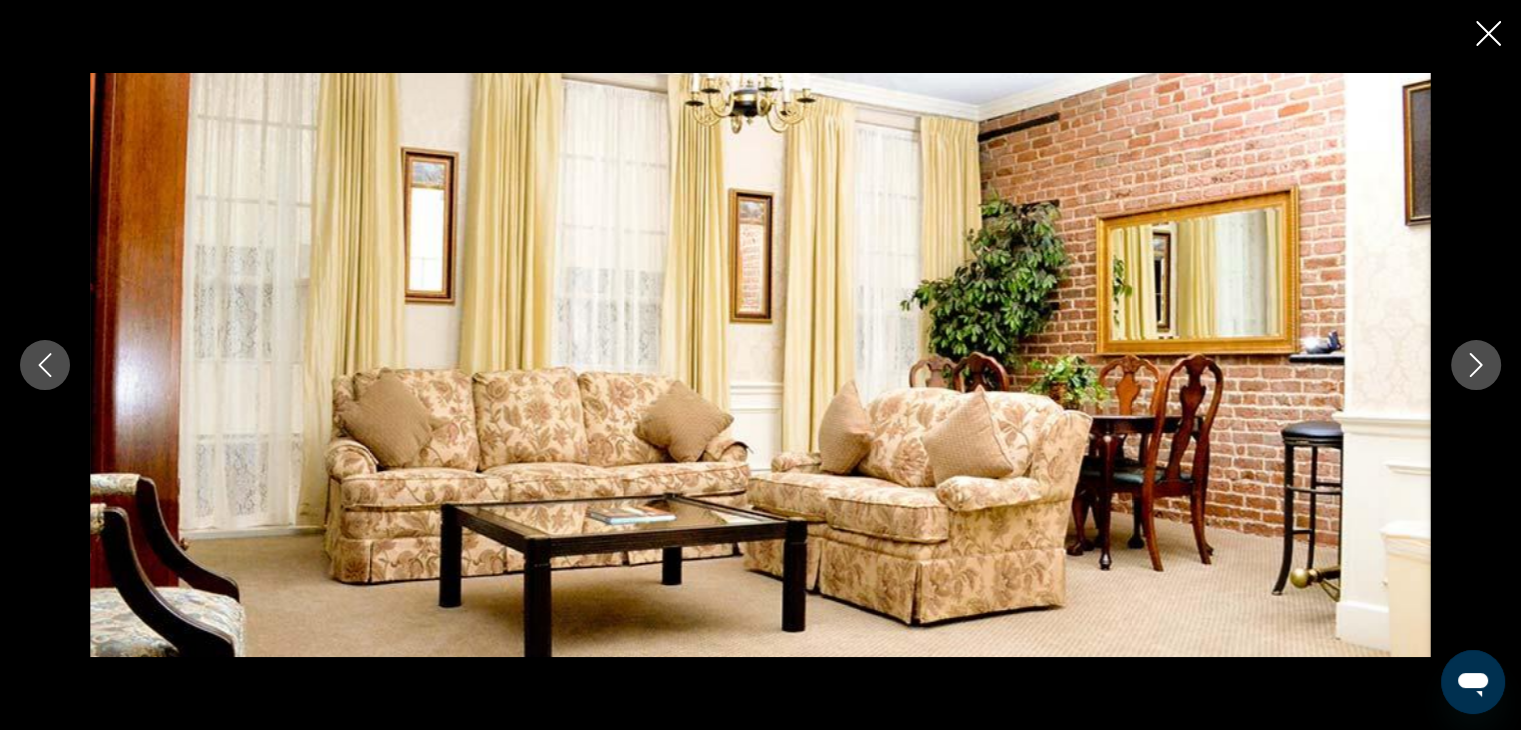 click 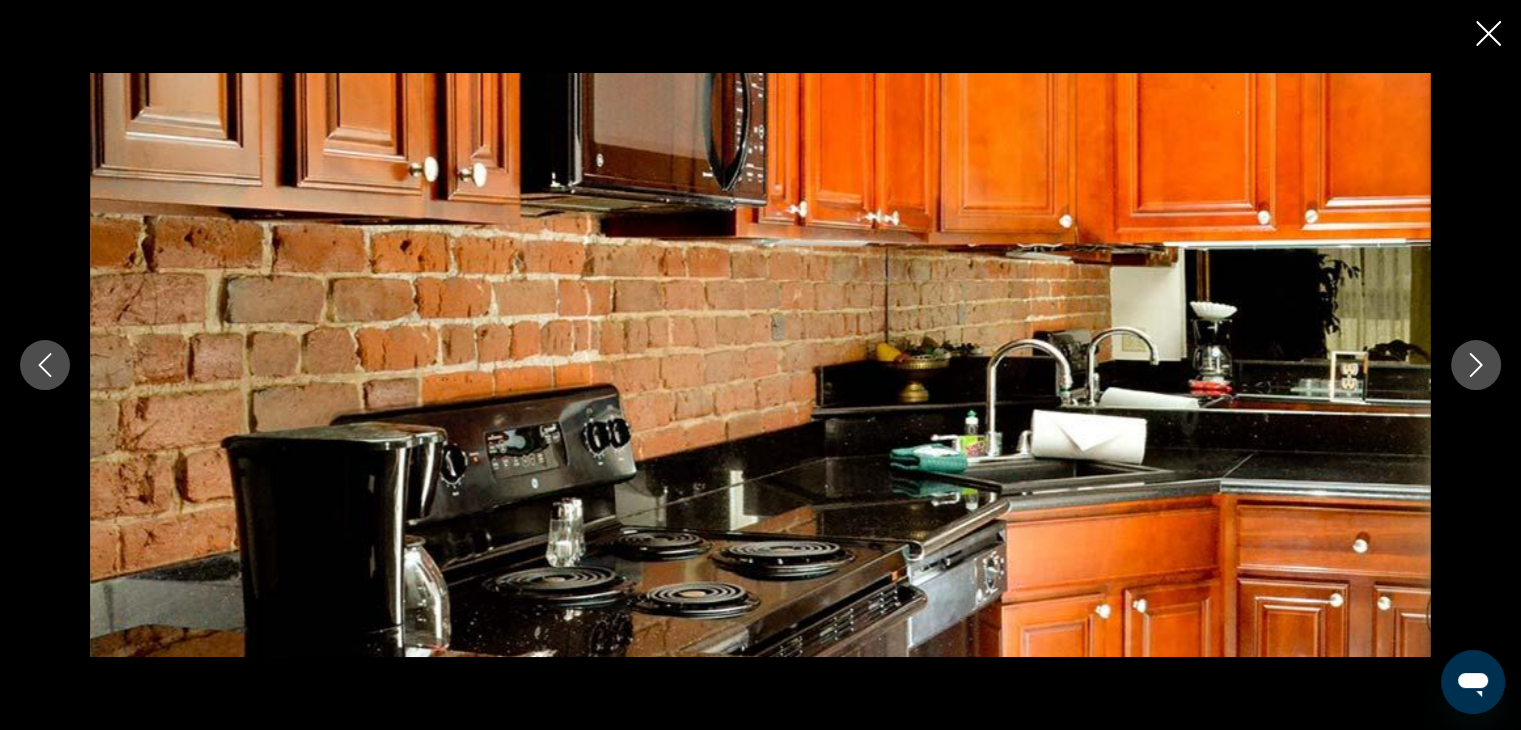click 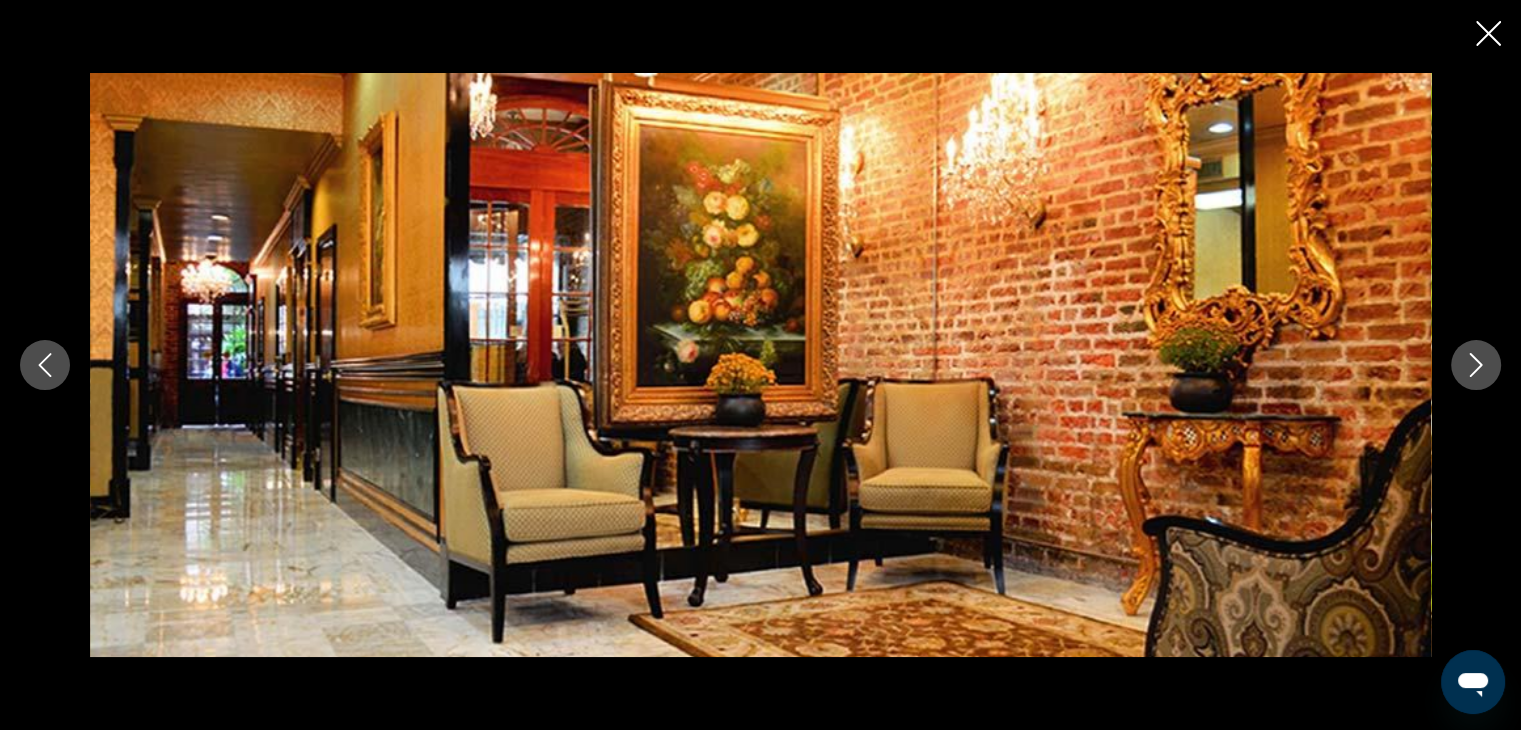 click 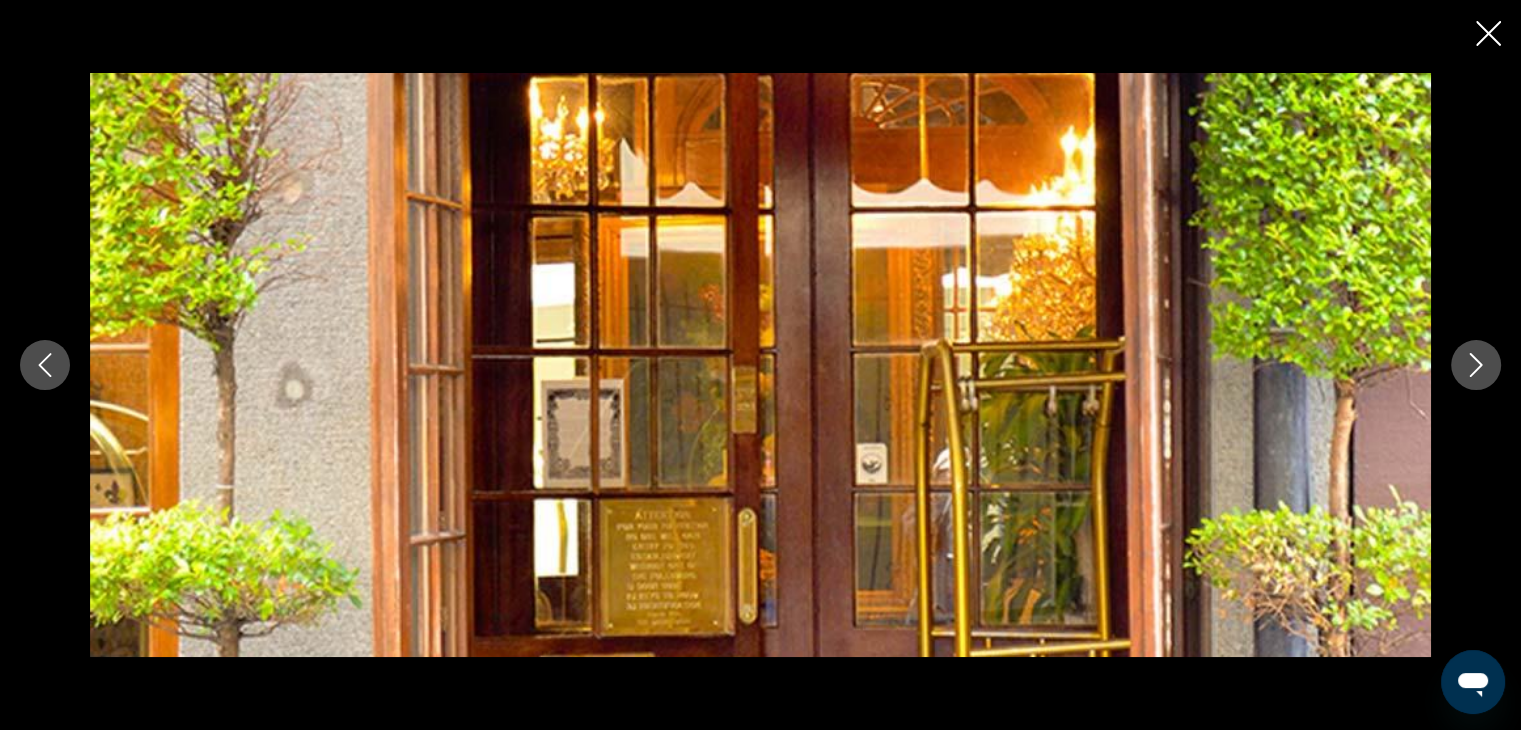 click 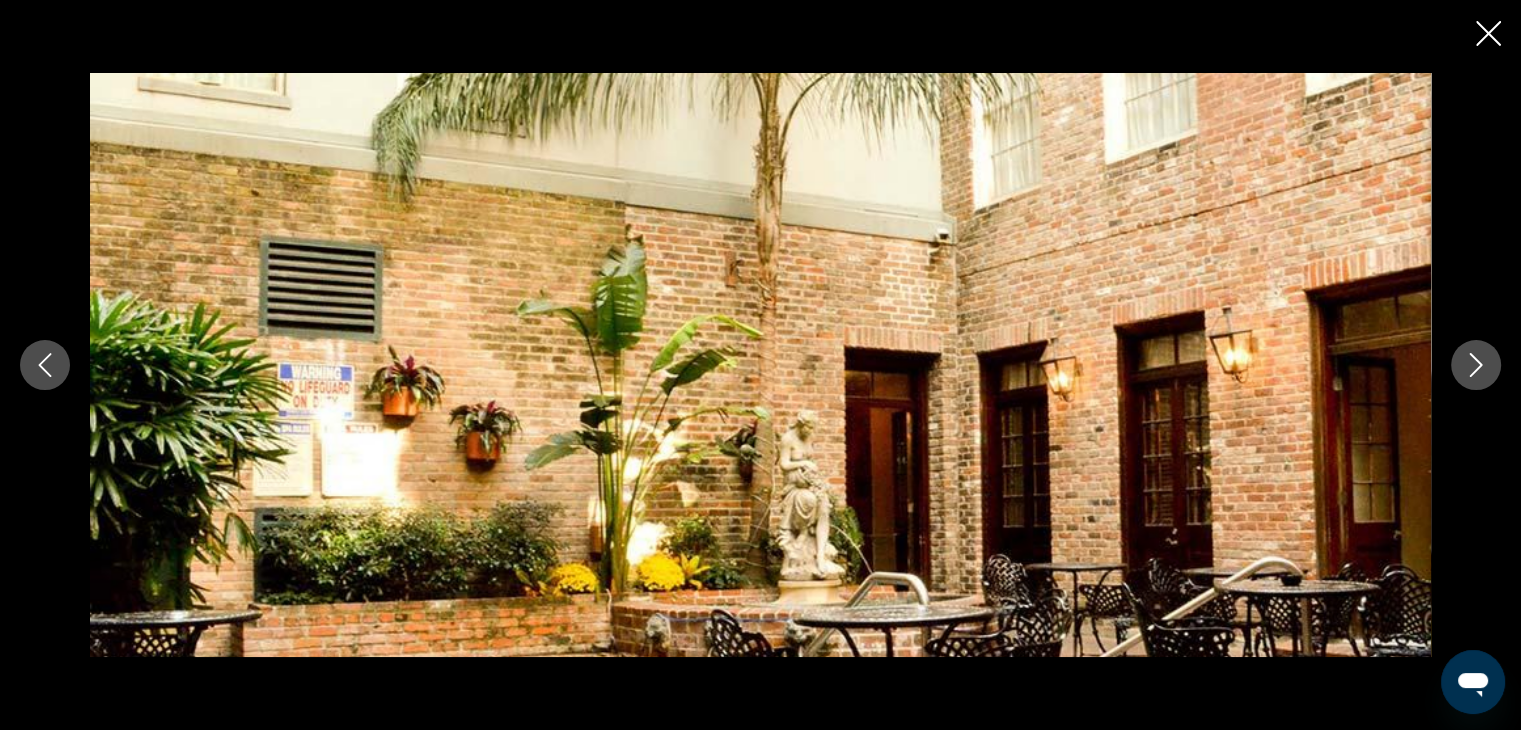 click 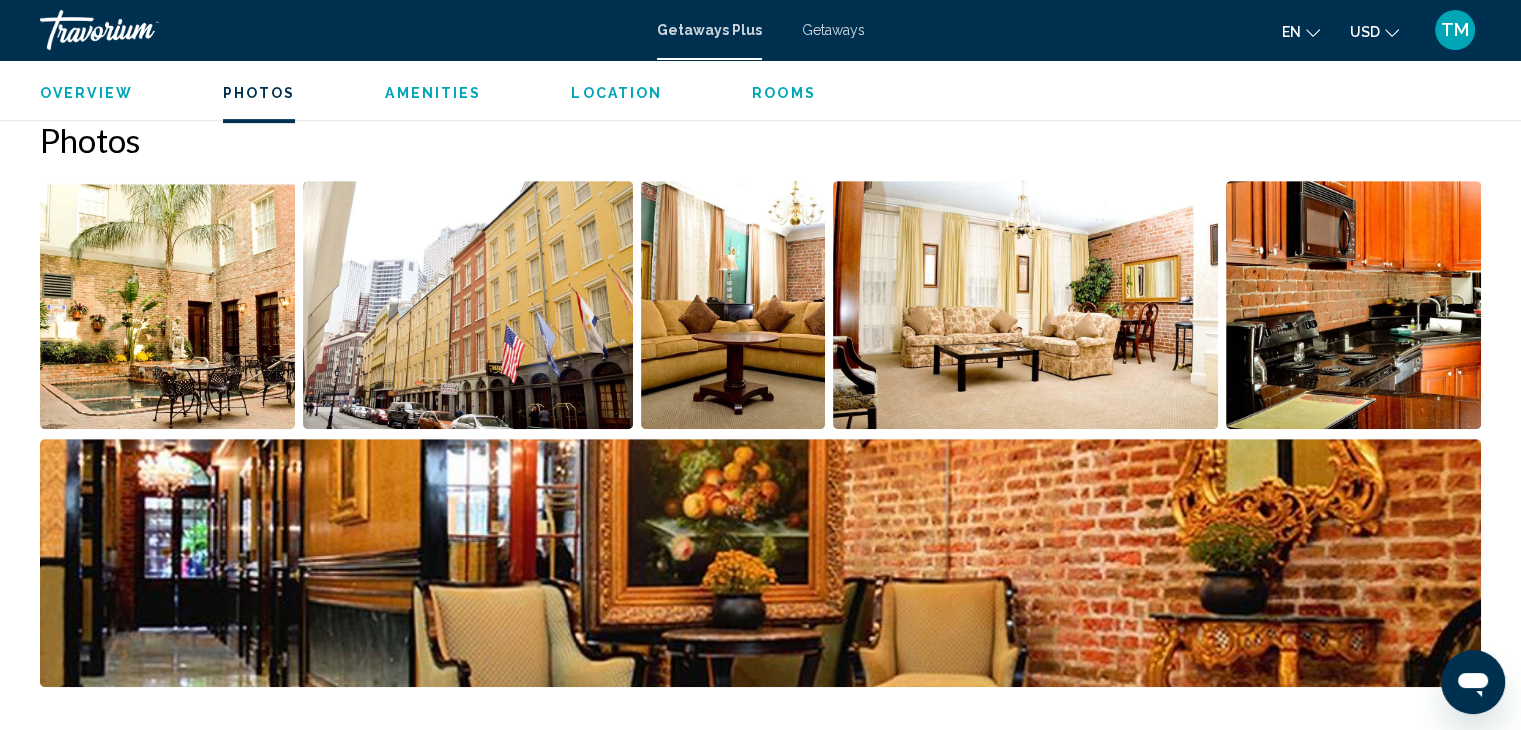 scroll, scrollTop: 0, scrollLeft: 0, axis: both 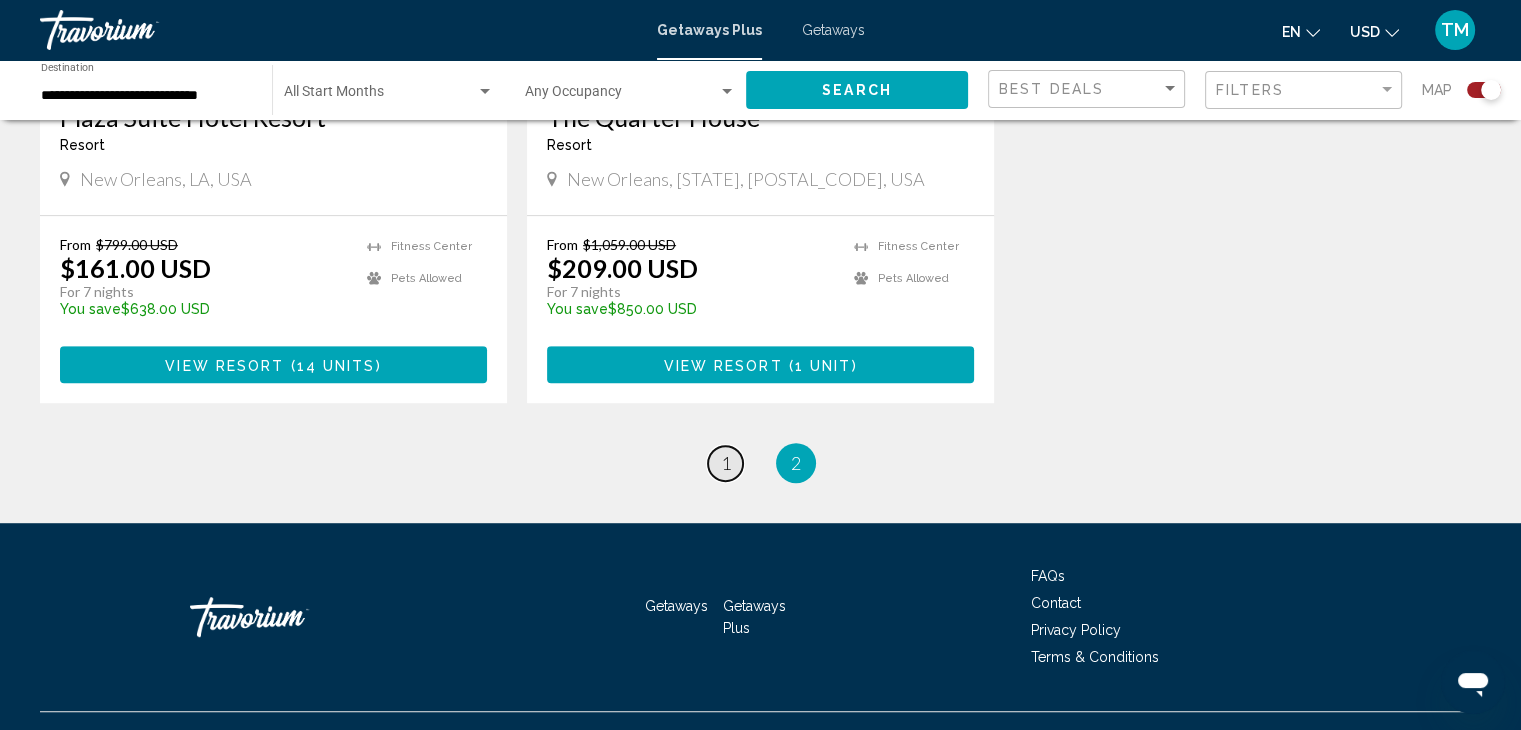 click on "1" at bounding box center [726, 463] 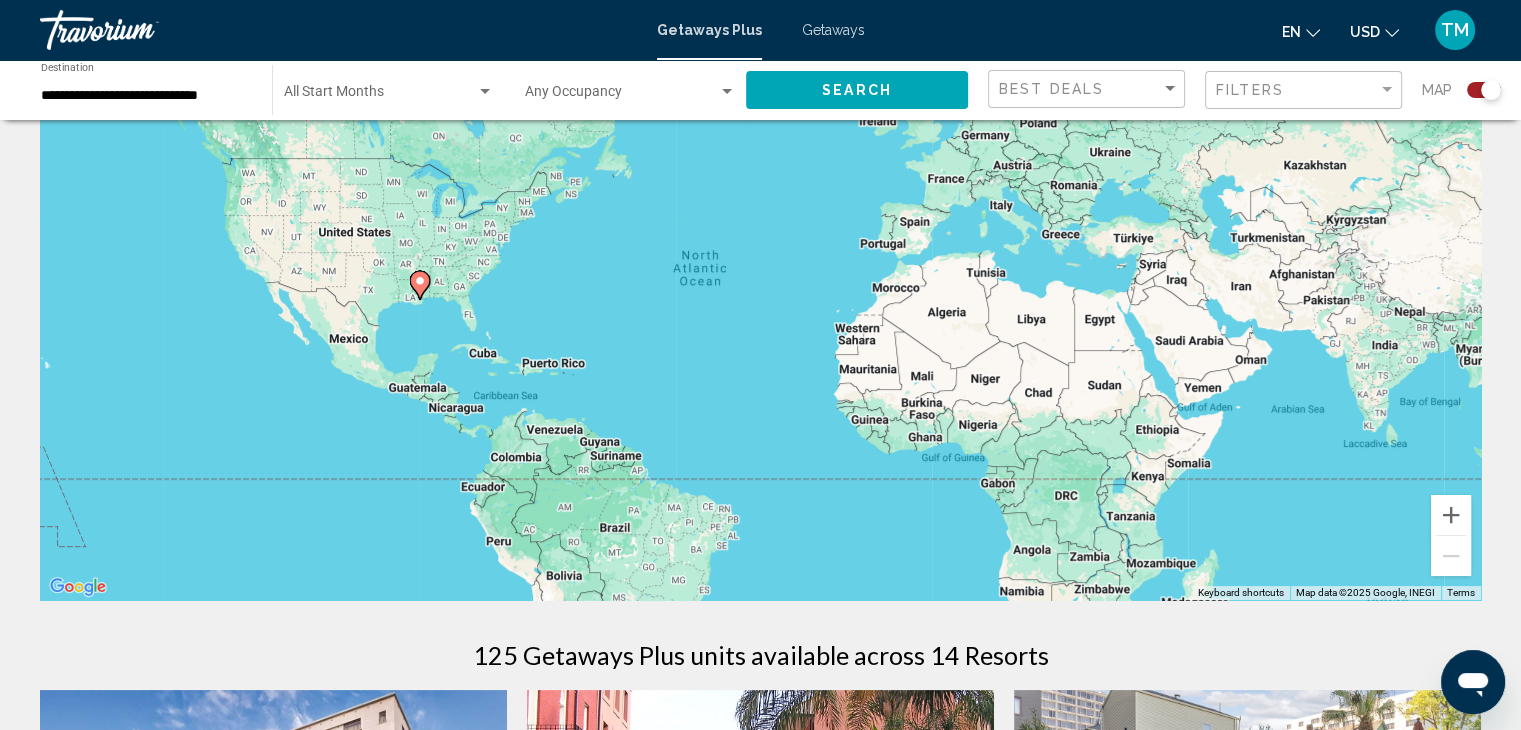 scroll, scrollTop: 0, scrollLeft: 0, axis: both 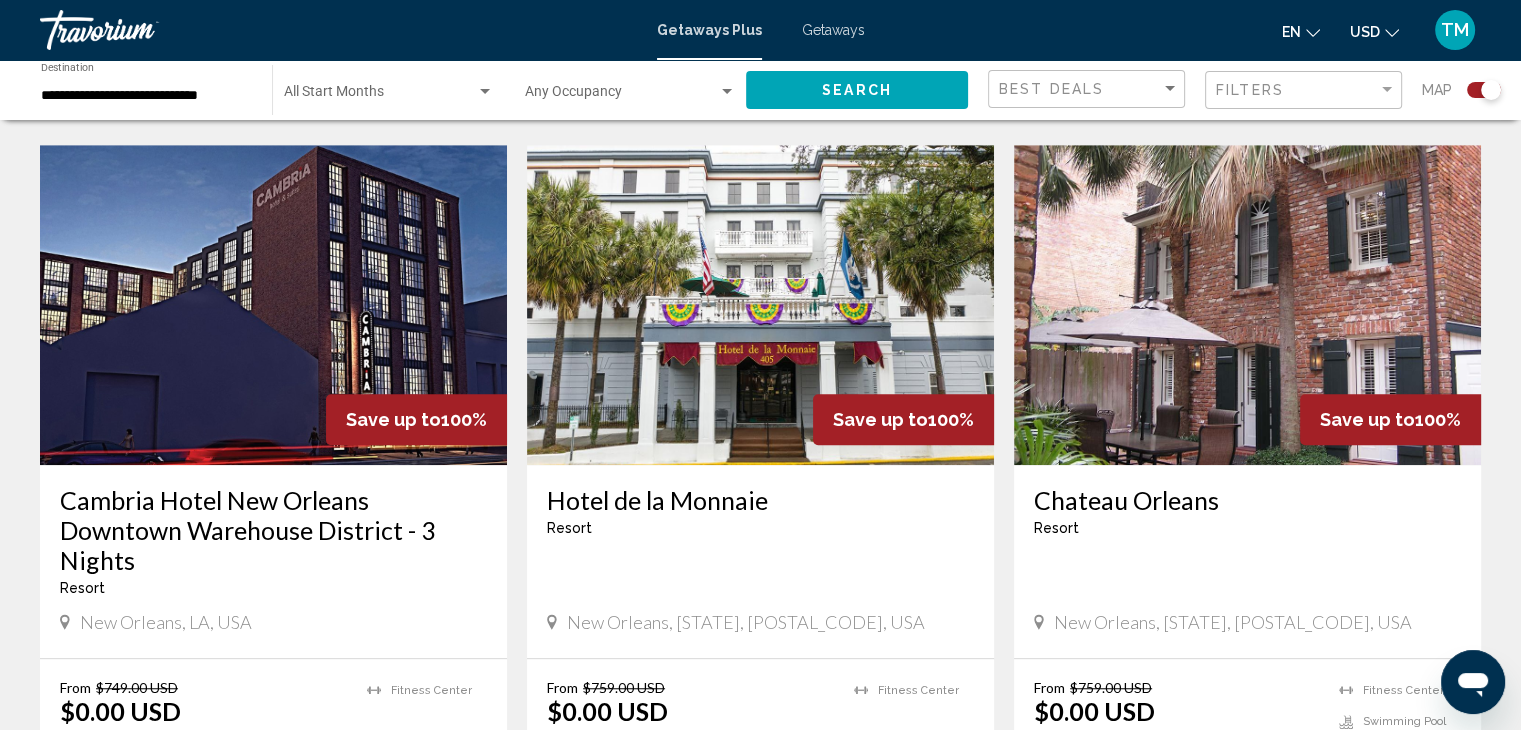 click at bounding box center [273, 305] 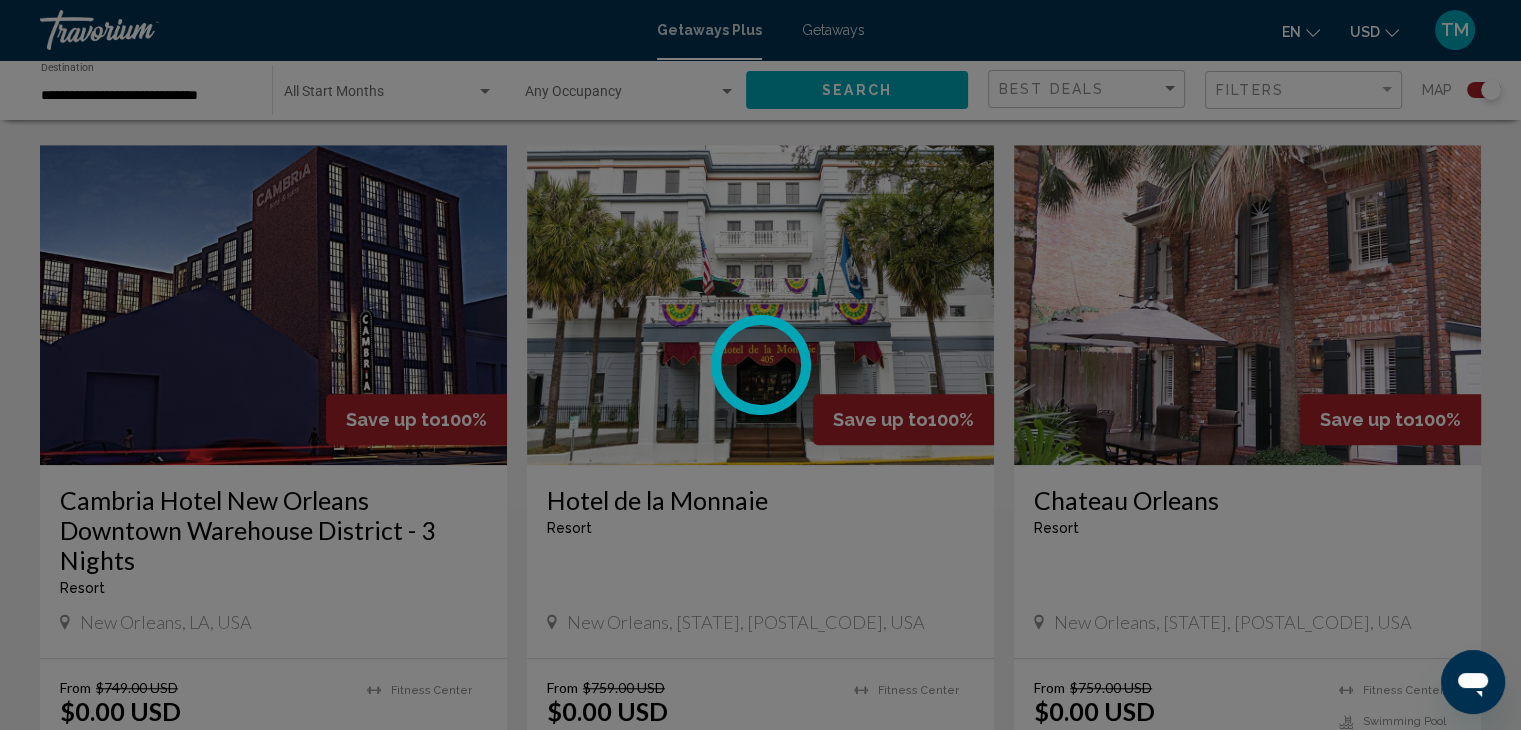 scroll, scrollTop: 0, scrollLeft: 0, axis: both 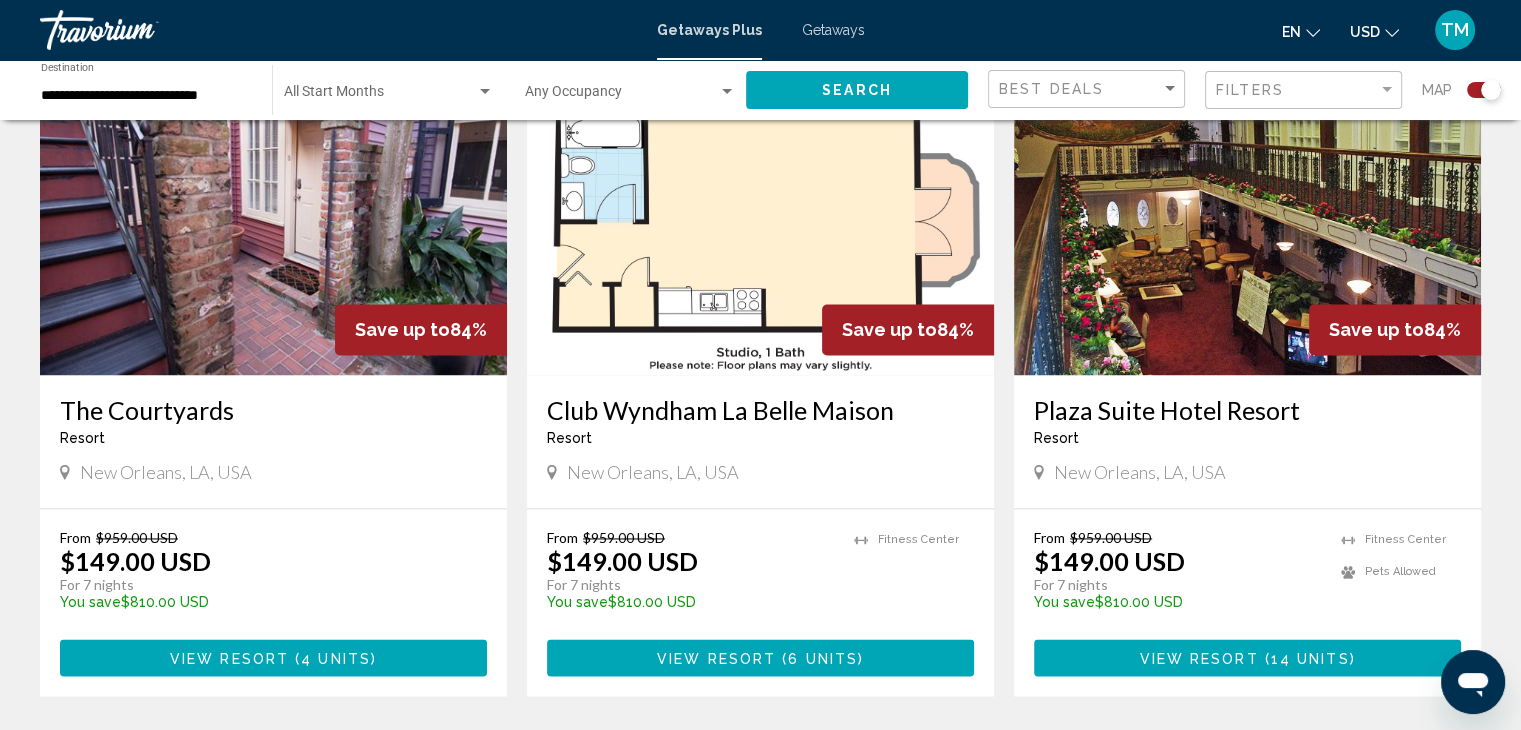 click at bounding box center [1247, 215] 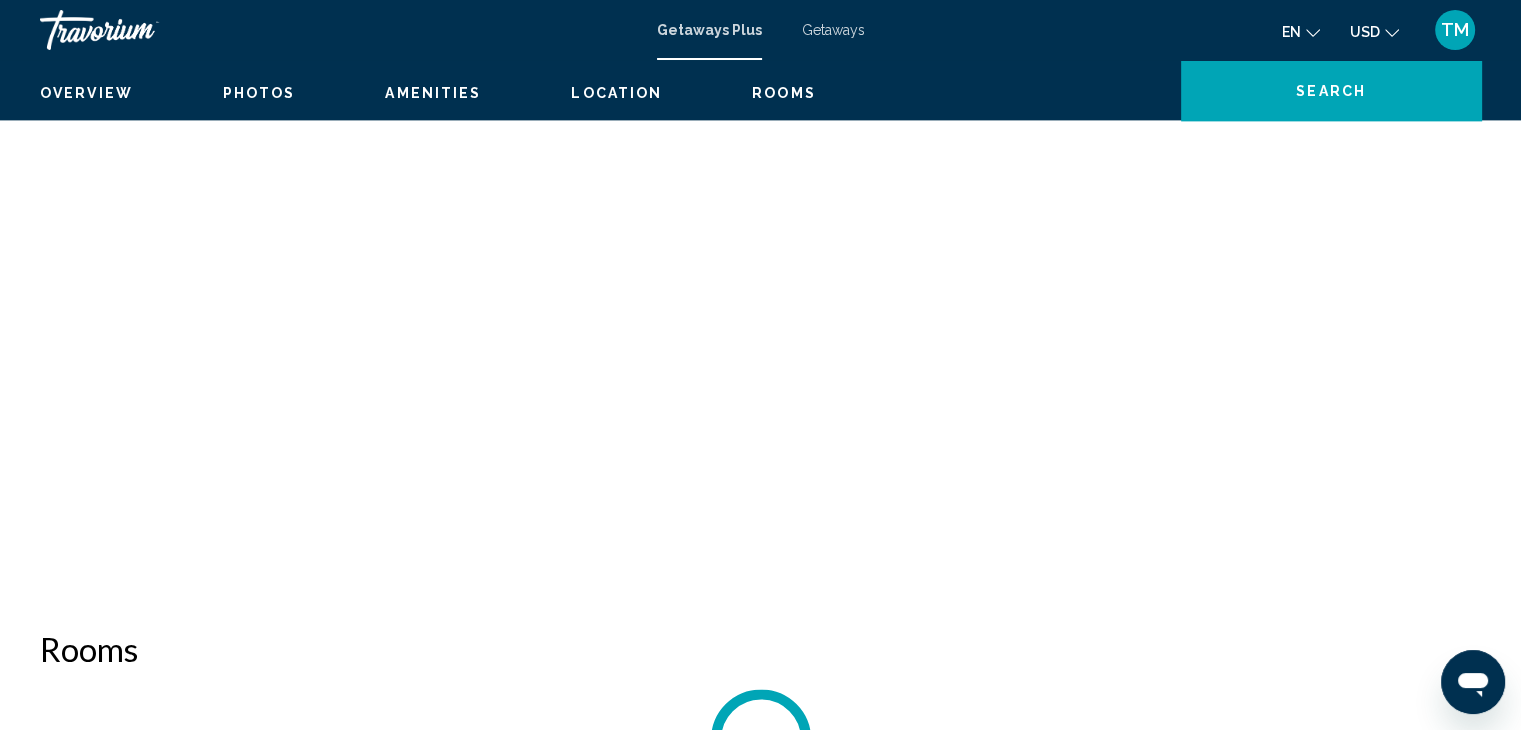 scroll, scrollTop: 0, scrollLeft: 0, axis: both 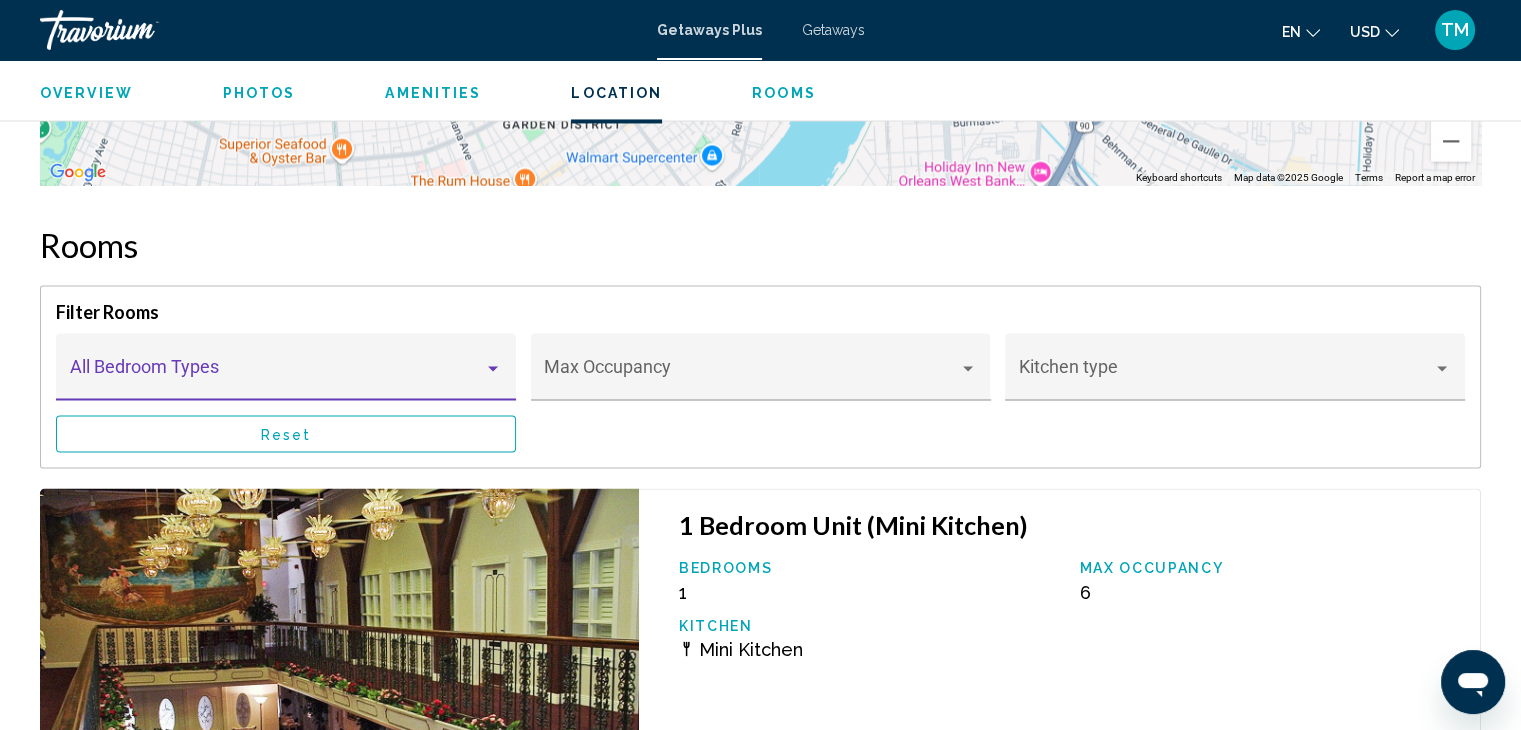 click at bounding box center (493, 368) 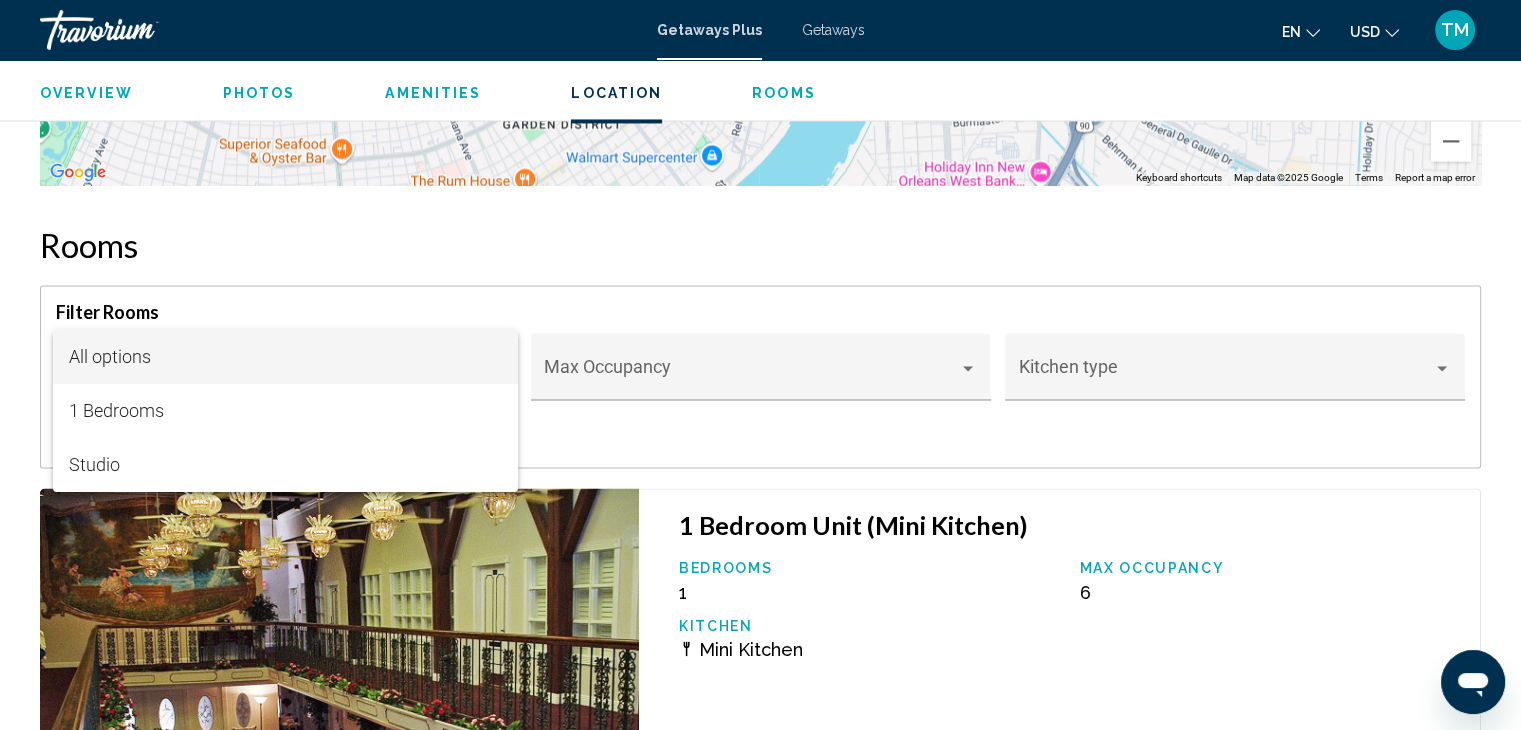 click at bounding box center (760, 365) 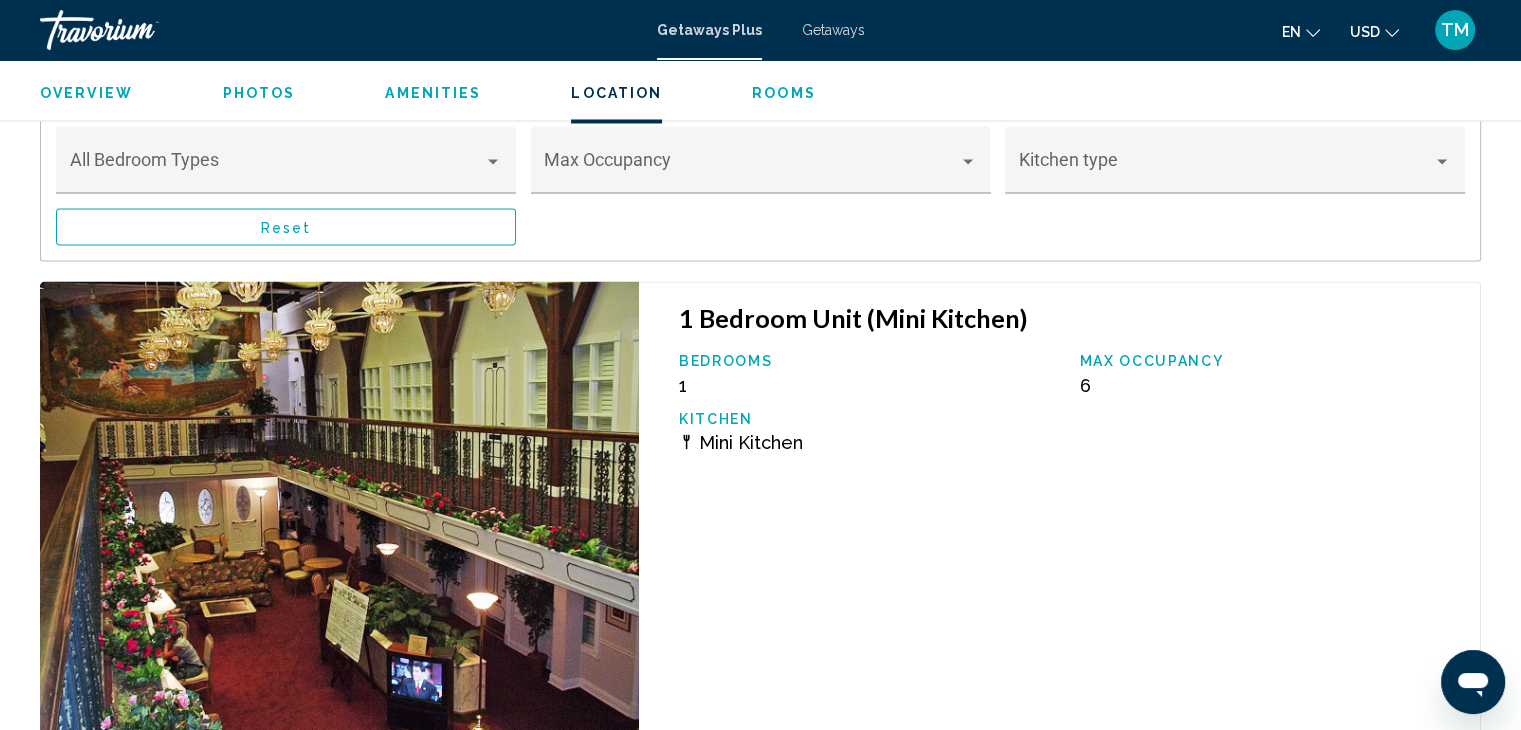 scroll, scrollTop: 3340, scrollLeft: 0, axis: vertical 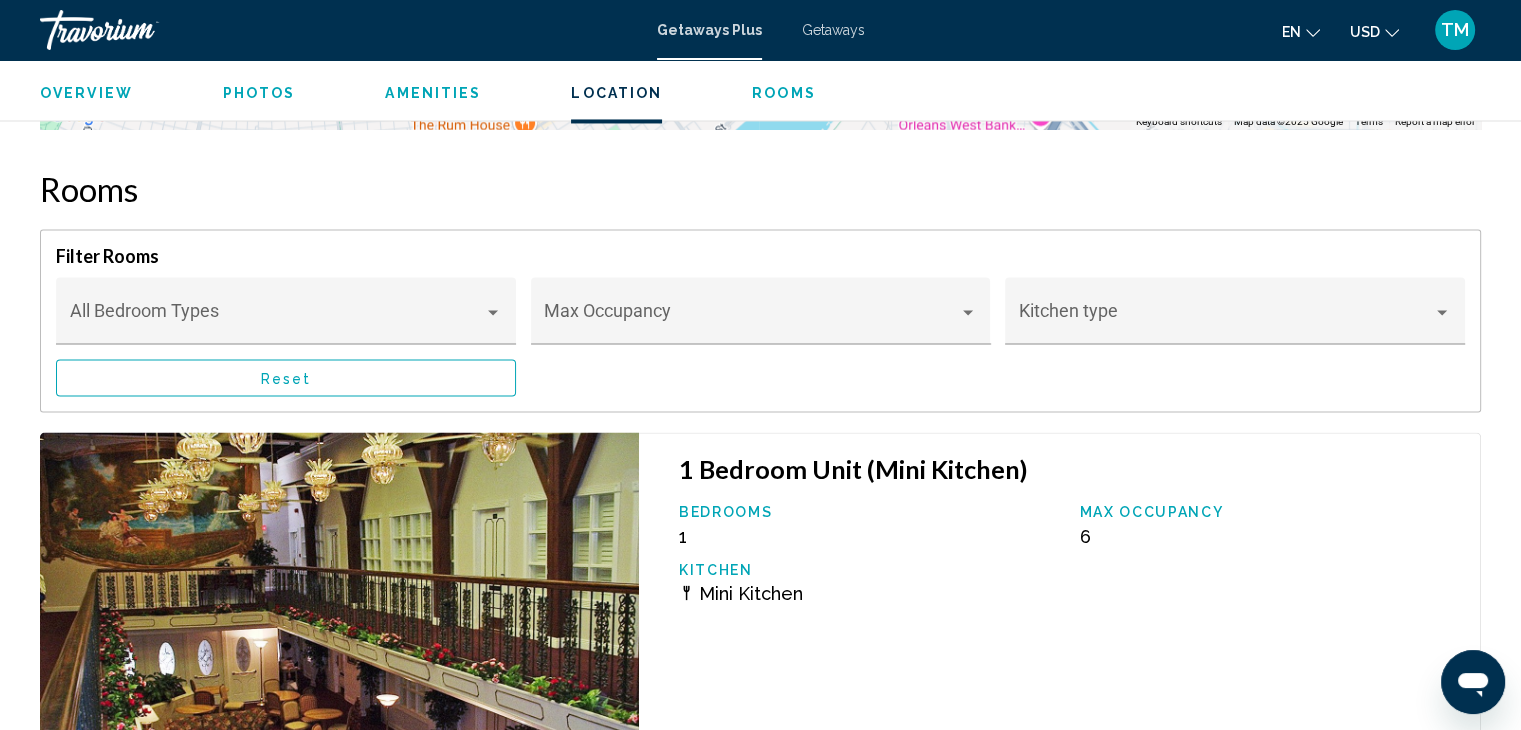 click on "Photos" at bounding box center (259, 93) 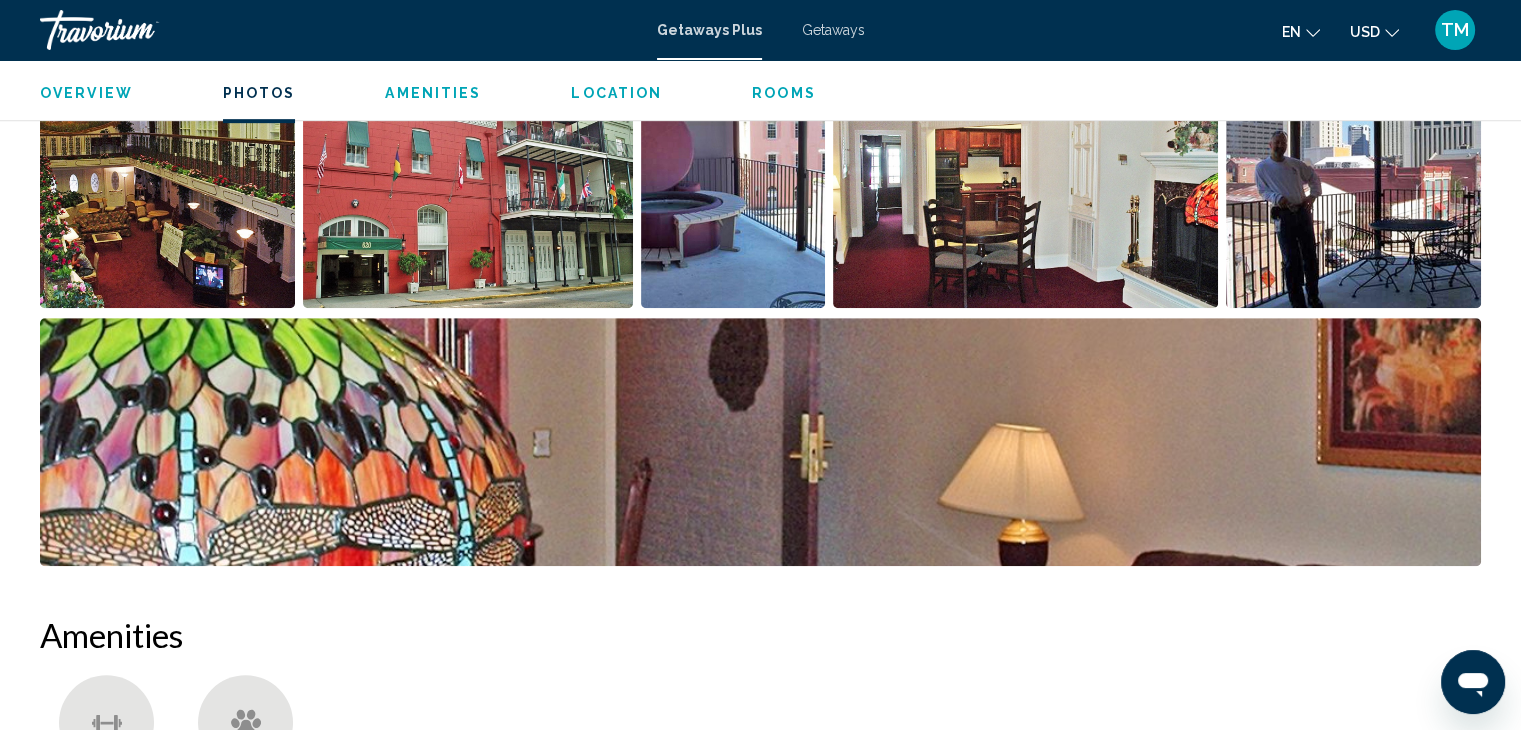scroll, scrollTop: 892, scrollLeft: 0, axis: vertical 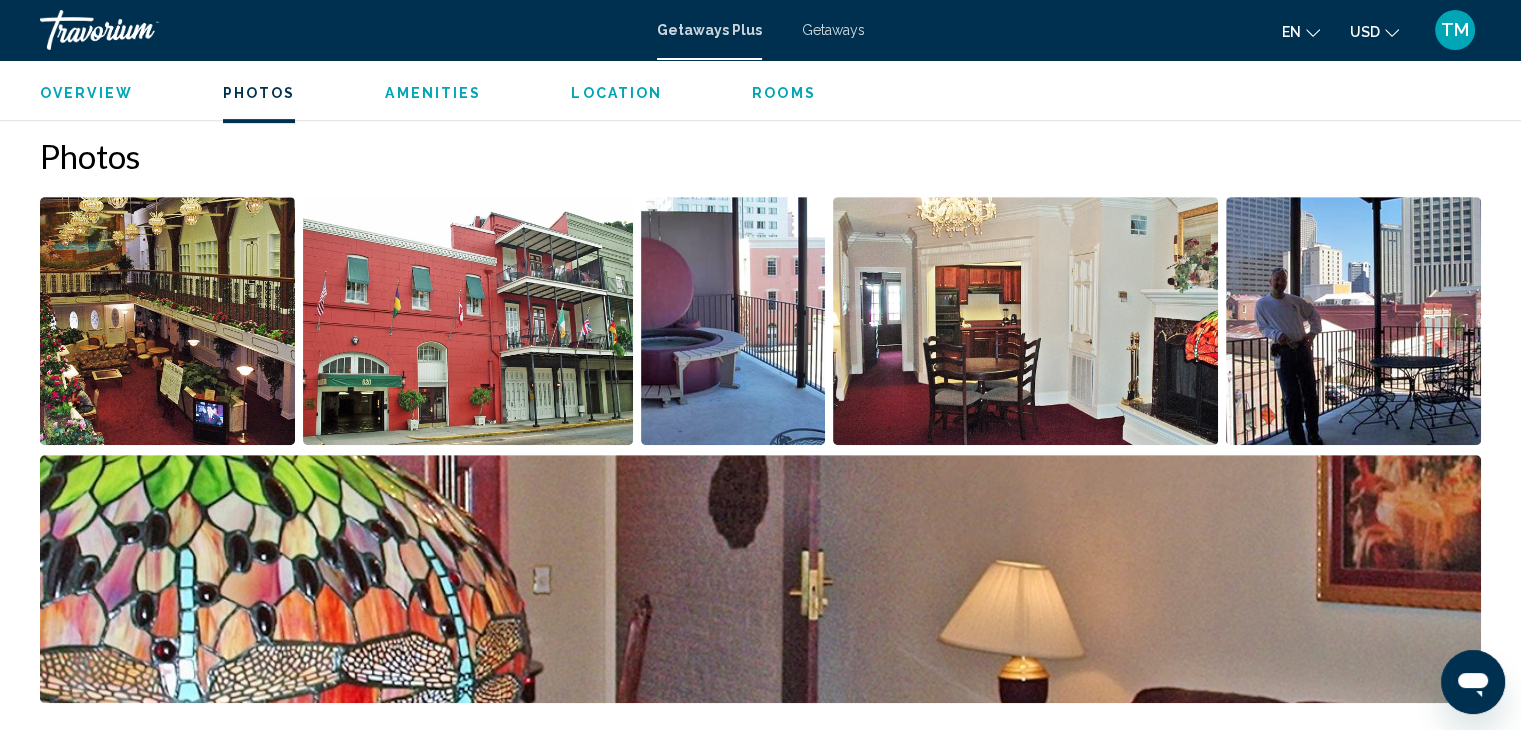 click at bounding box center (167, 321) 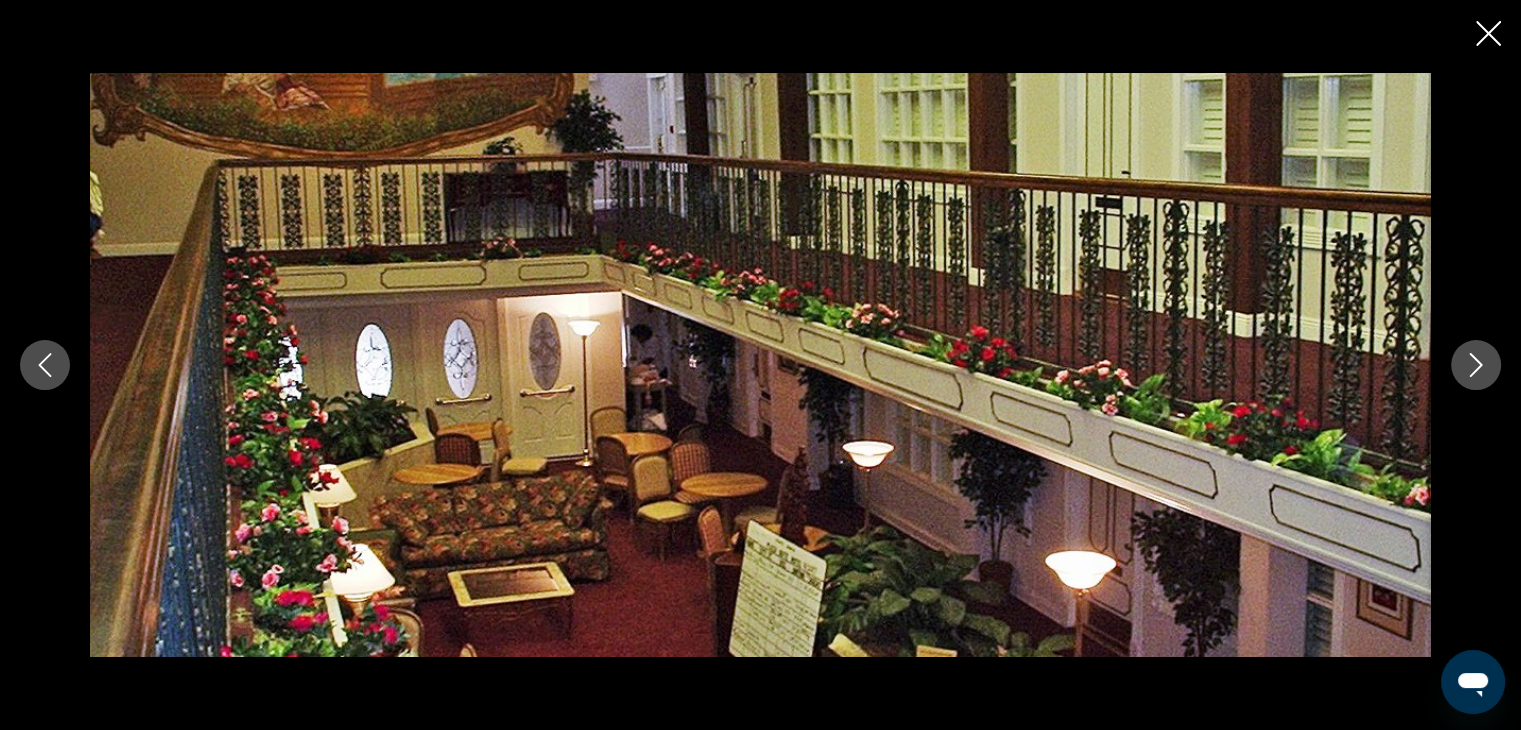 click 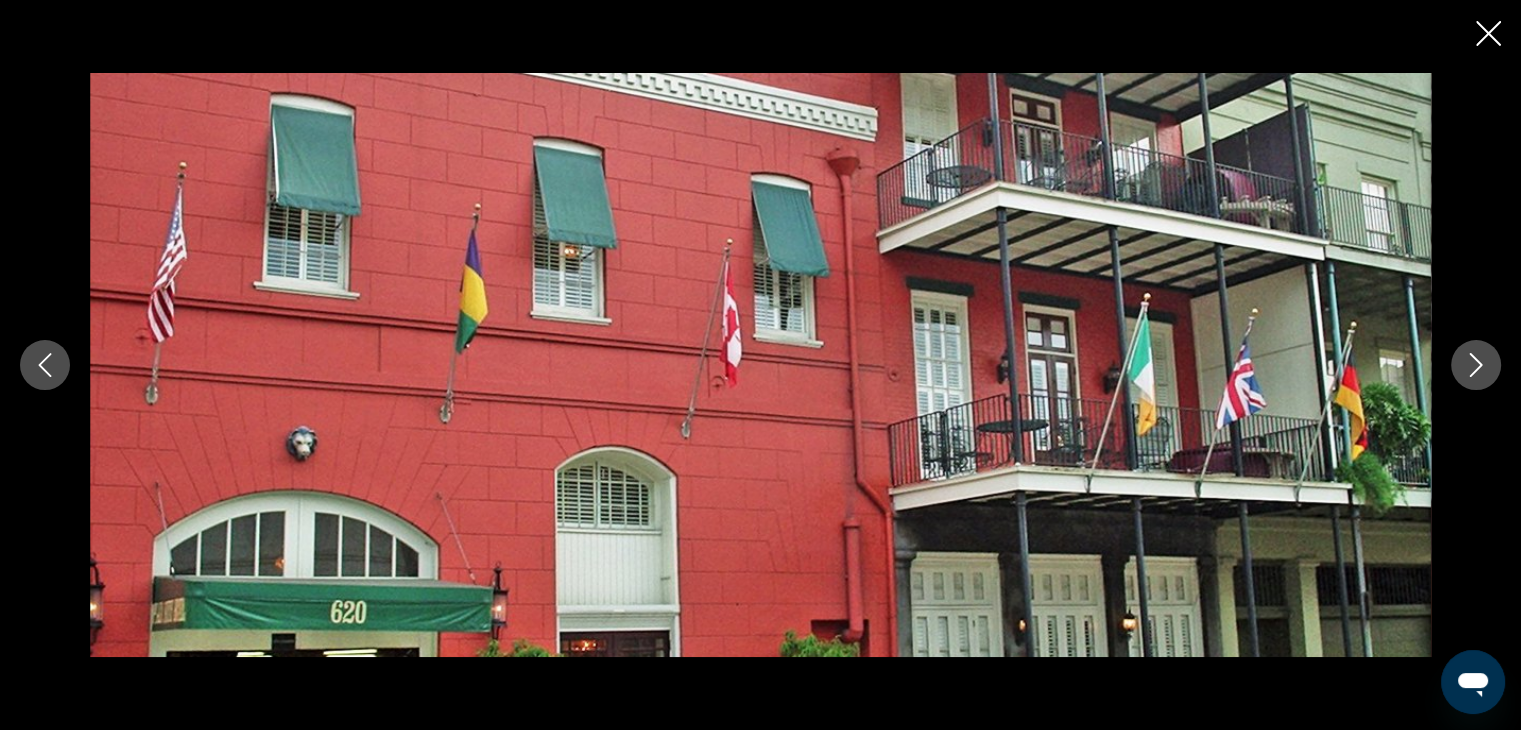 click 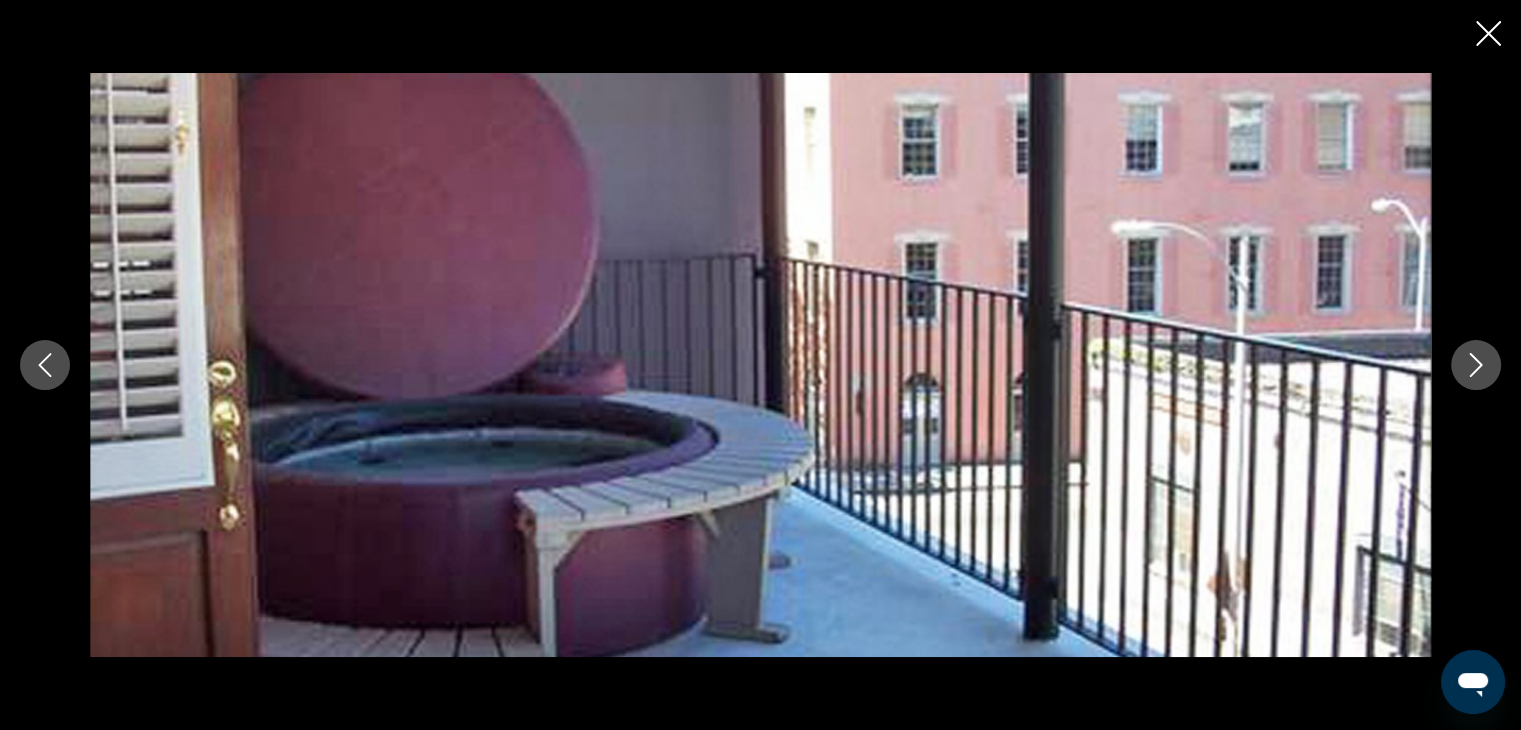 click 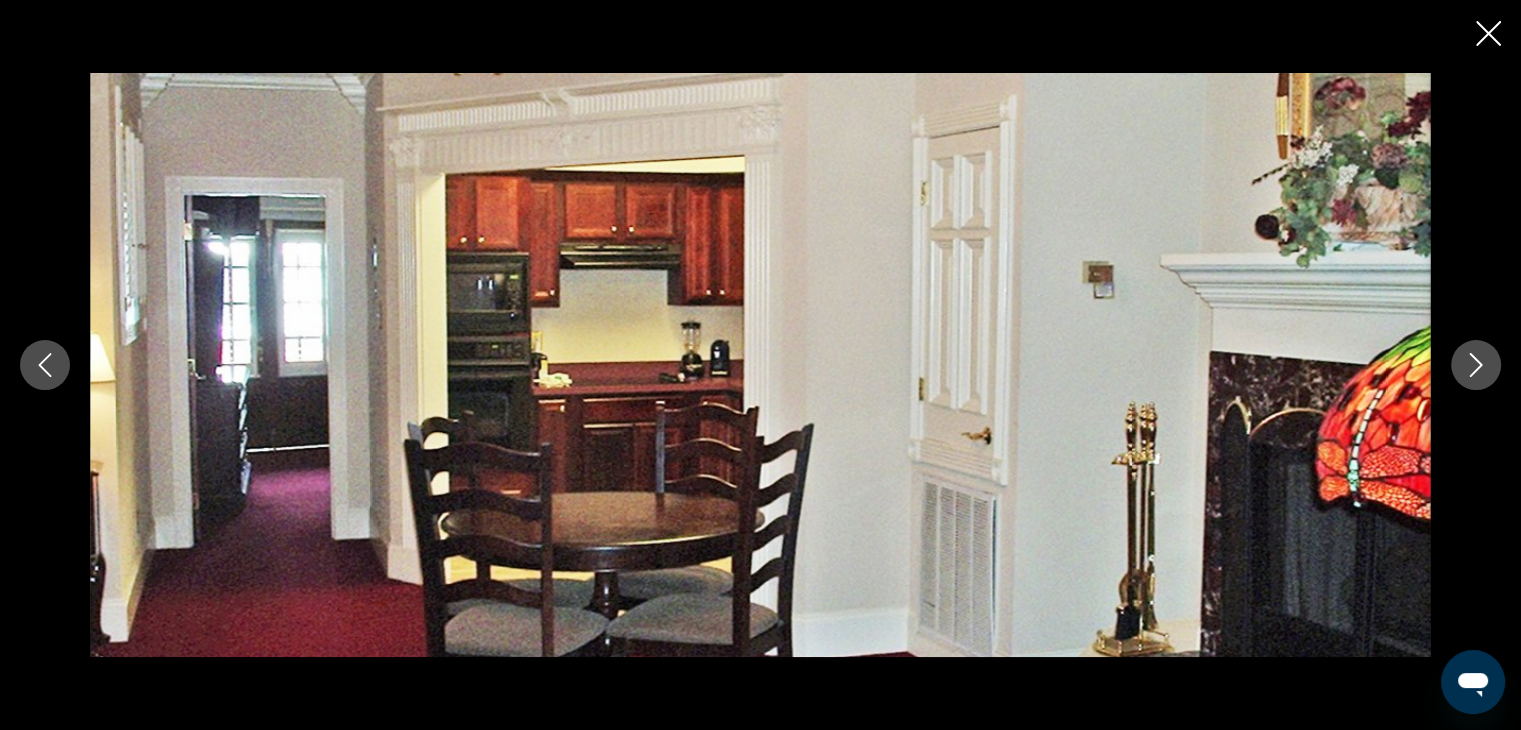 click 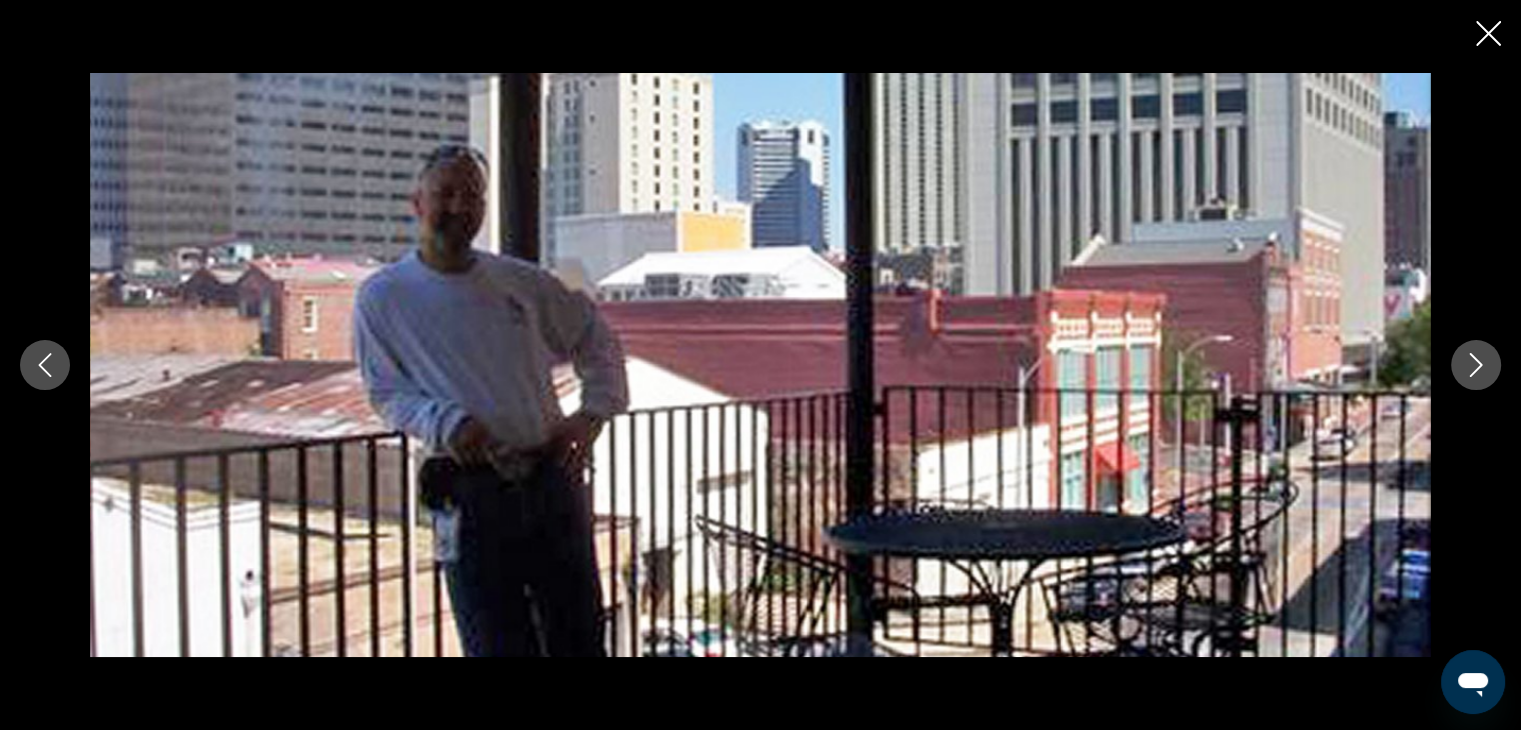 click 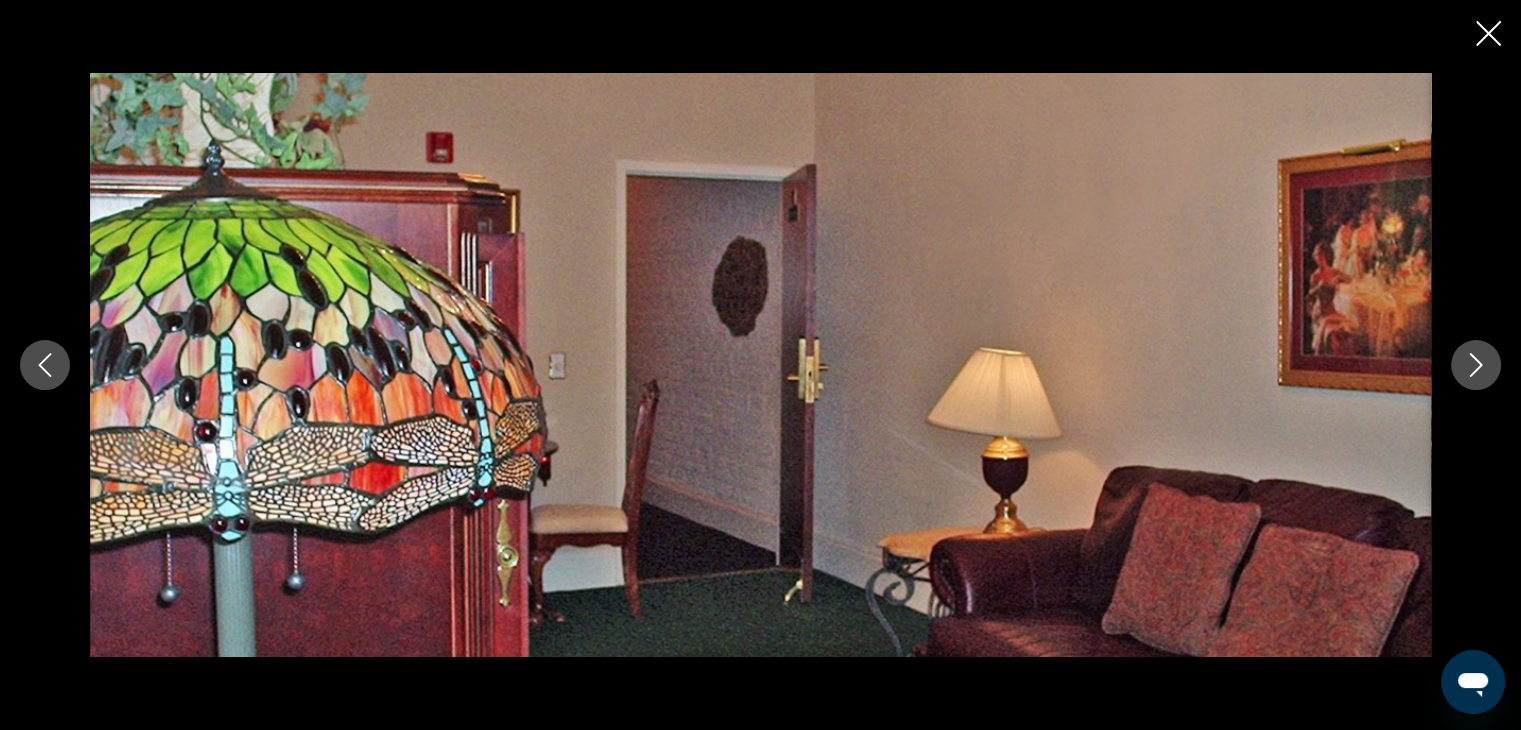 click 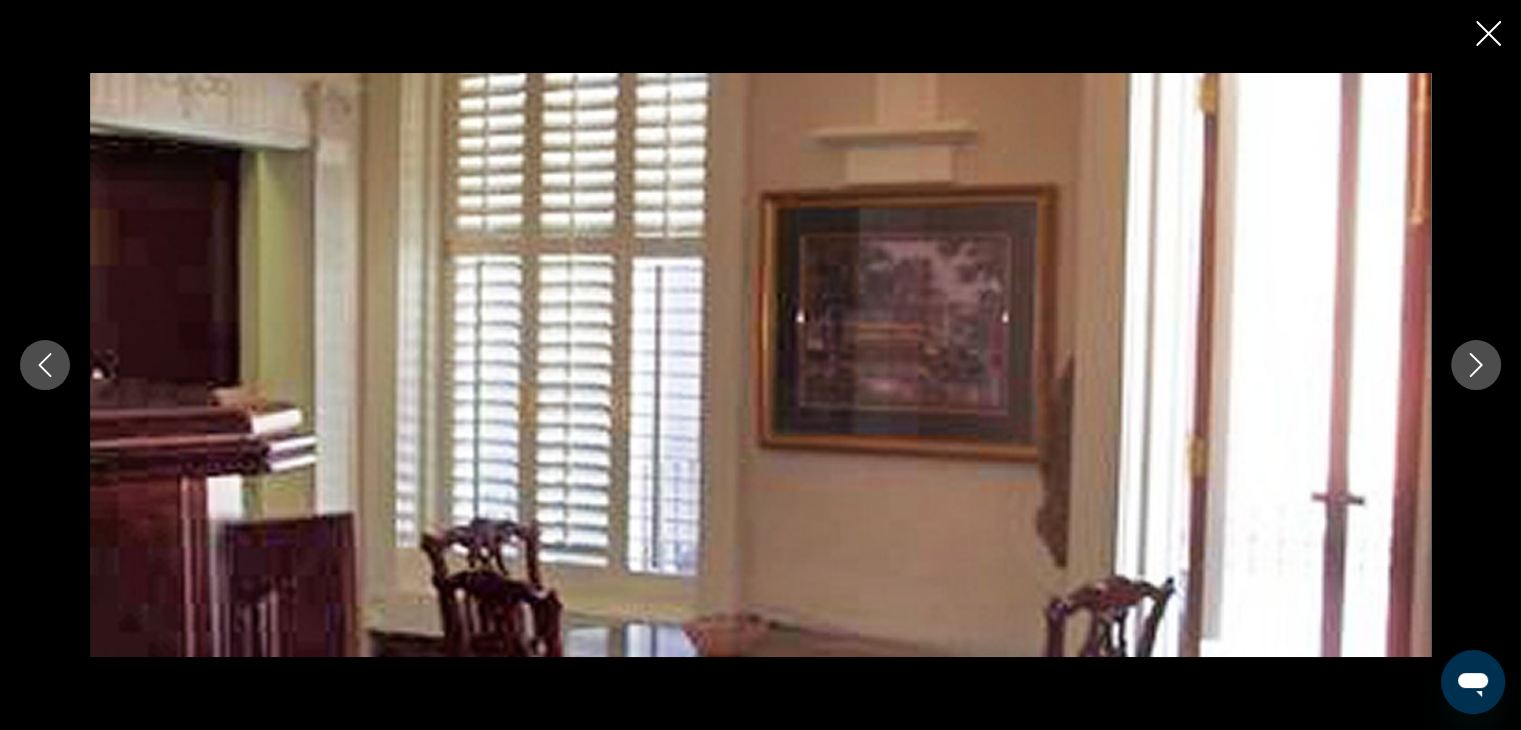 click 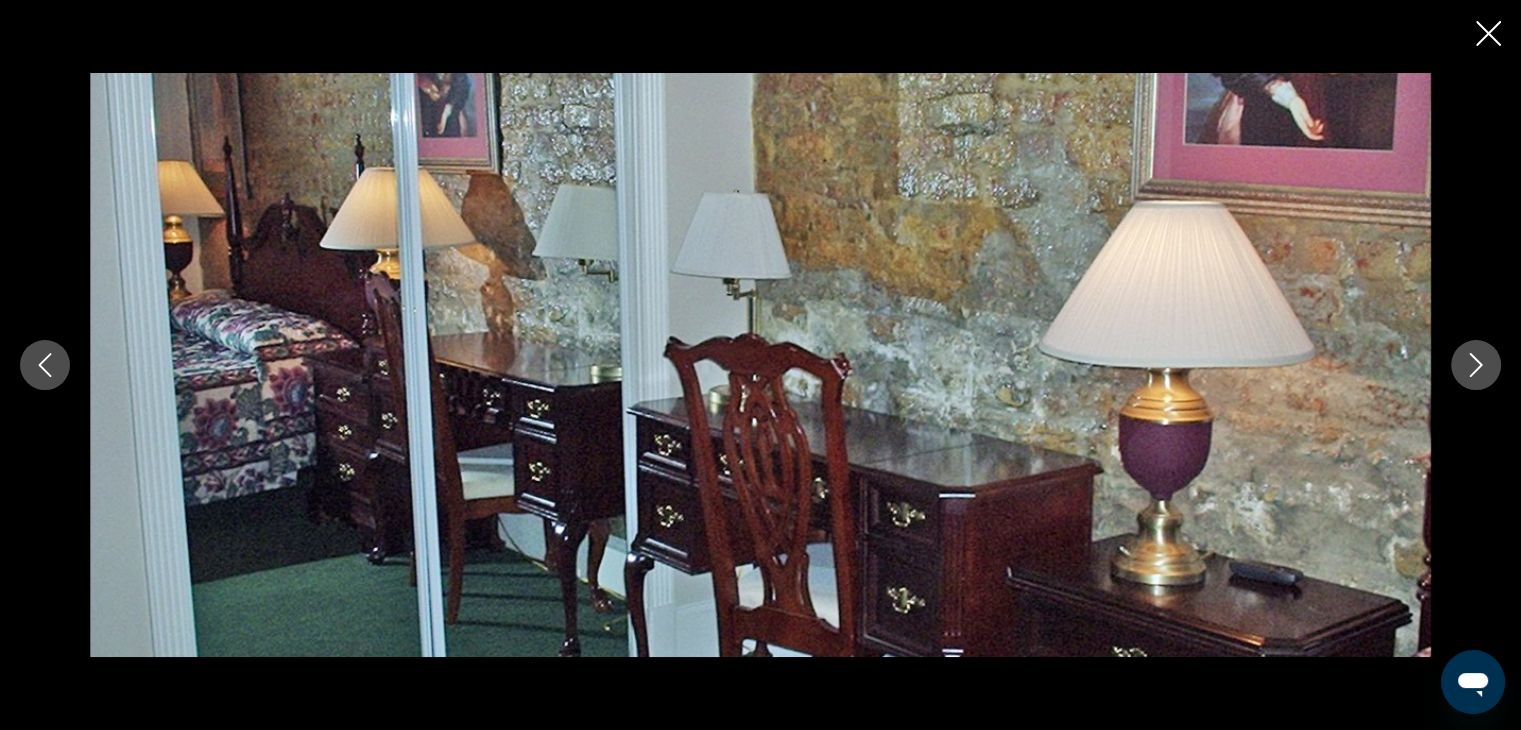 click 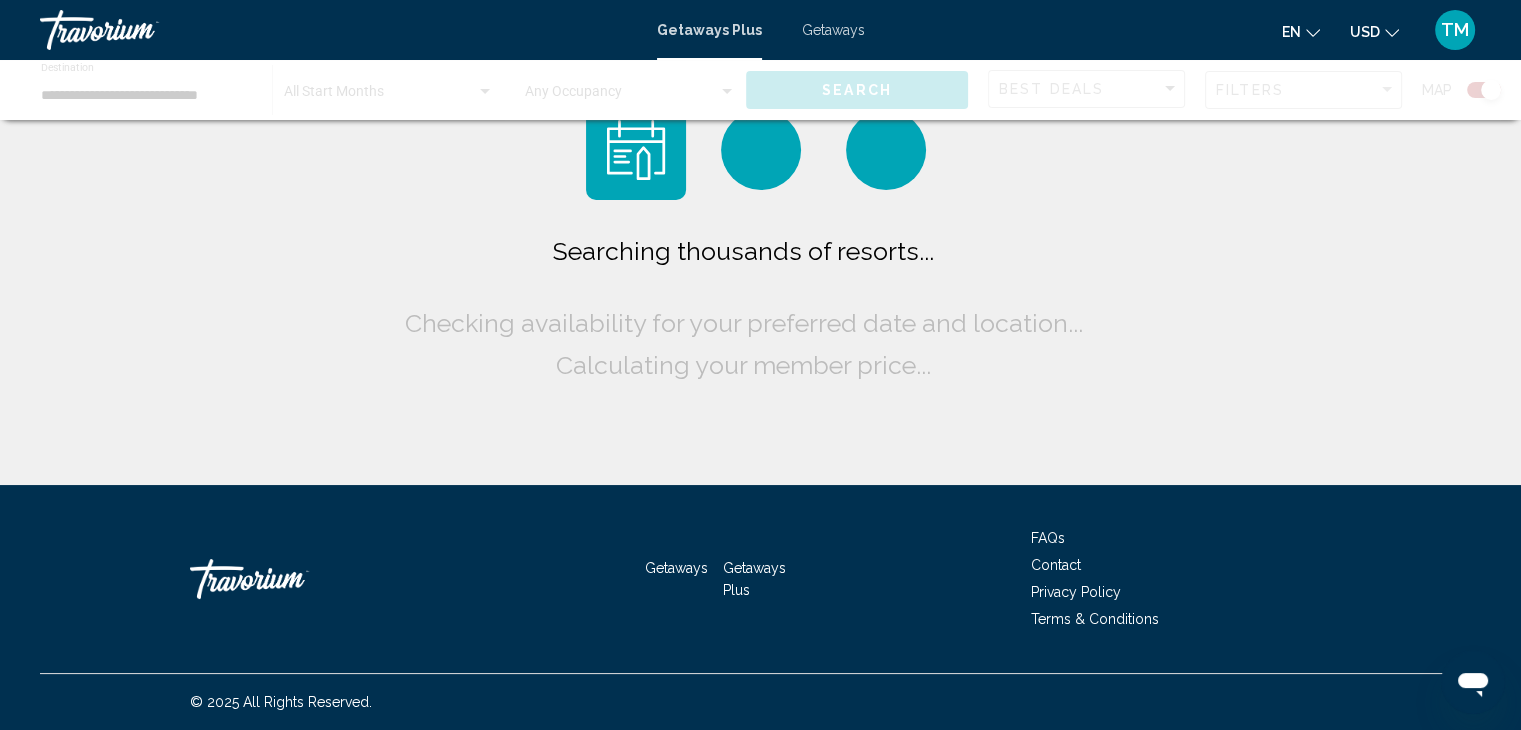 scroll, scrollTop: 0, scrollLeft: 0, axis: both 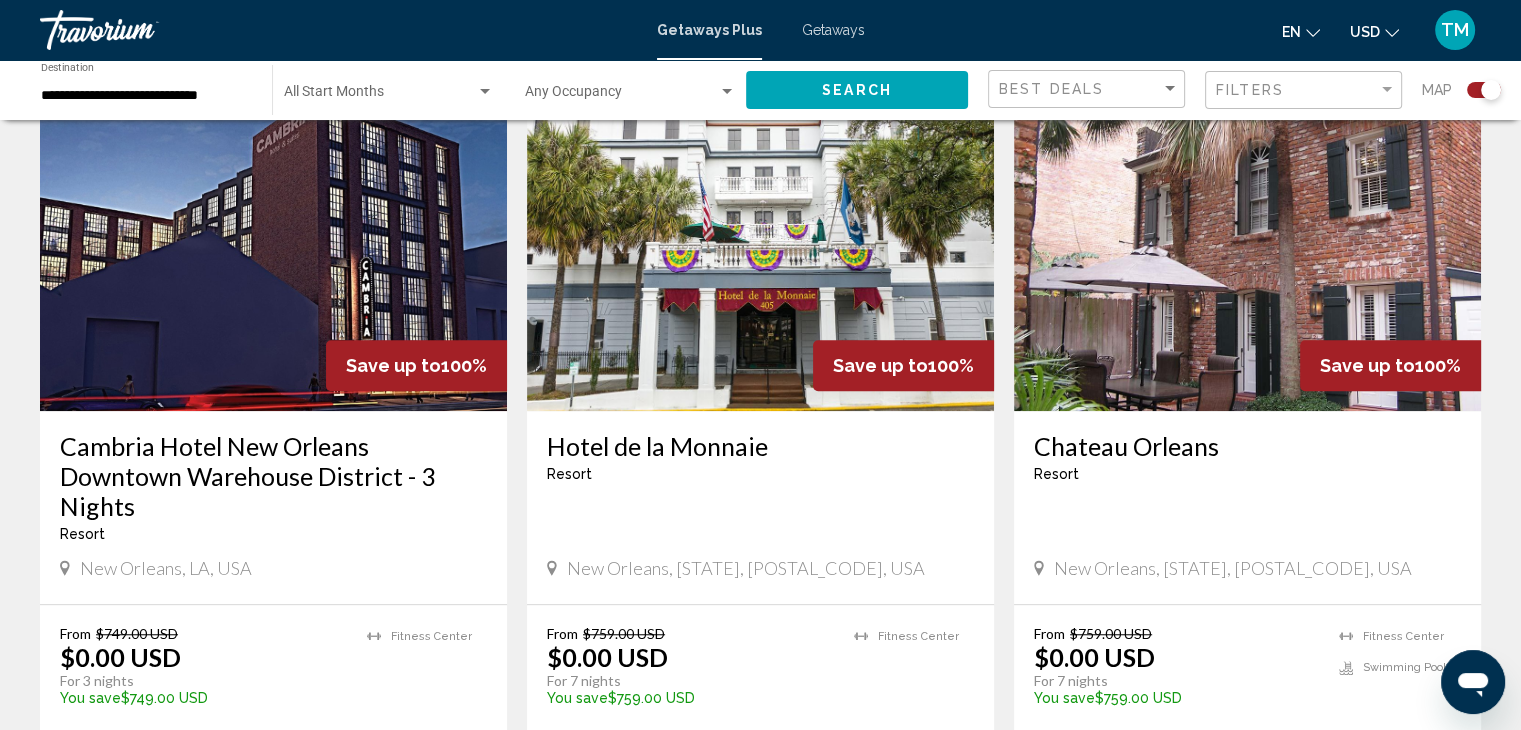 click at bounding box center [273, 251] 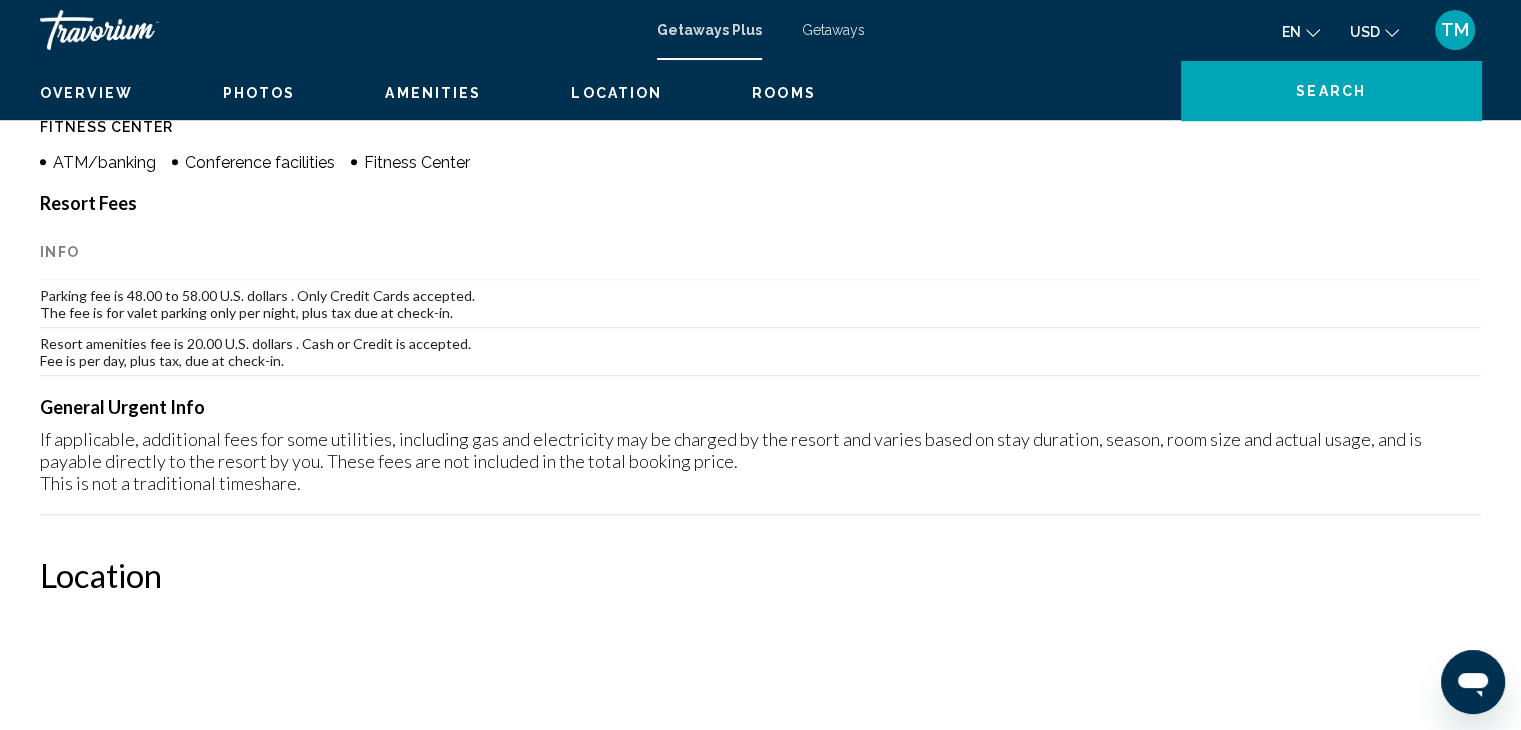 scroll, scrollTop: 0, scrollLeft: 0, axis: both 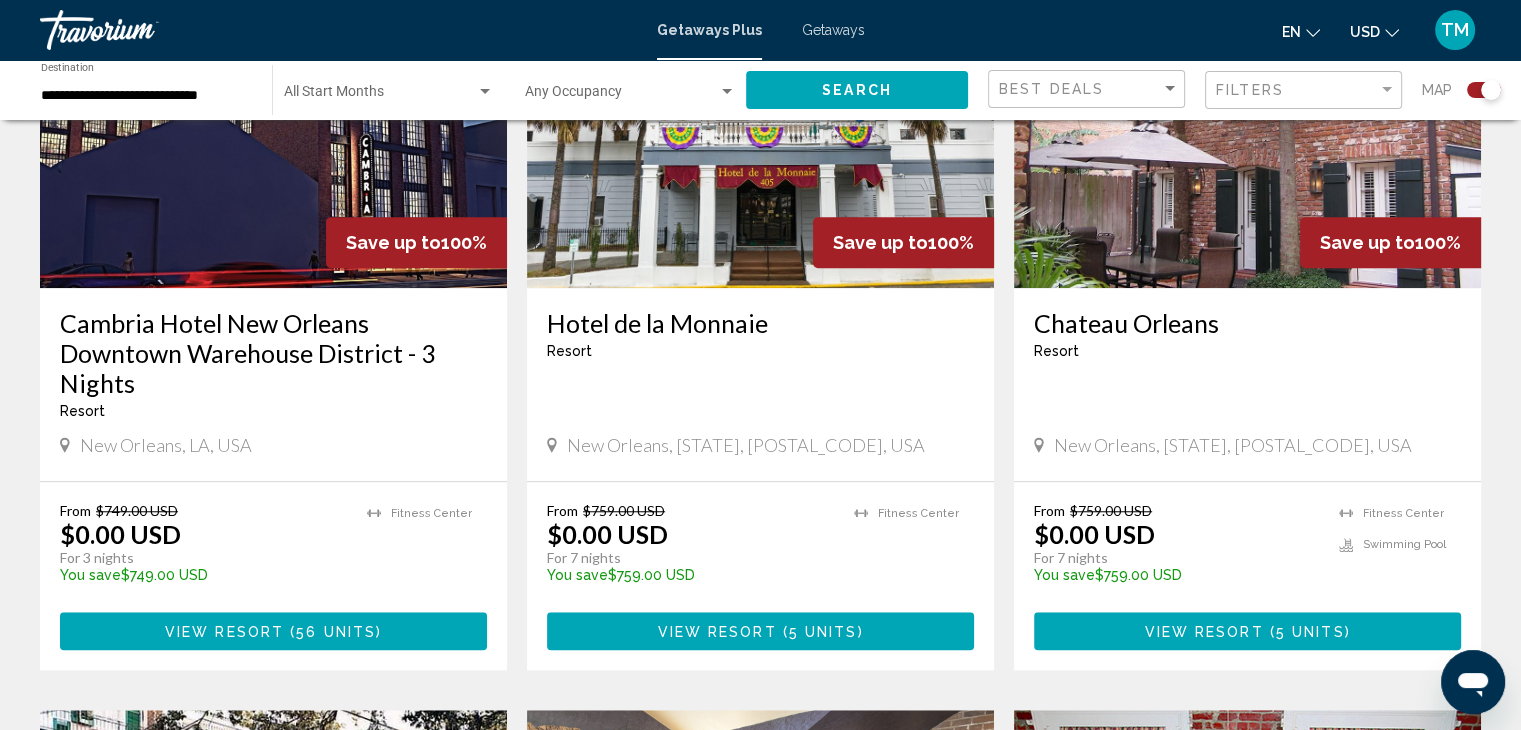 click at bounding box center [760, 128] 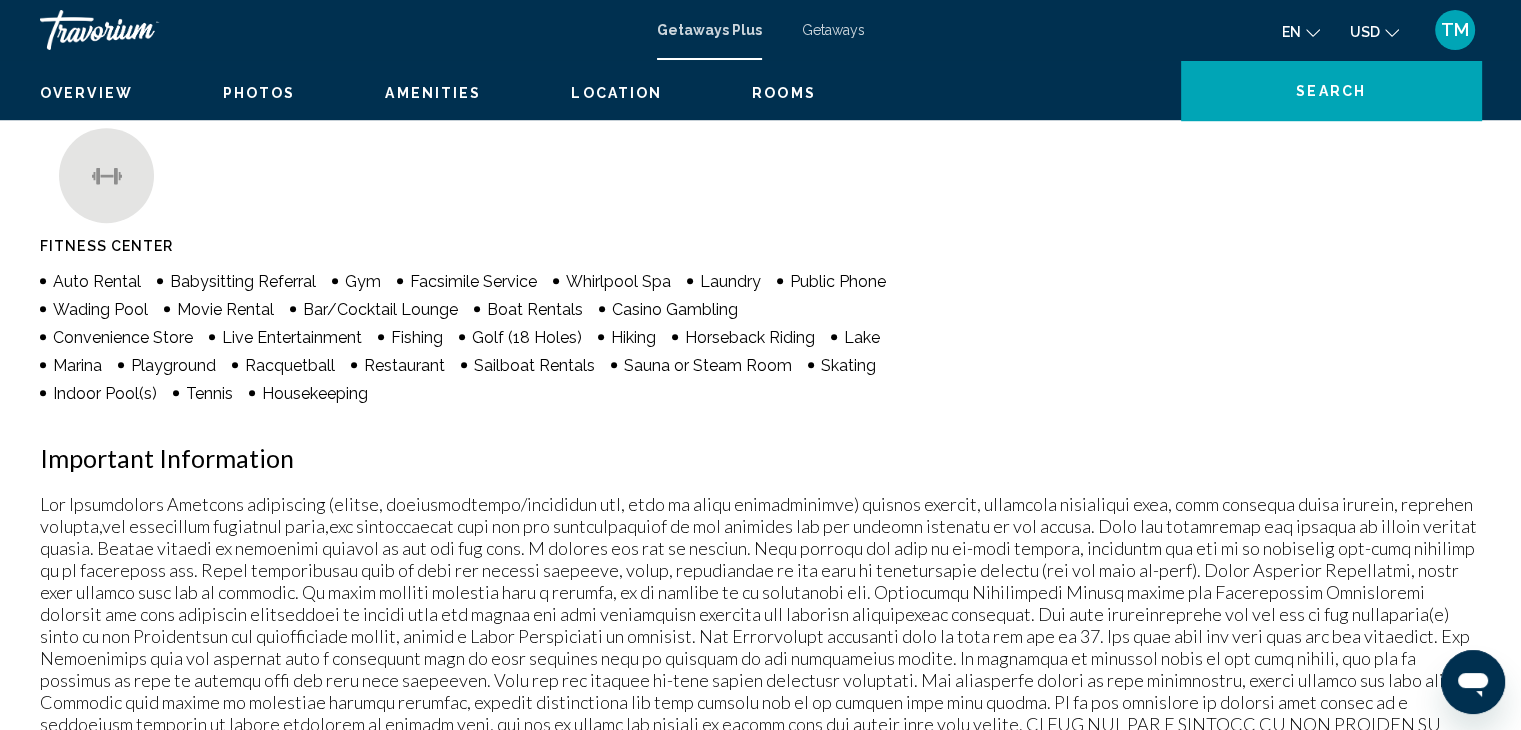scroll, scrollTop: 0, scrollLeft: 0, axis: both 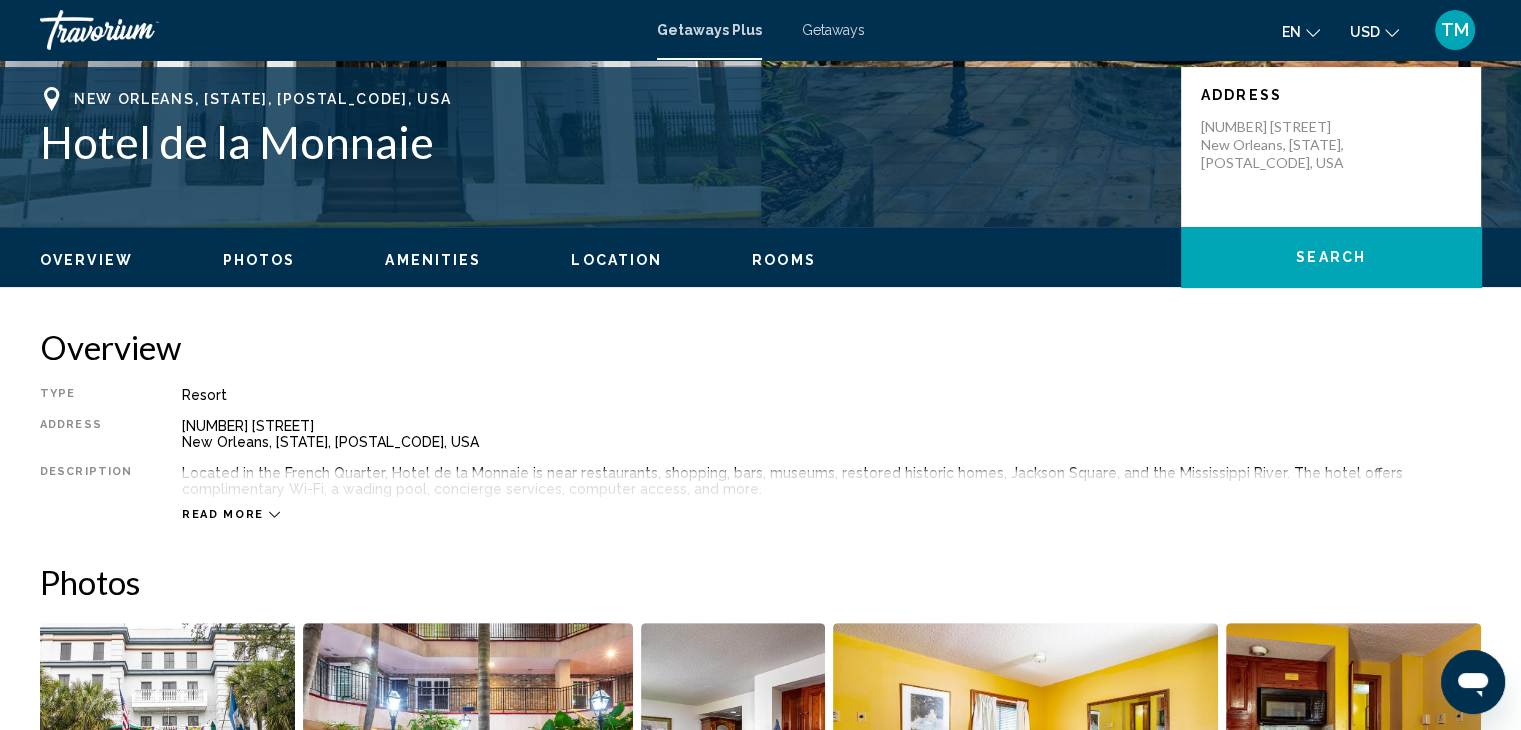 click on "Read more" at bounding box center [231, 514] 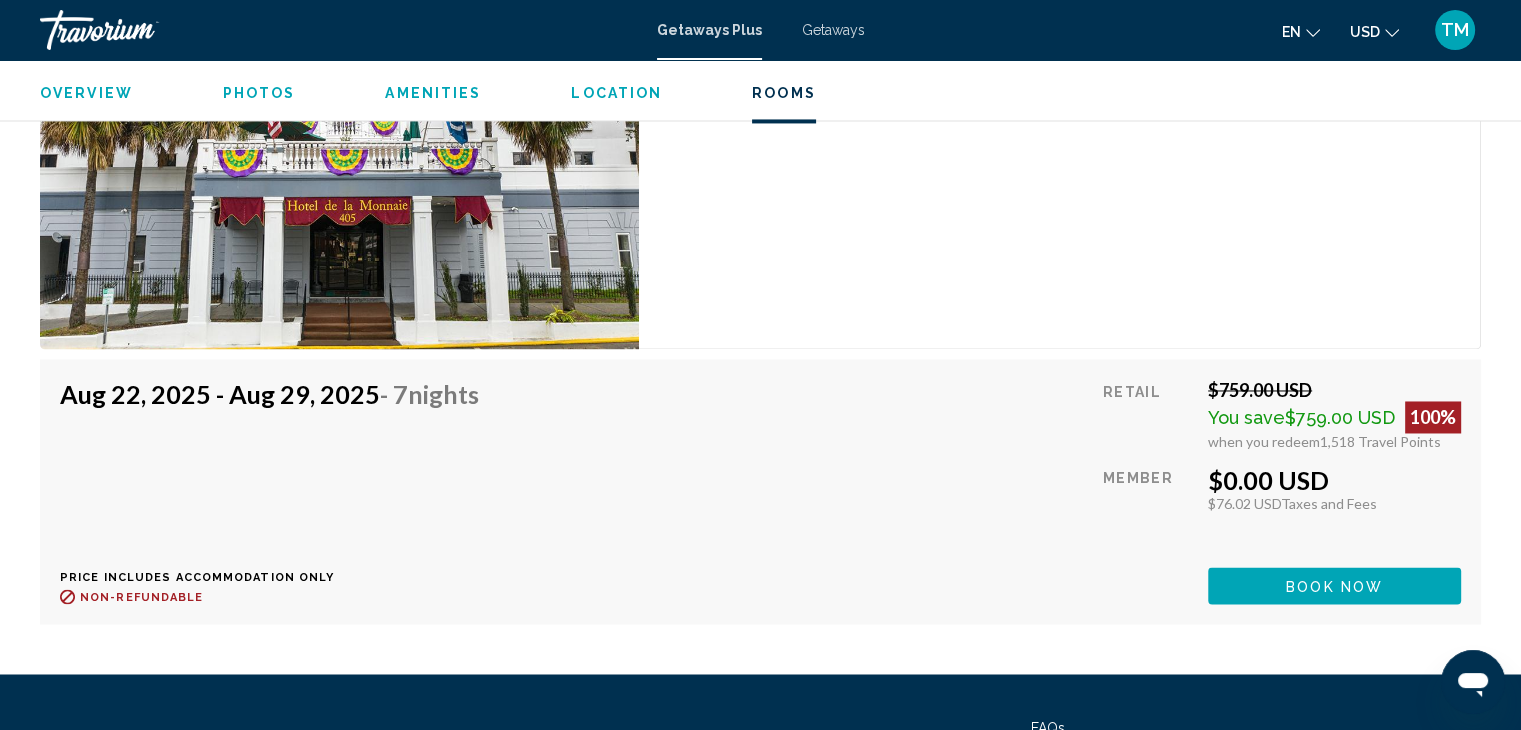 scroll, scrollTop: 3192, scrollLeft: 0, axis: vertical 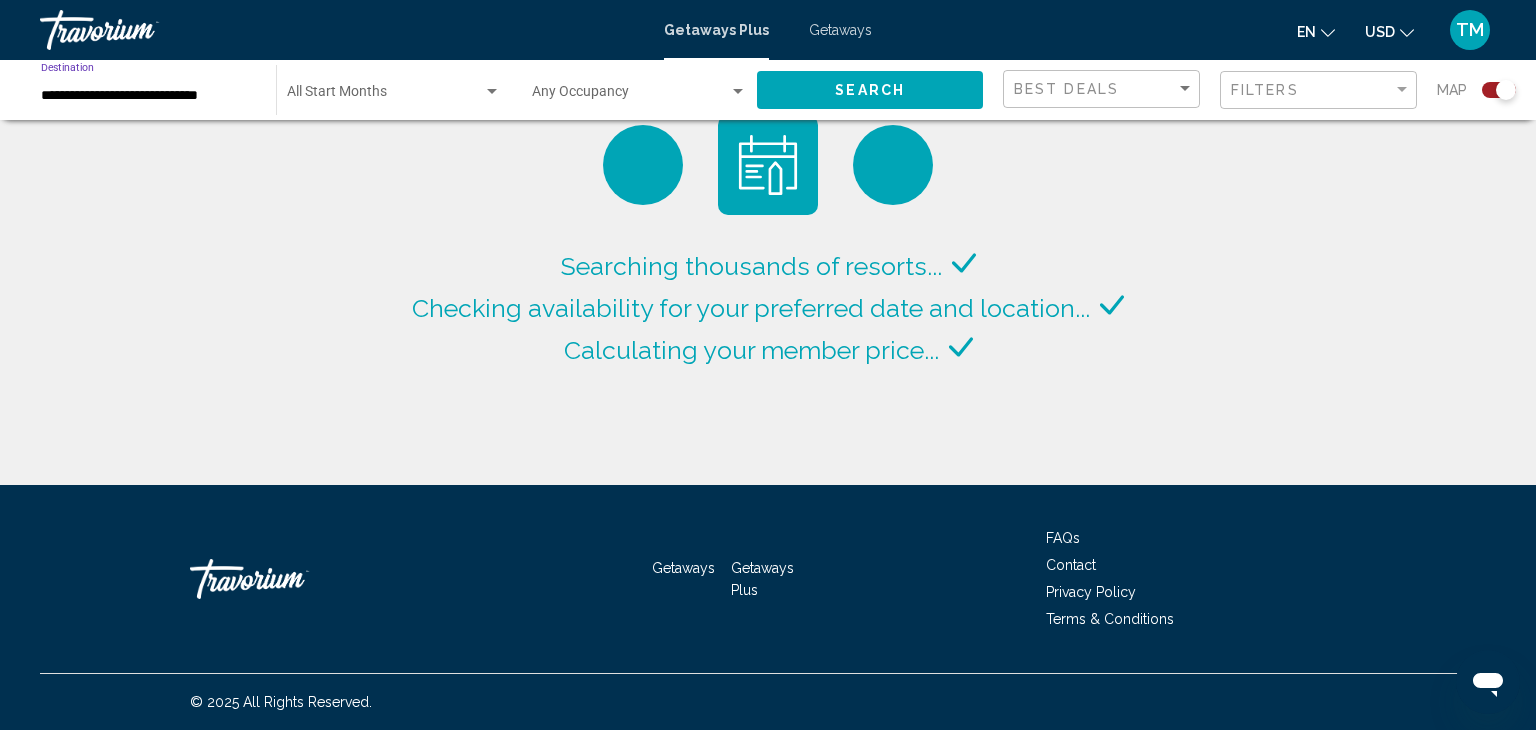 click on "**********" at bounding box center [148, 96] 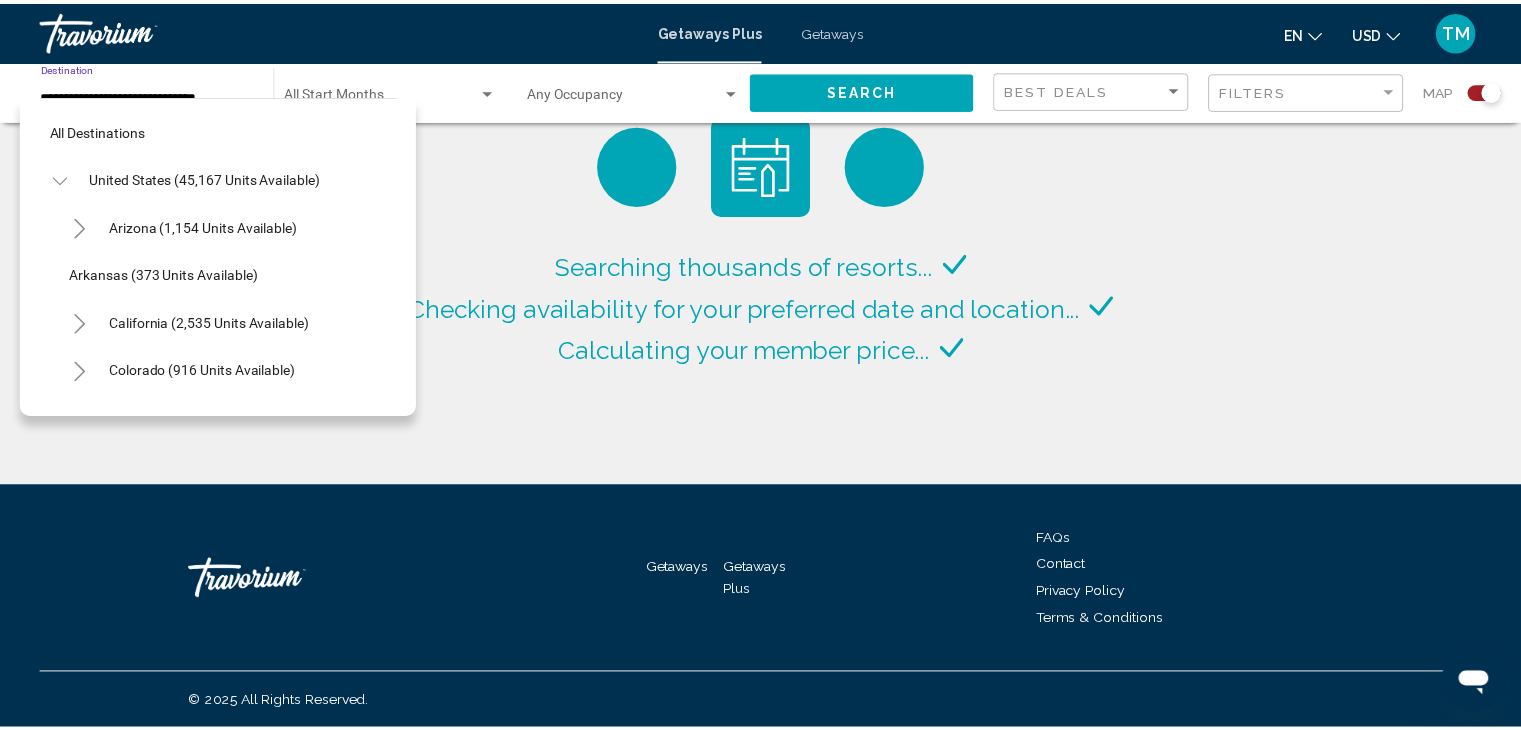 scroll, scrollTop: 606, scrollLeft: 0, axis: vertical 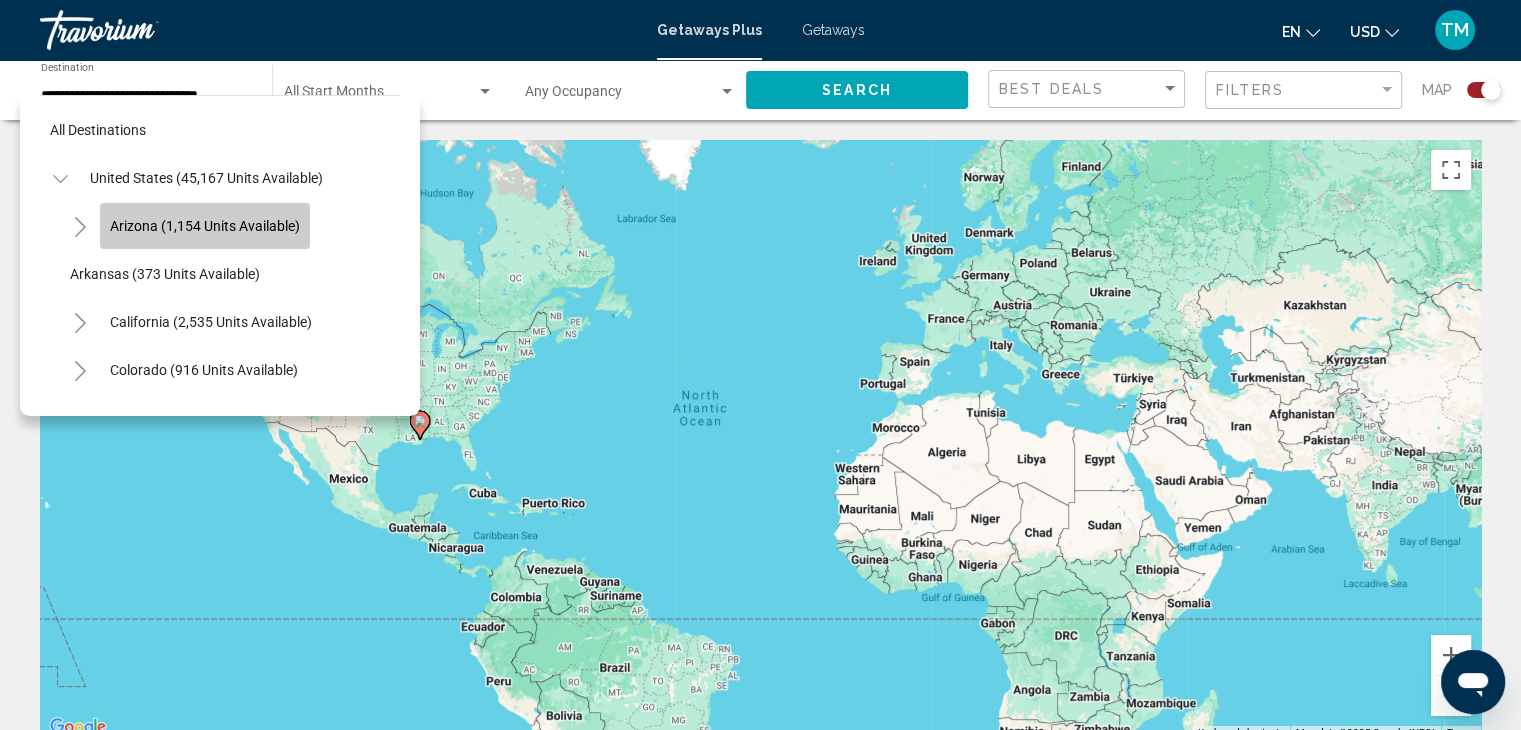 click on "Arizona (1,154 units available)" 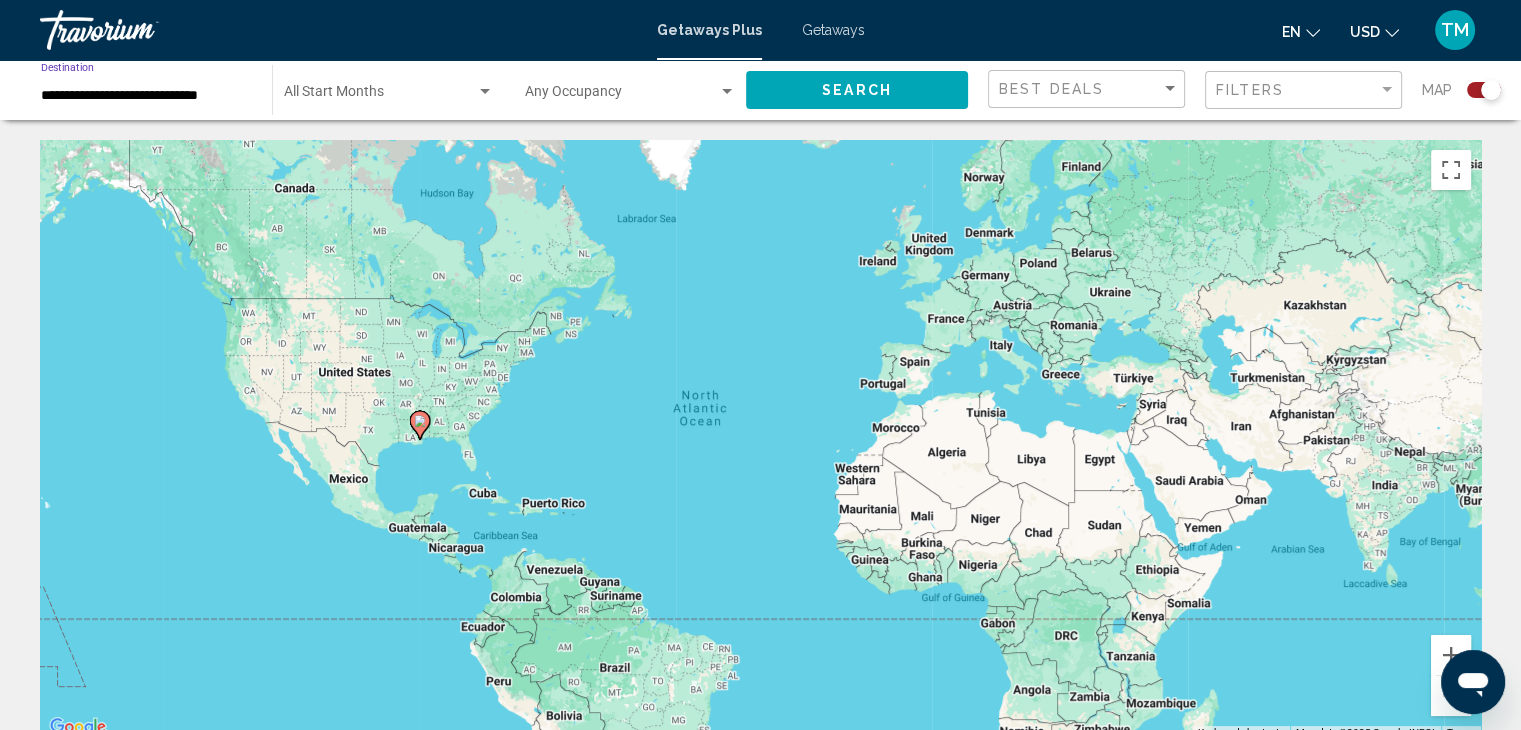 click on "Search" 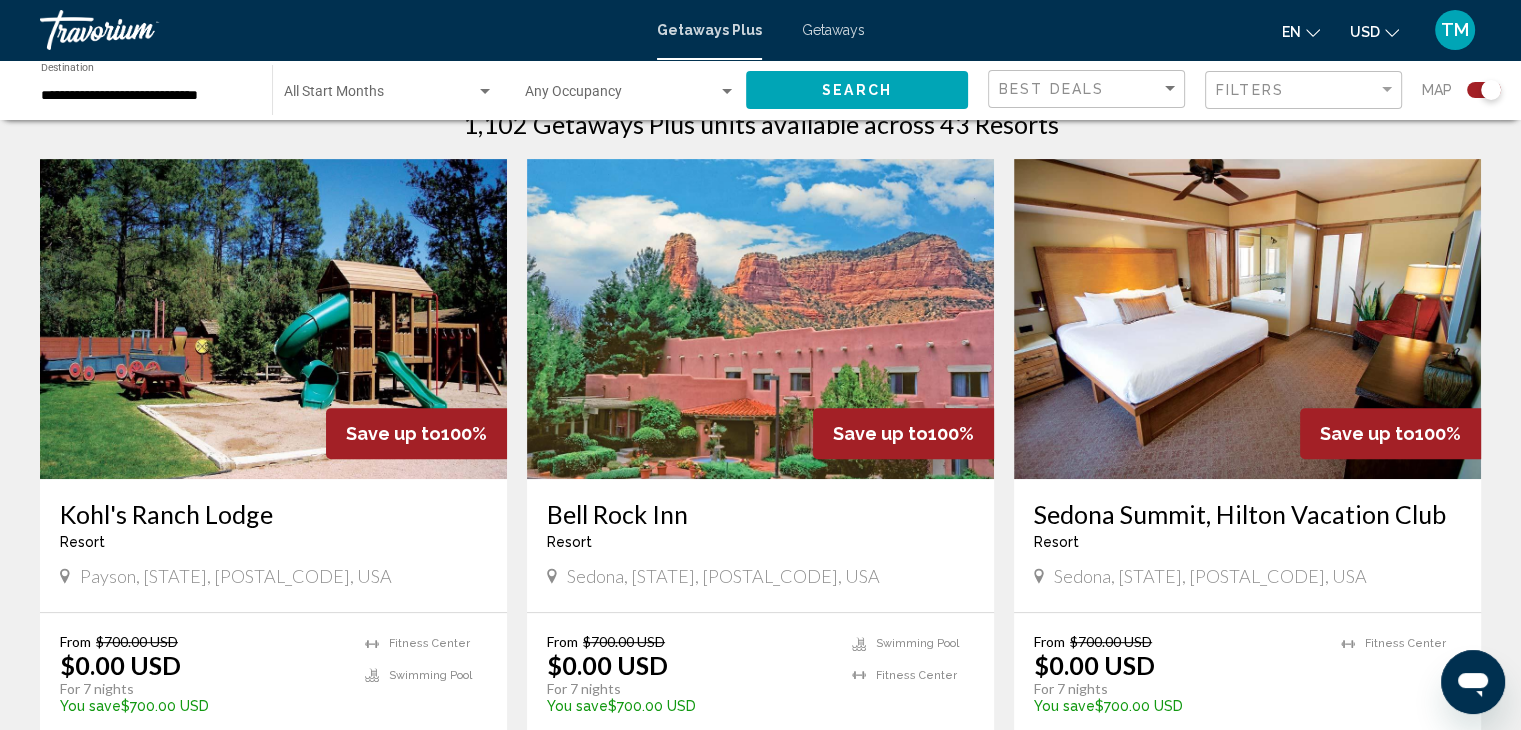 scroll, scrollTop: 680, scrollLeft: 0, axis: vertical 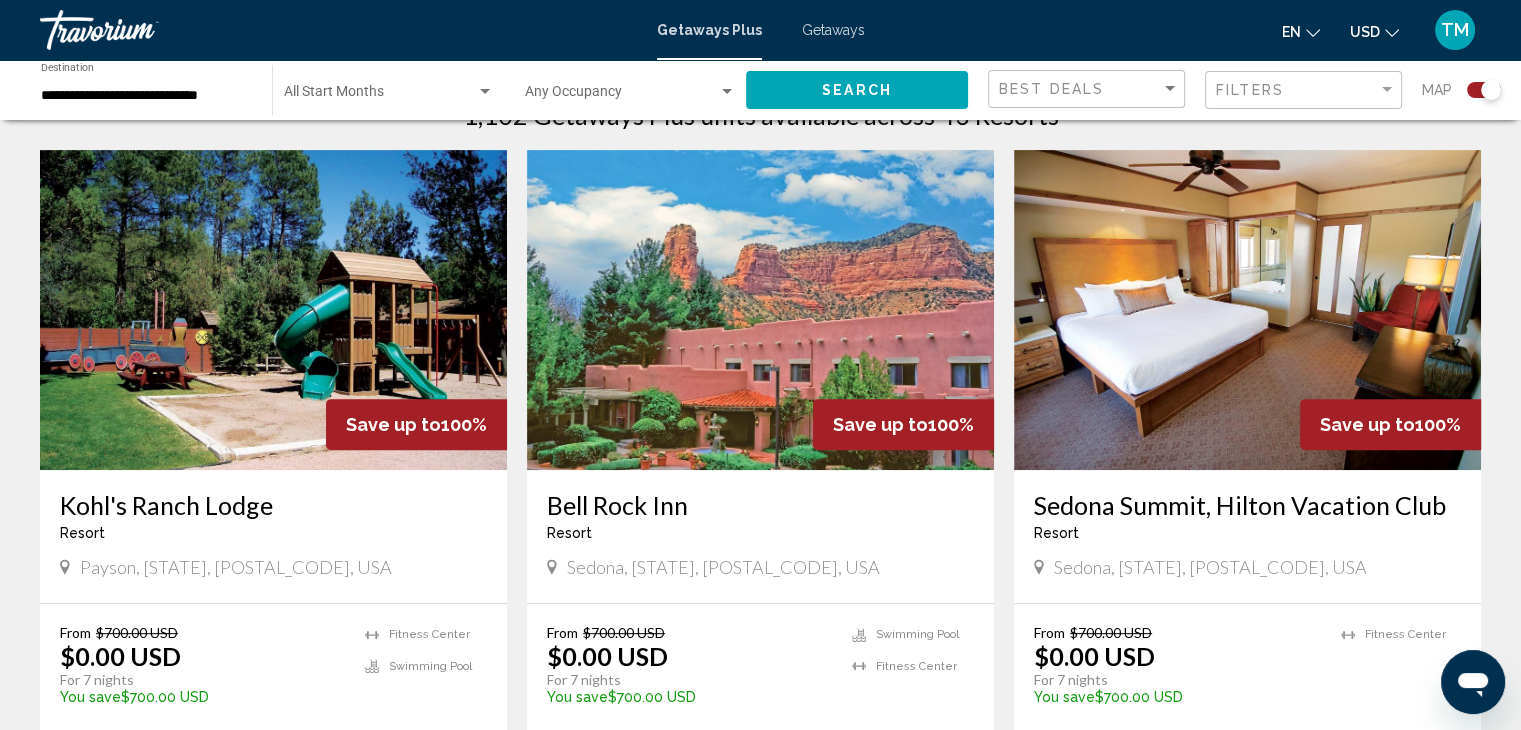 click at bounding box center [760, 310] 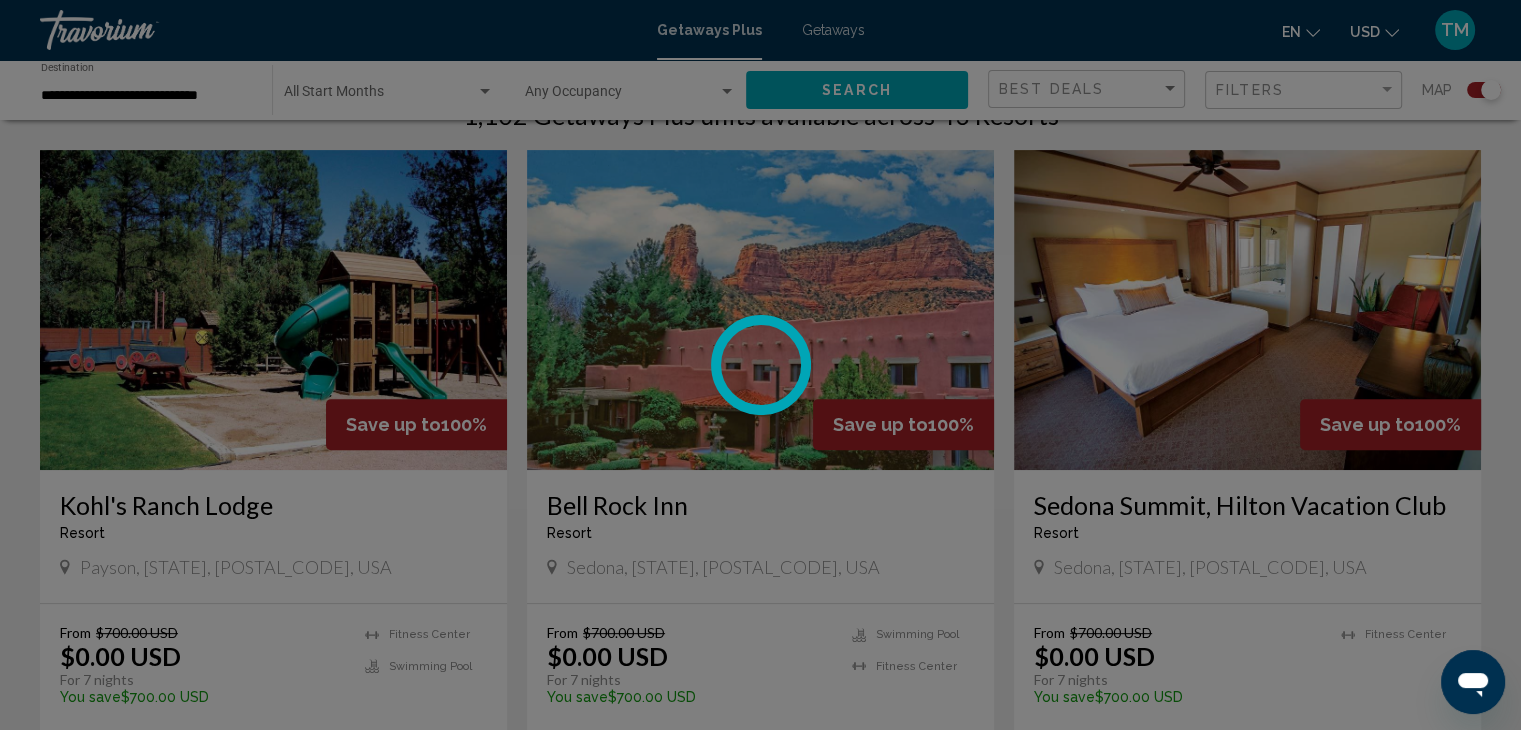 click at bounding box center (760, 365) 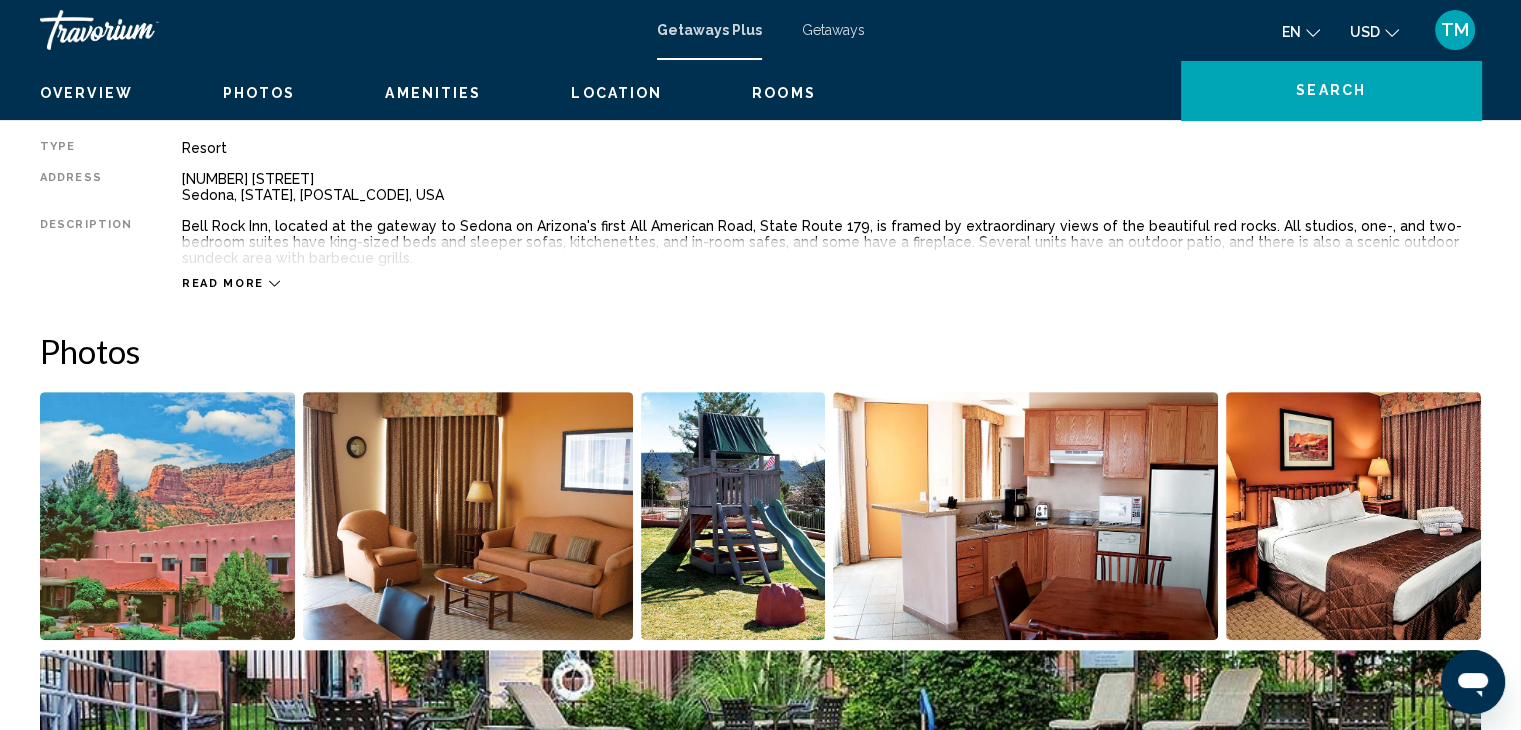 scroll, scrollTop: 0, scrollLeft: 0, axis: both 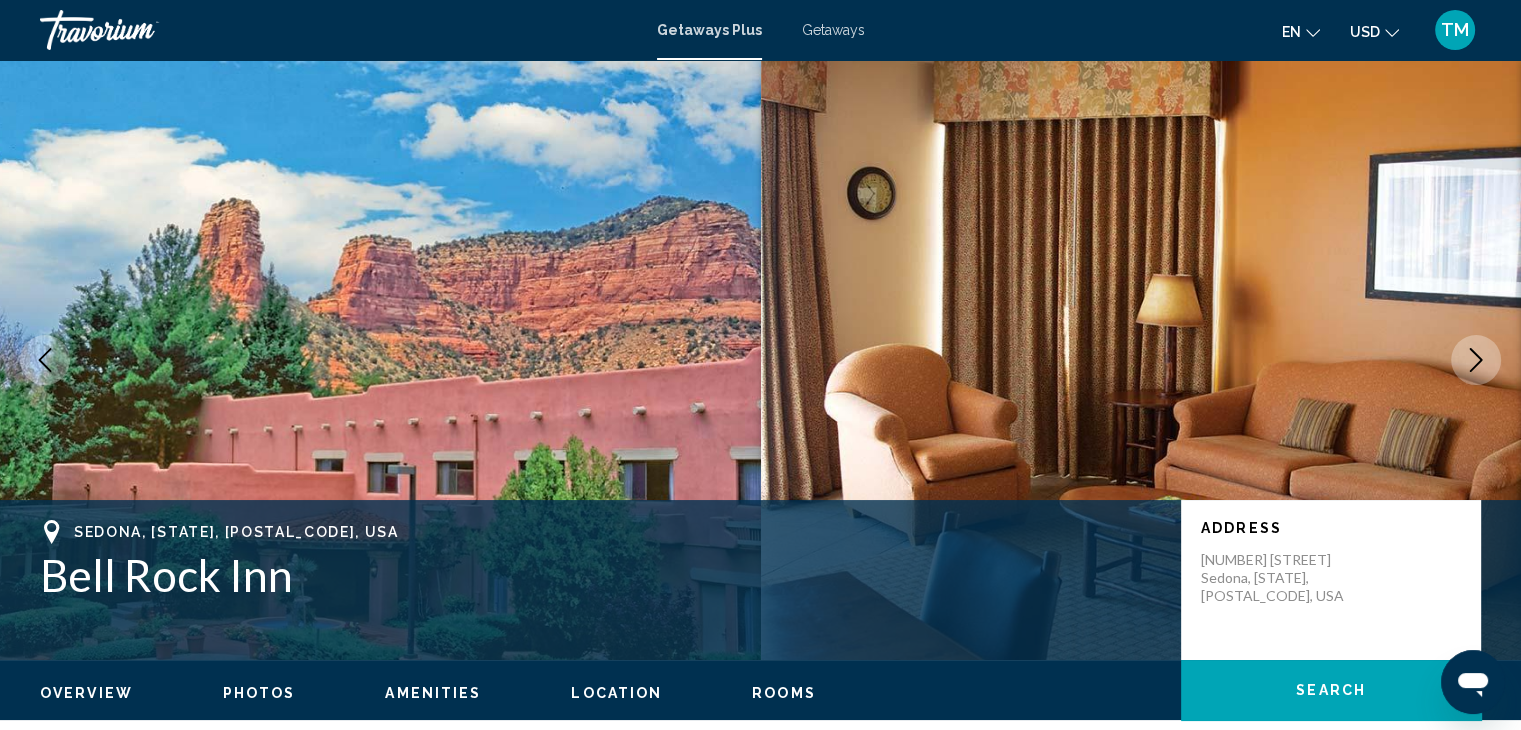 click 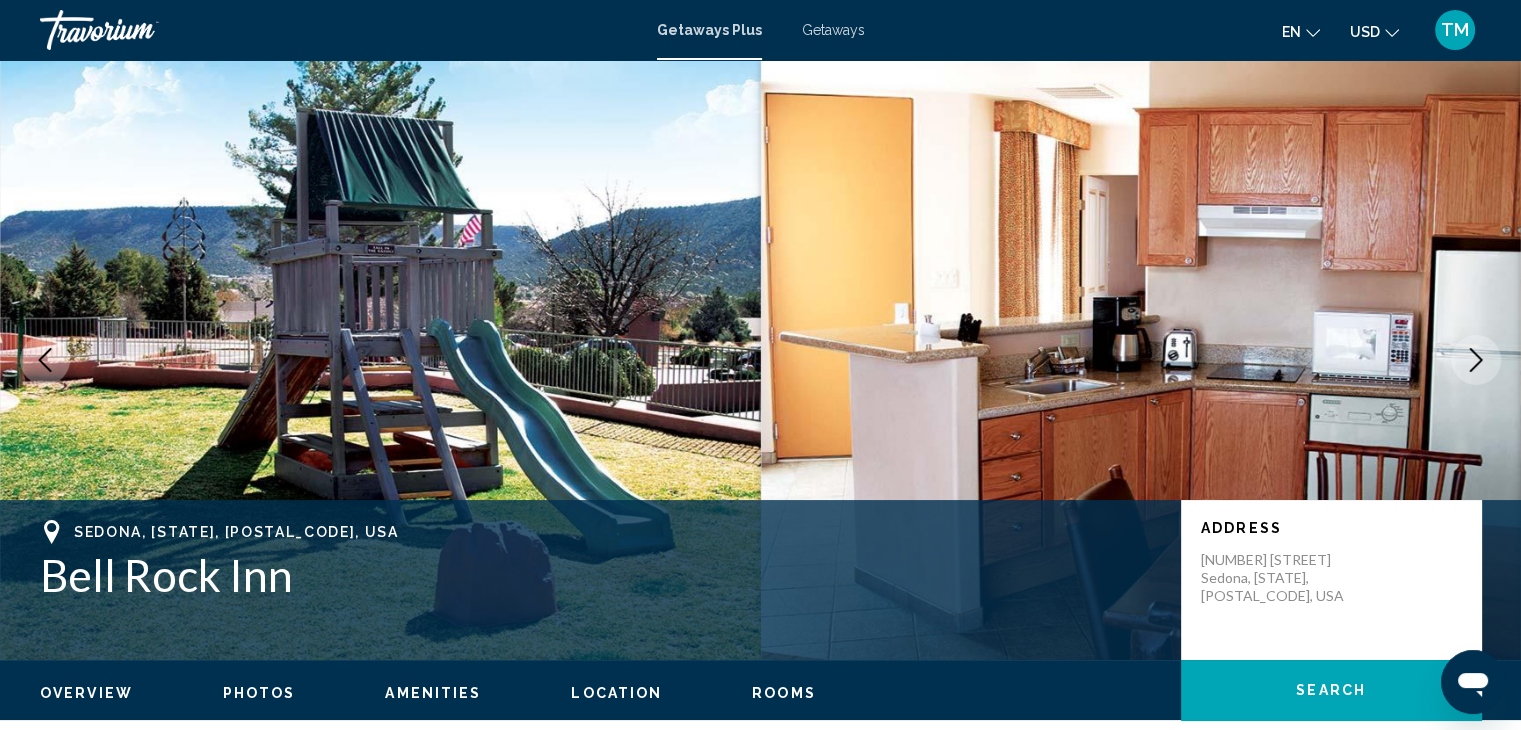 click 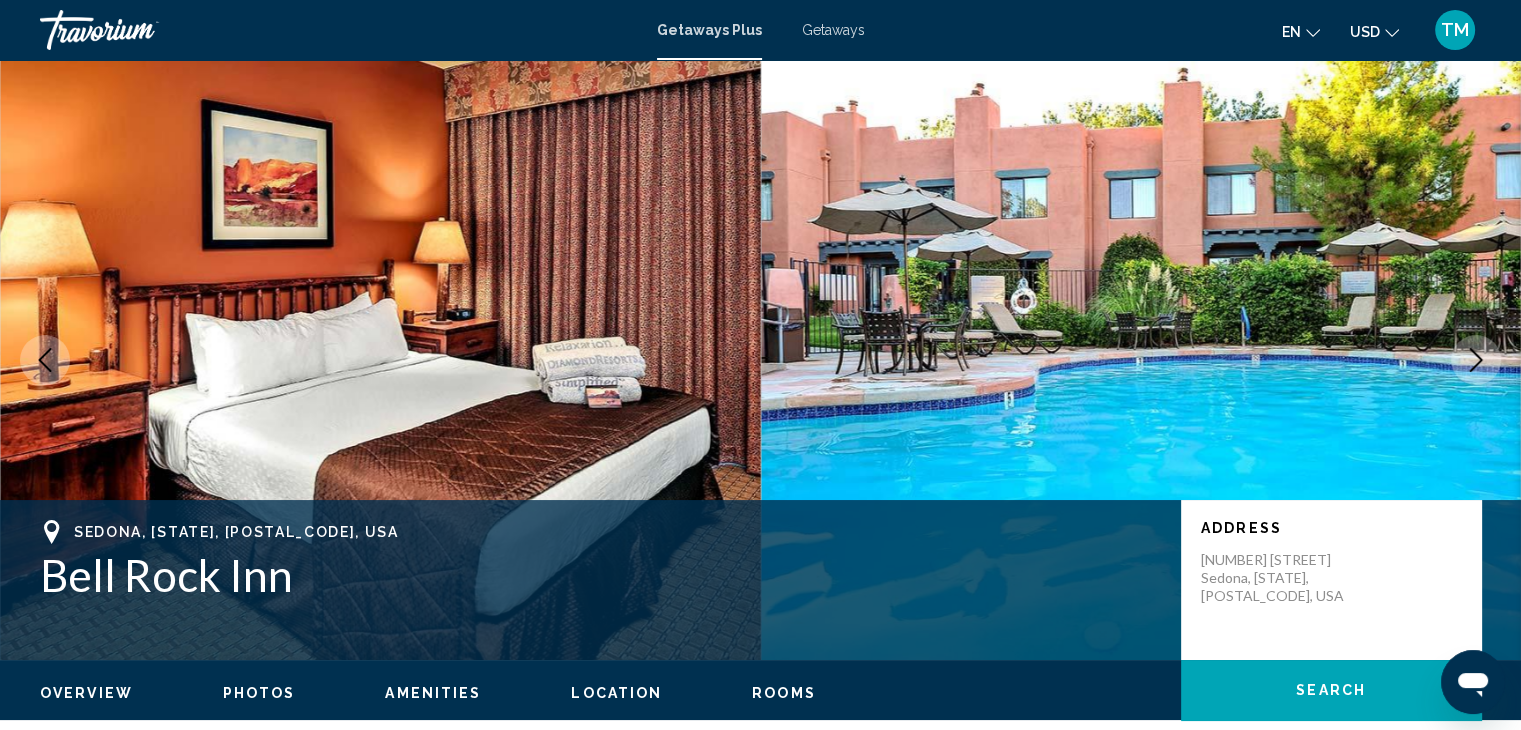 click 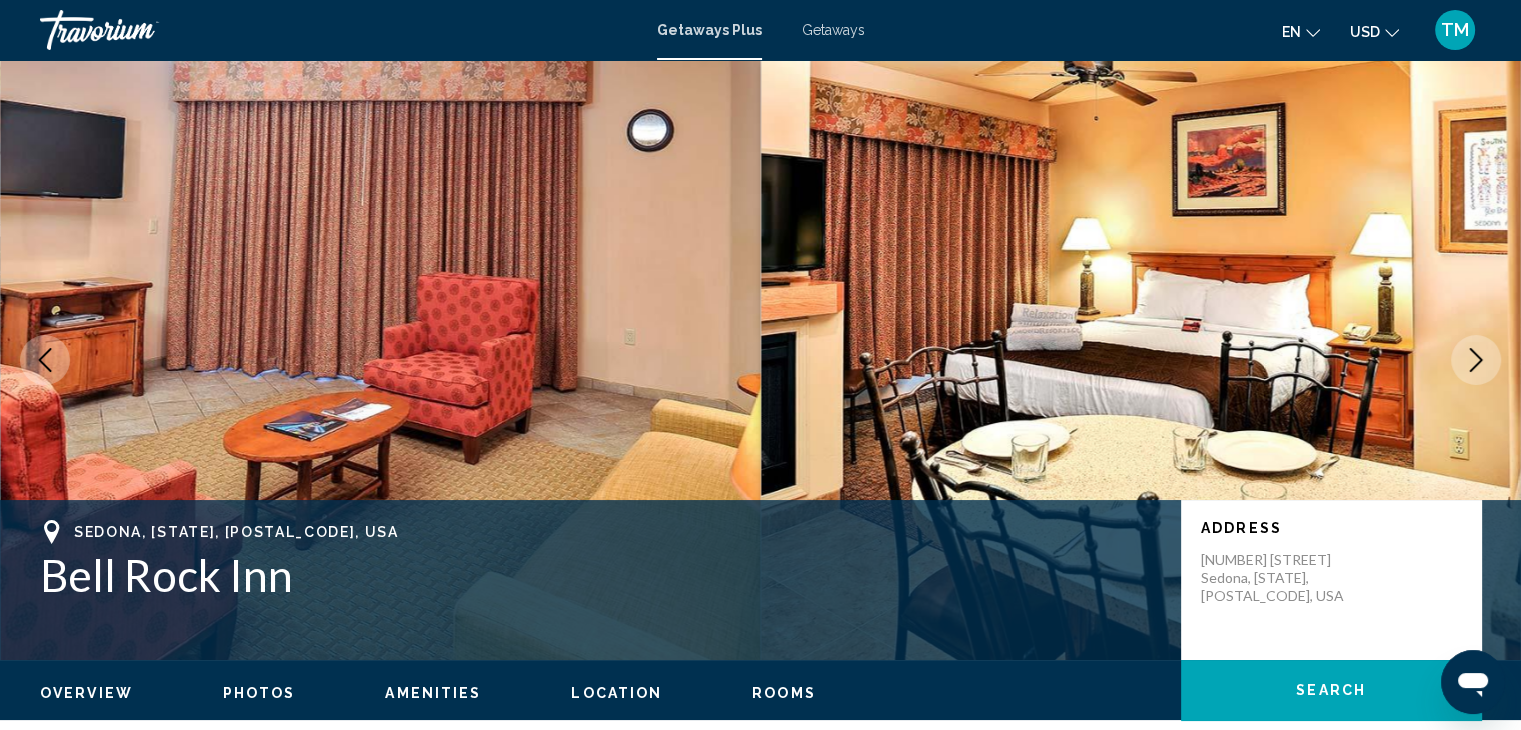 click 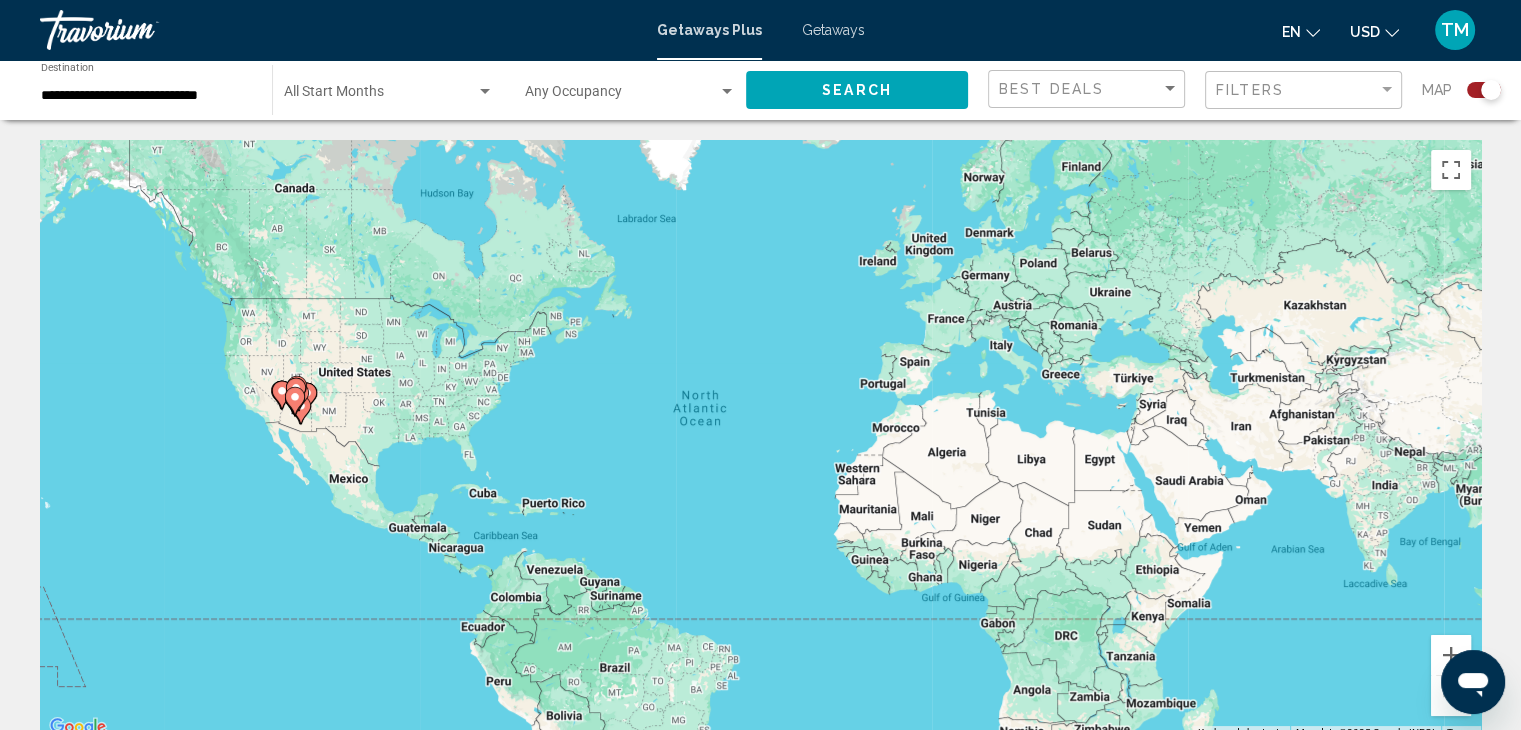 click on "**********" 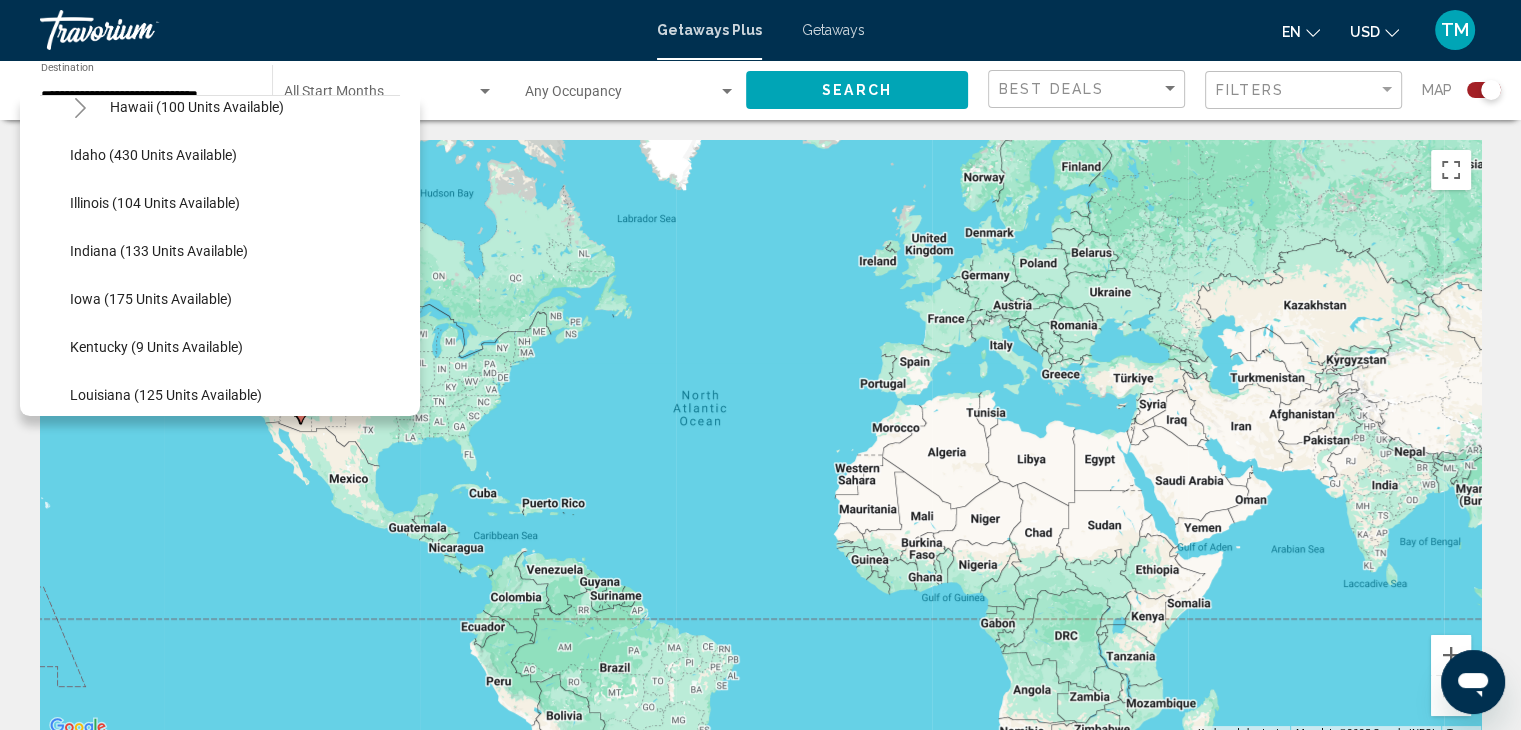 scroll, scrollTop: 689, scrollLeft: 0, axis: vertical 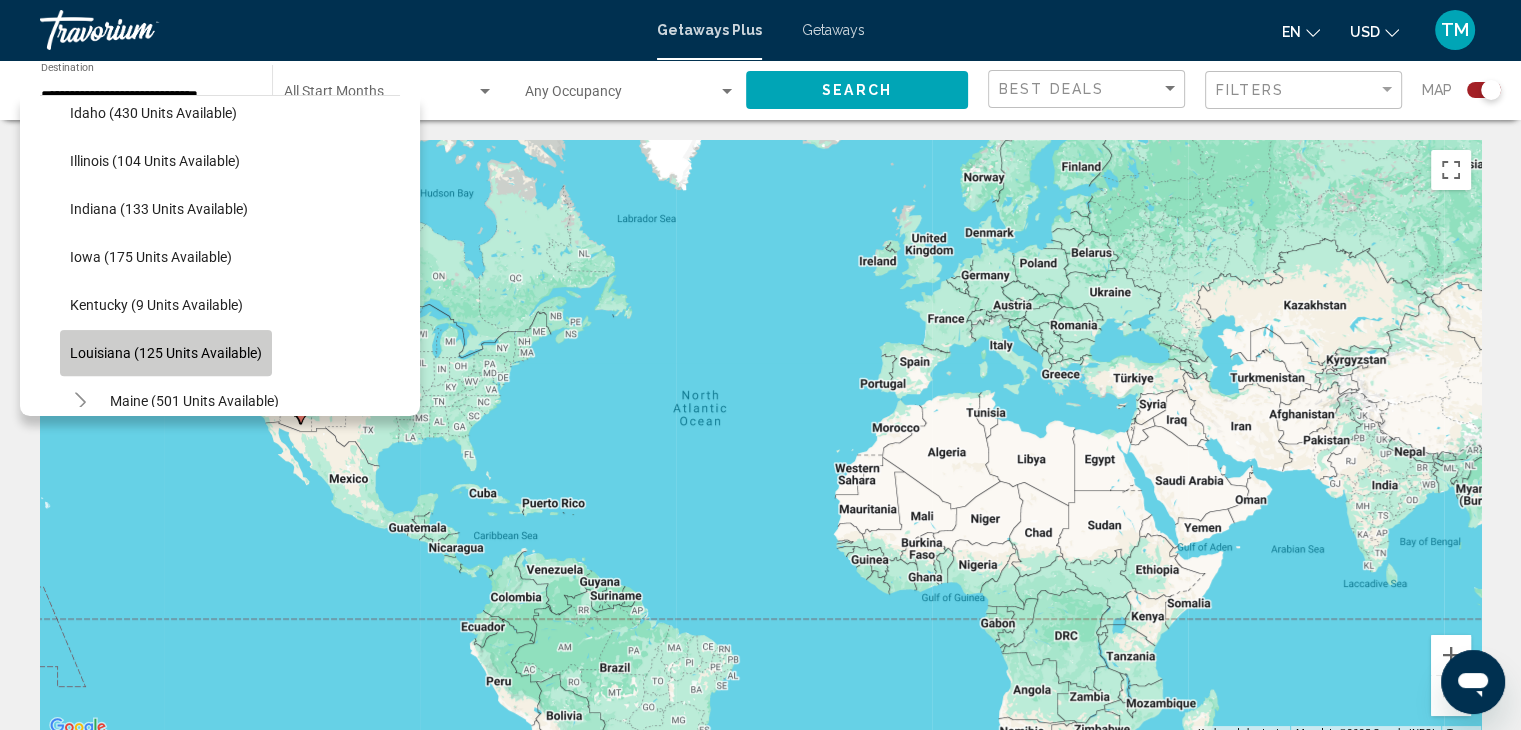 click on "Louisiana (125 units available)" 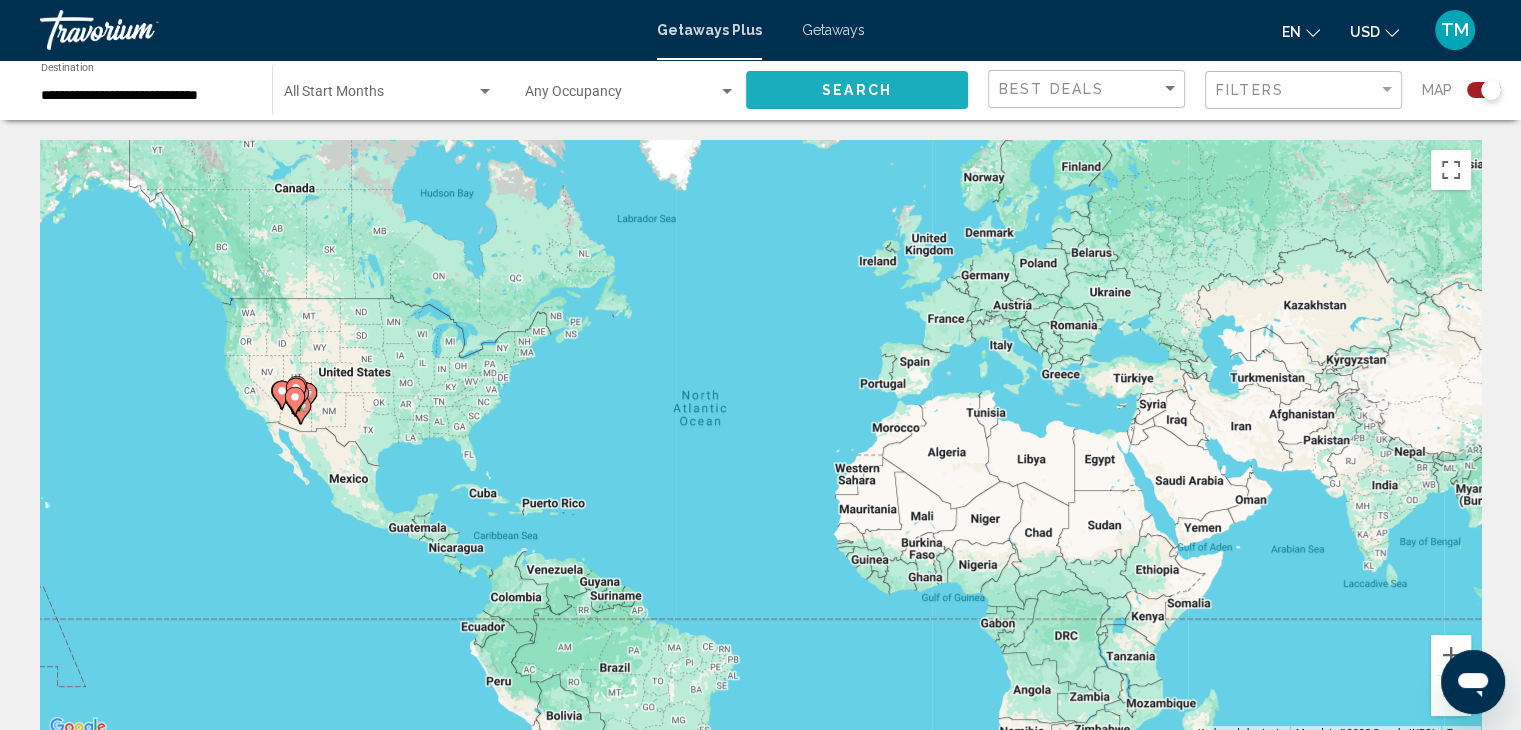 click on "Search" 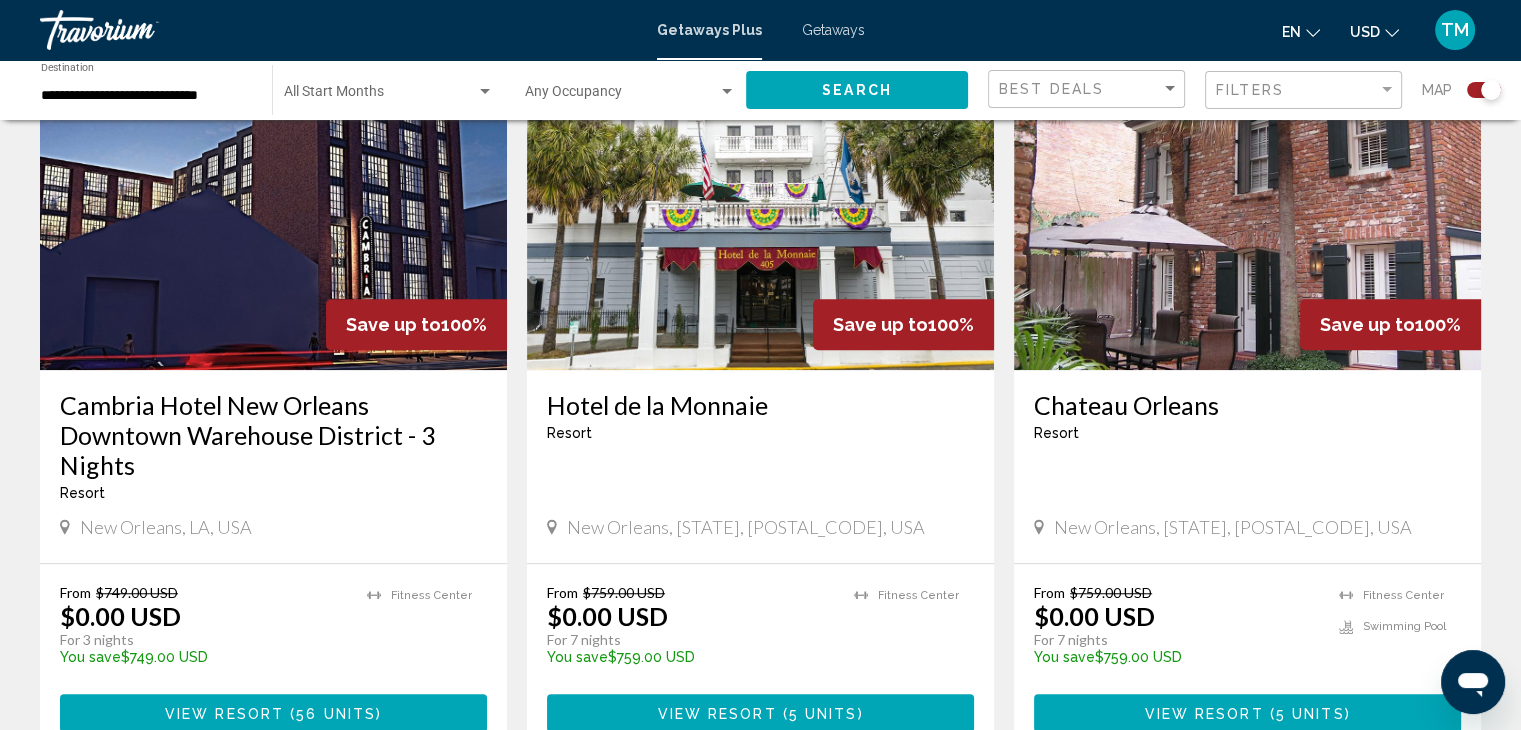 scroll, scrollTop: 1475, scrollLeft: 0, axis: vertical 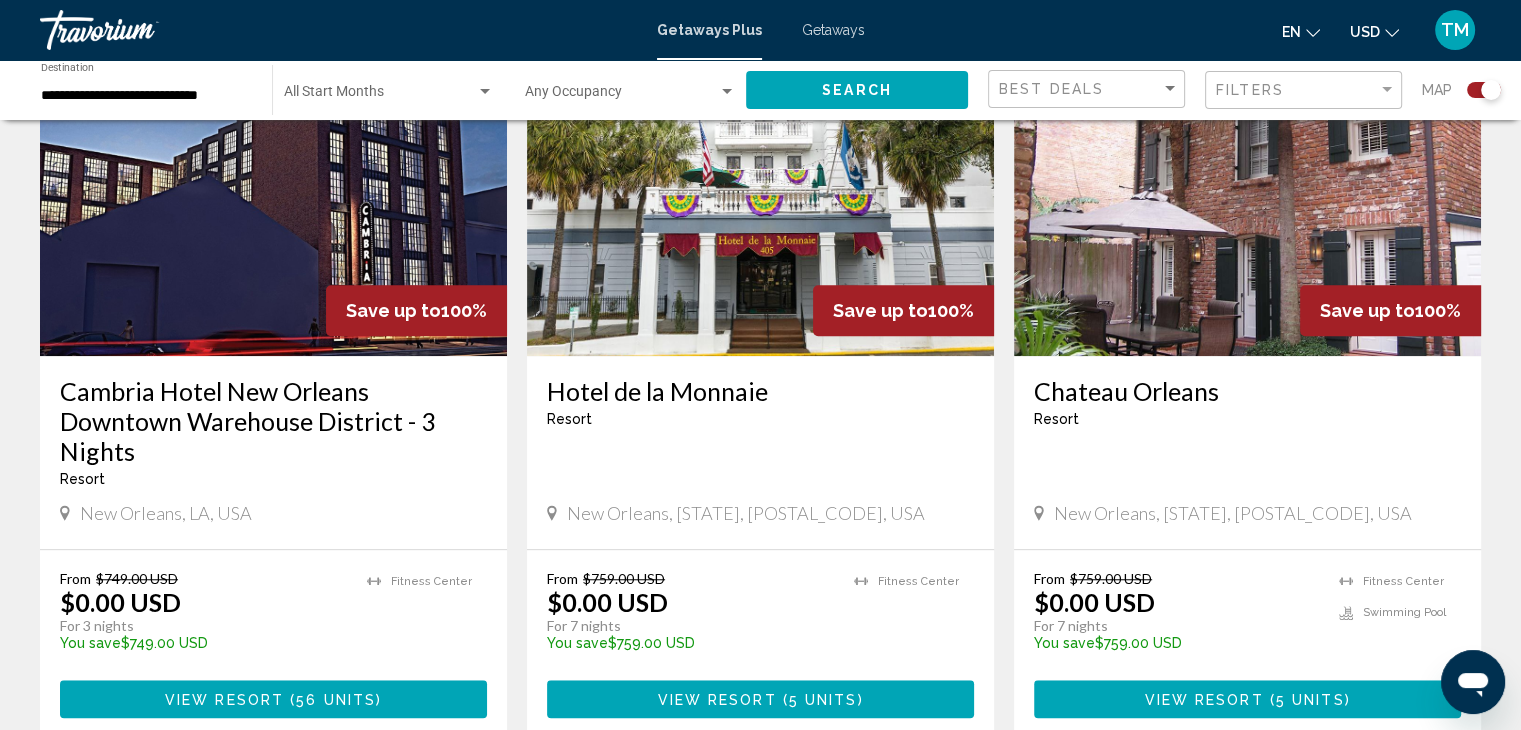 click at bounding box center [273, 196] 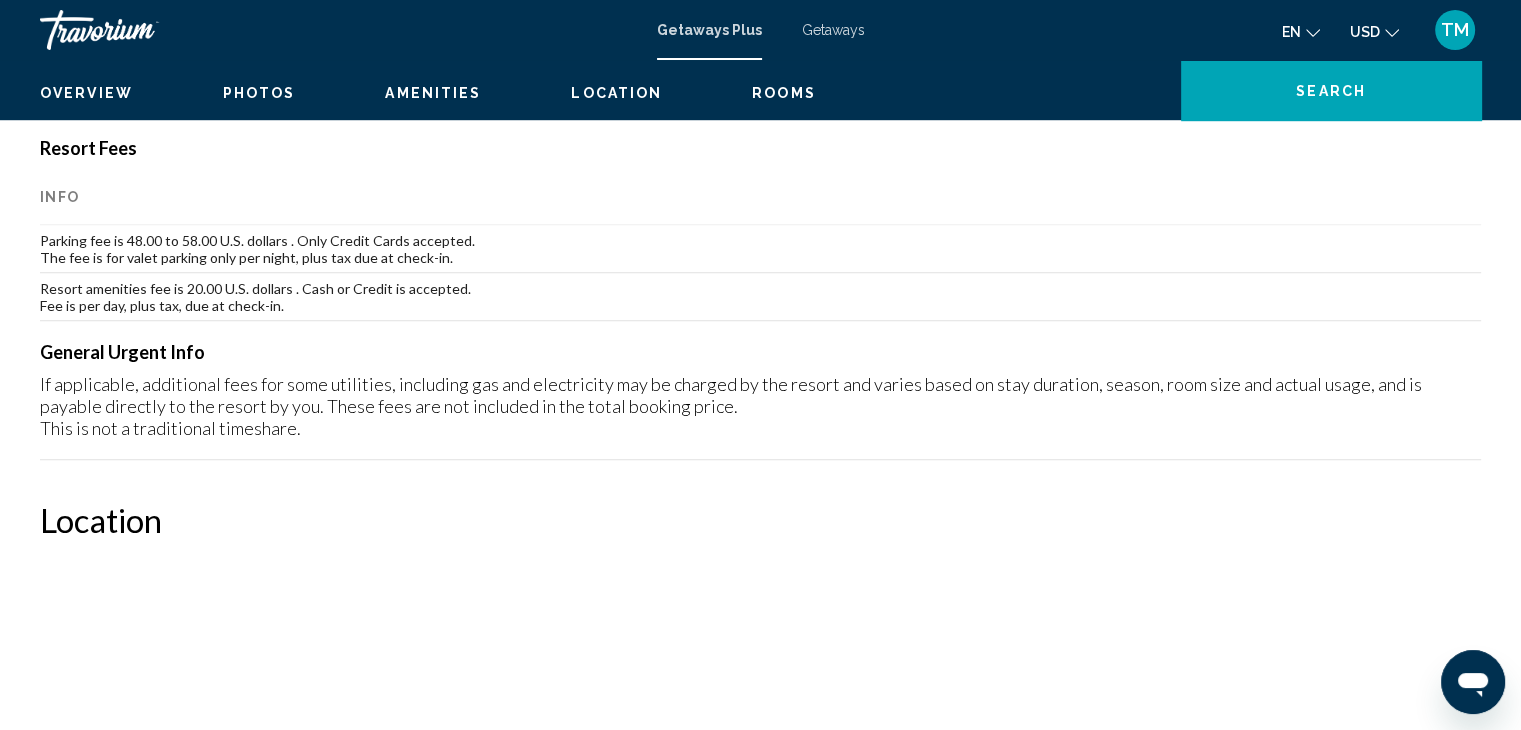 scroll, scrollTop: 0, scrollLeft: 0, axis: both 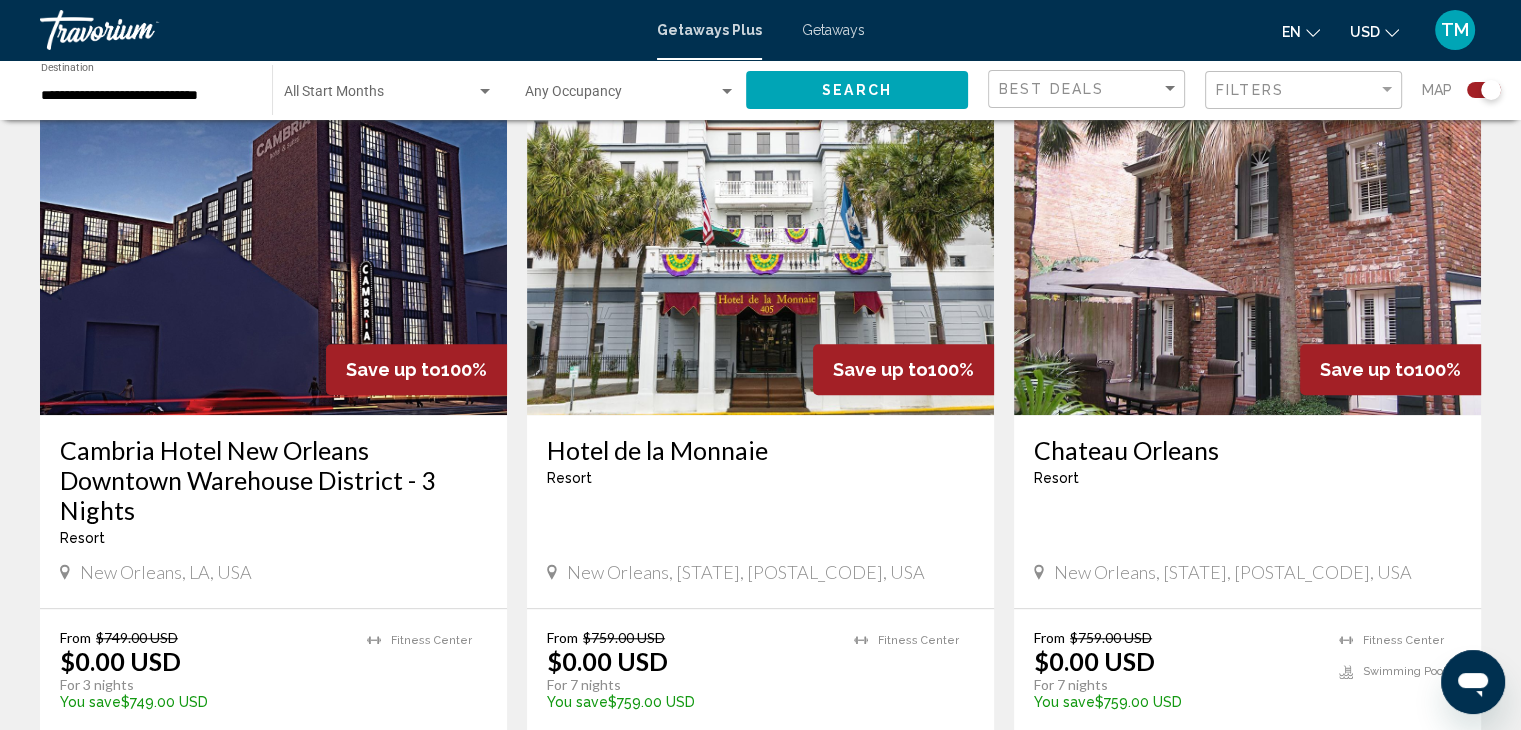 click at bounding box center (273, 255) 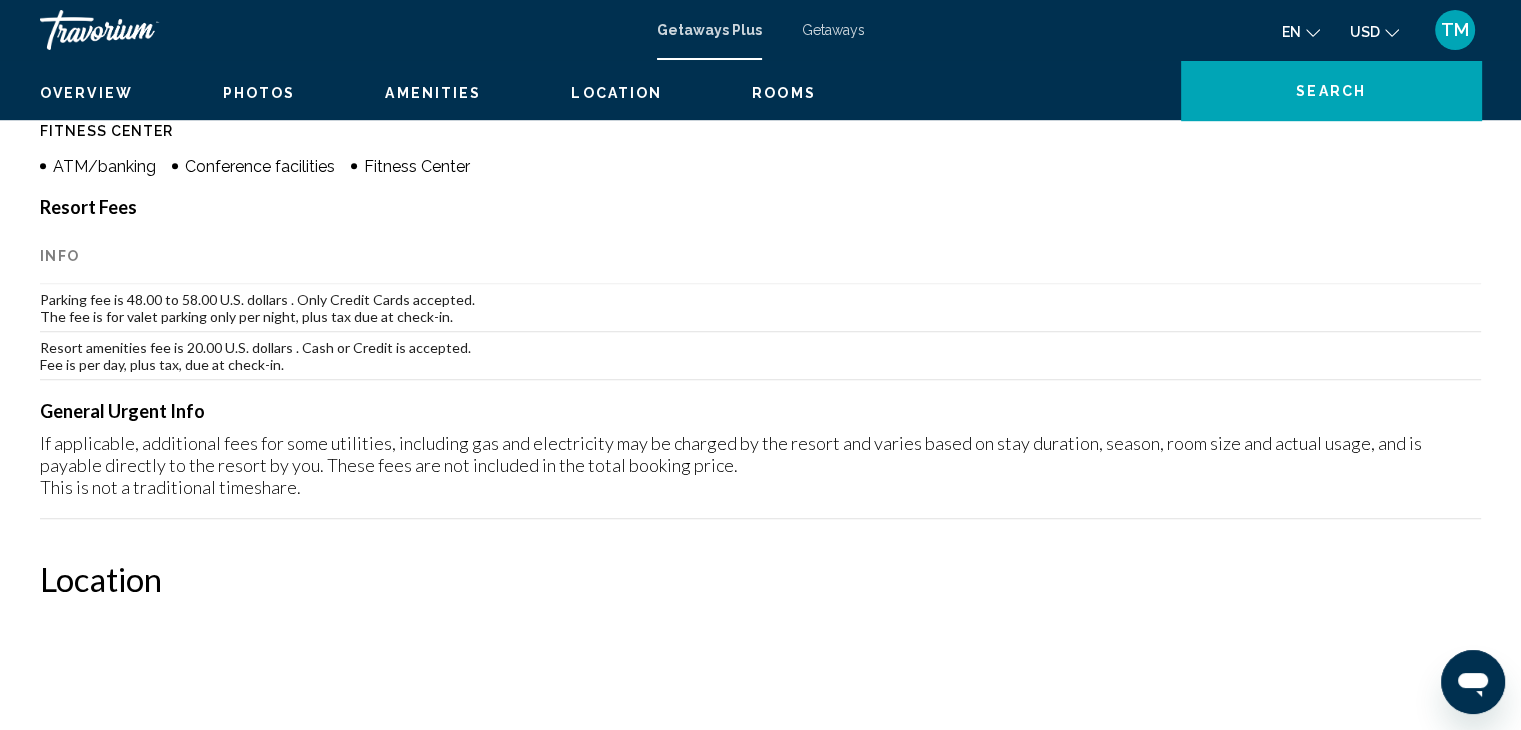 scroll, scrollTop: 0, scrollLeft: 0, axis: both 